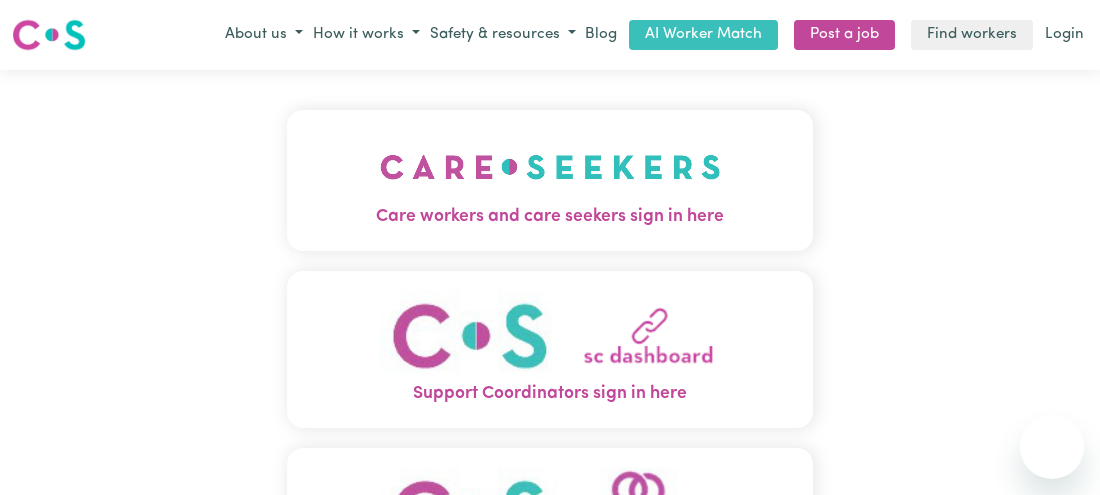 scroll, scrollTop: 0, scrollLeft: 0, axis: both 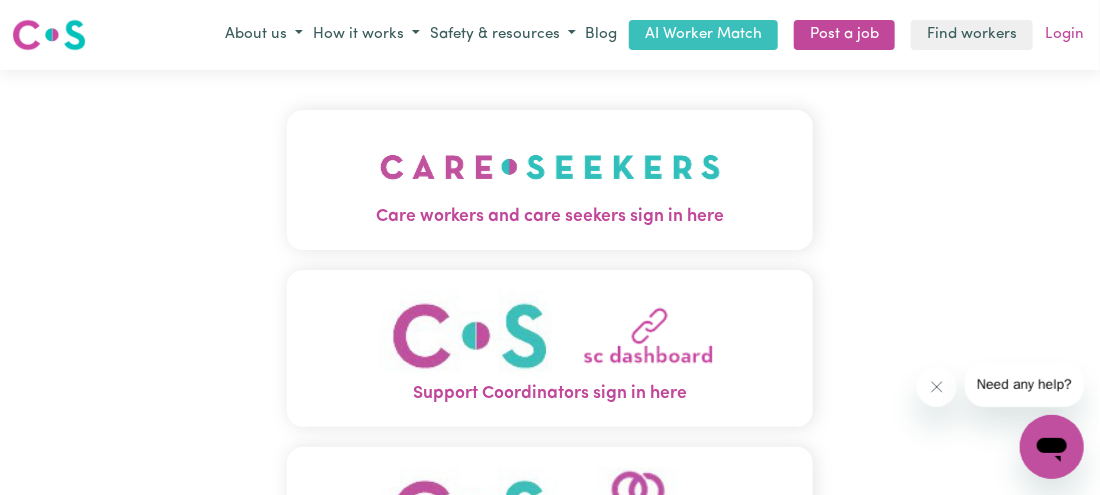 click on "Login" at bounding box center [1064, 35] 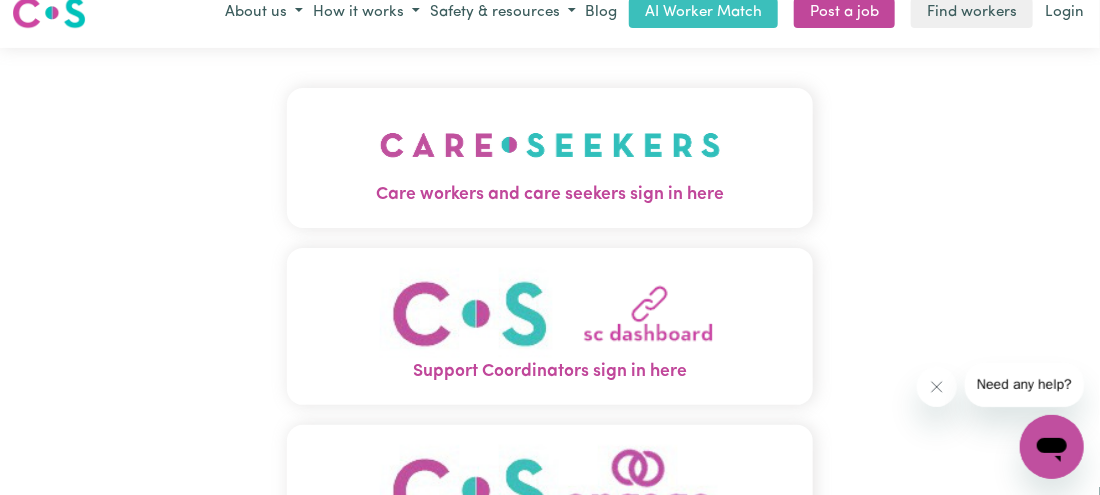 scroll, scrollTop: 0, scrollLeft: 0, axis: both 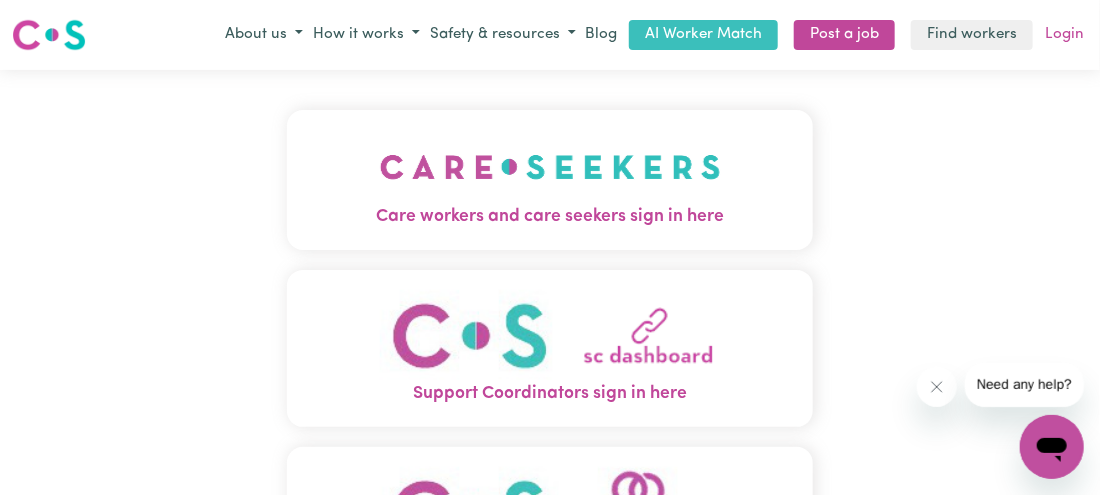 click on "Login" at bounding box center (1064, 35) 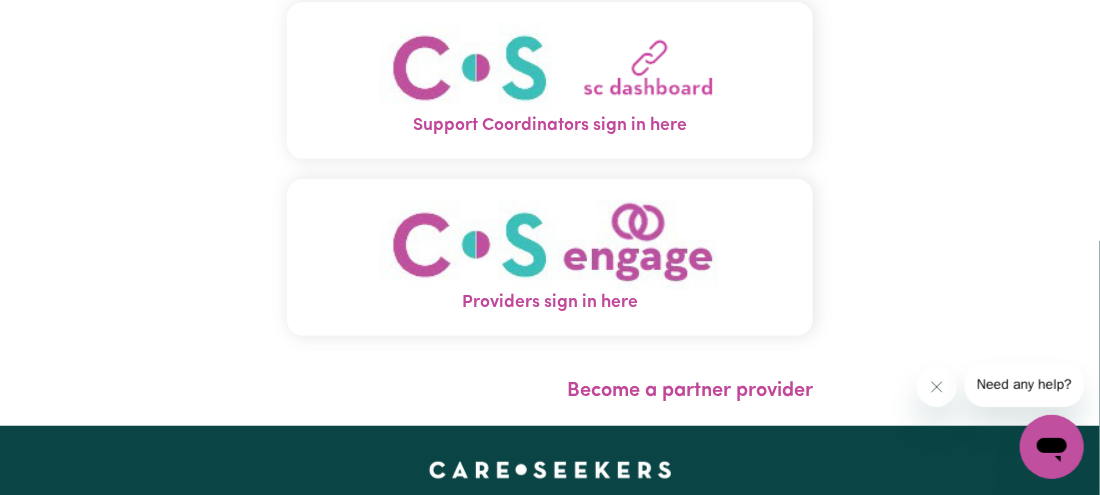 scroll, scrollTop: 0, scrollLeft: 0, axis: both 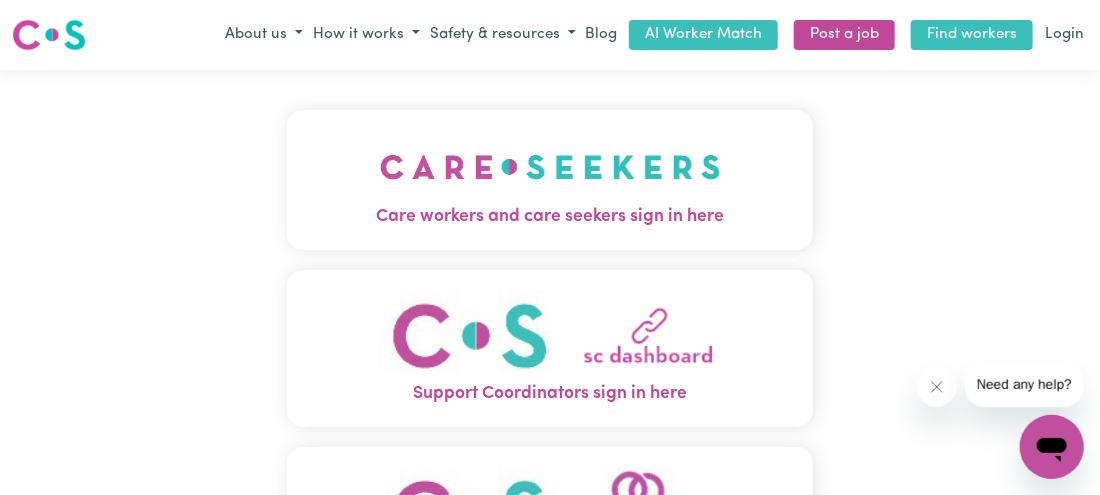 click on "Find workers" at bounding box center [972, 35] 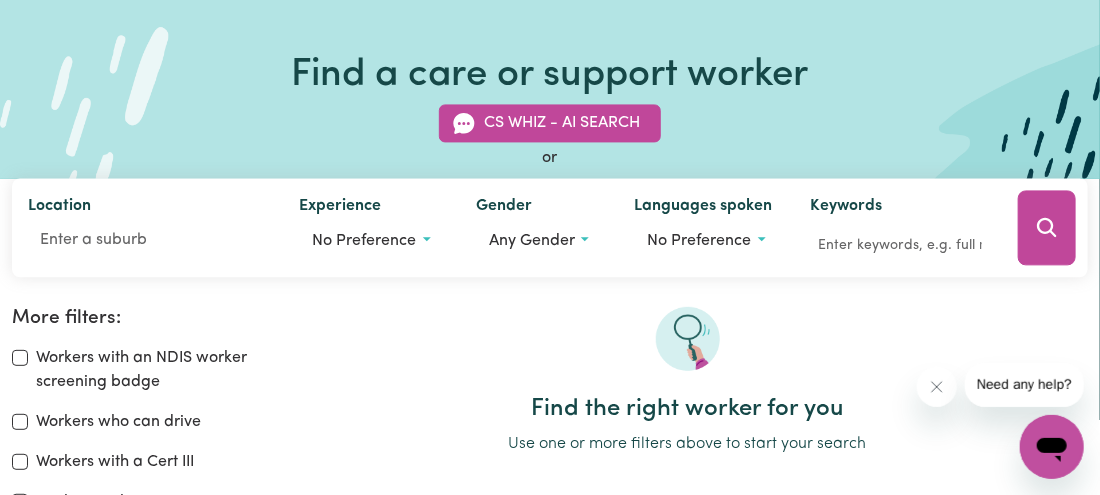 scroll, scrollTop: 0, scrollLeft: 0, axis: both 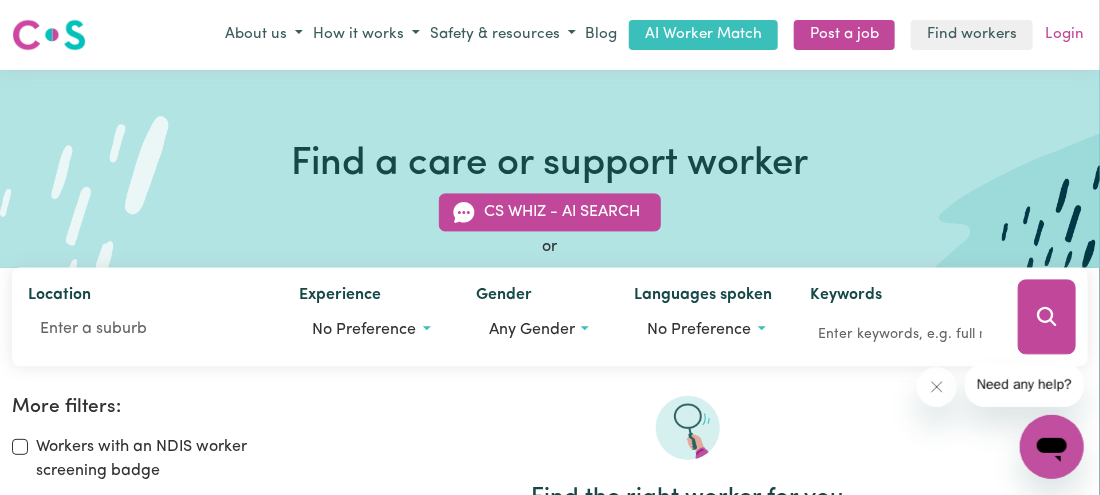 click on "Login" at bounding box center (1064, 35) 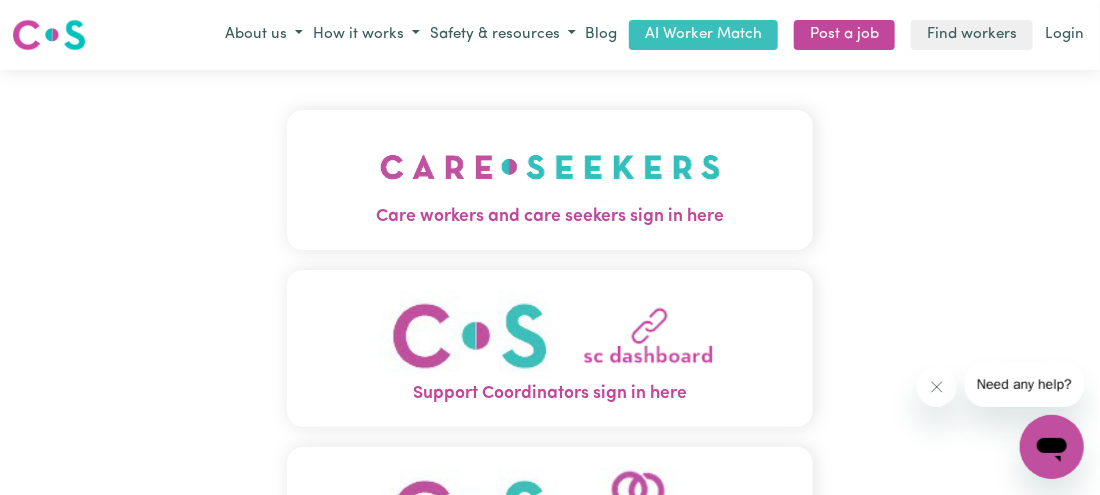 click on "Login" at bounding box center (1064, 35) 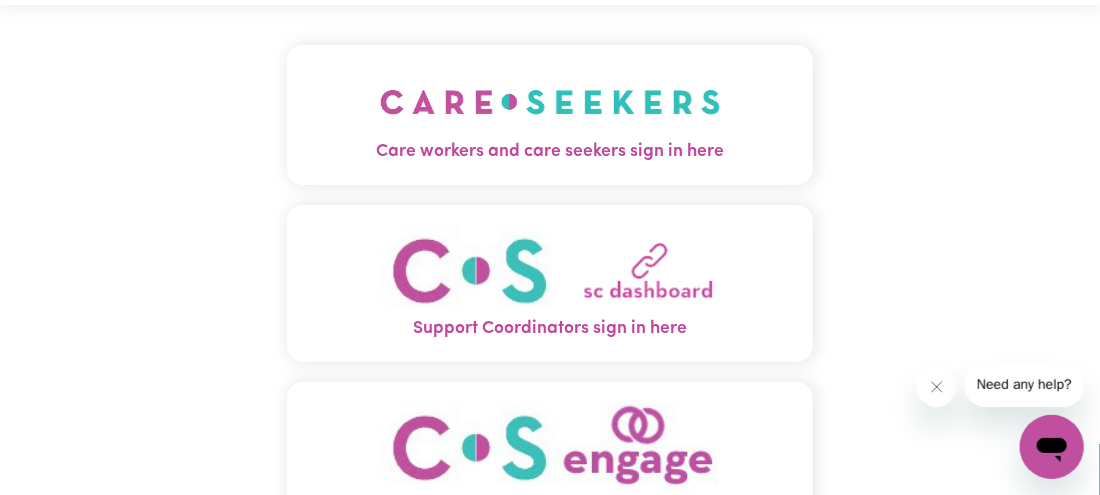 scroll, scrollTop: 44, scrollLeft: 0, axis: vertical 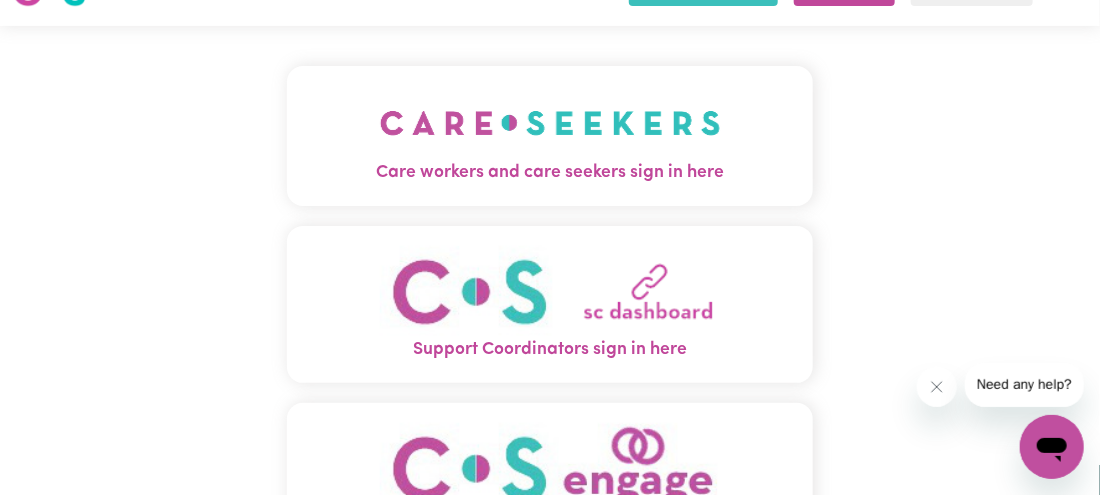 click on "Care workers and care seekers sign in here" at bounding box center (550, 173) 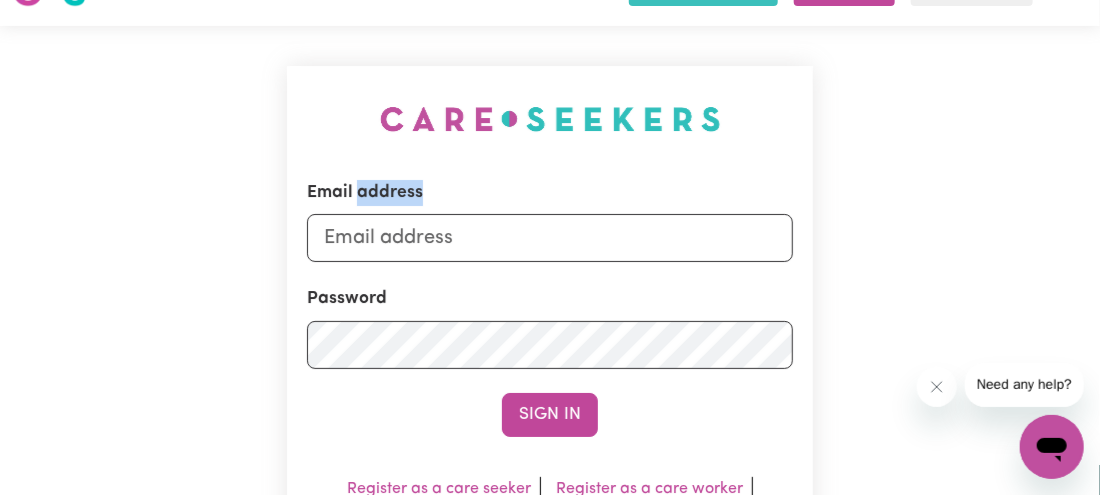 click on "Email address Password Sign In Register as a care seeker Register as a care worker Forgot password Back" at bounding box center [550, 362] 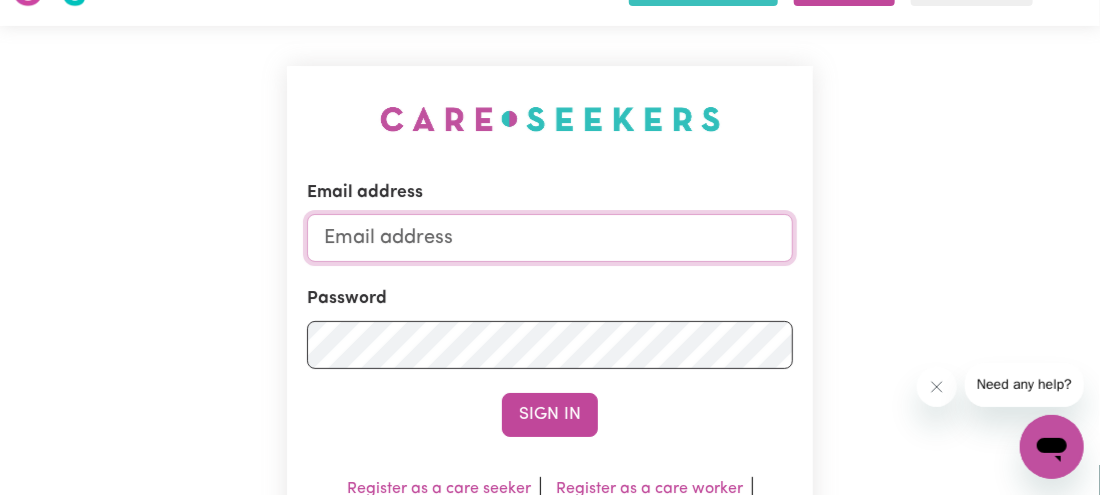 click on "Email address" at bounding box center (550, 238) 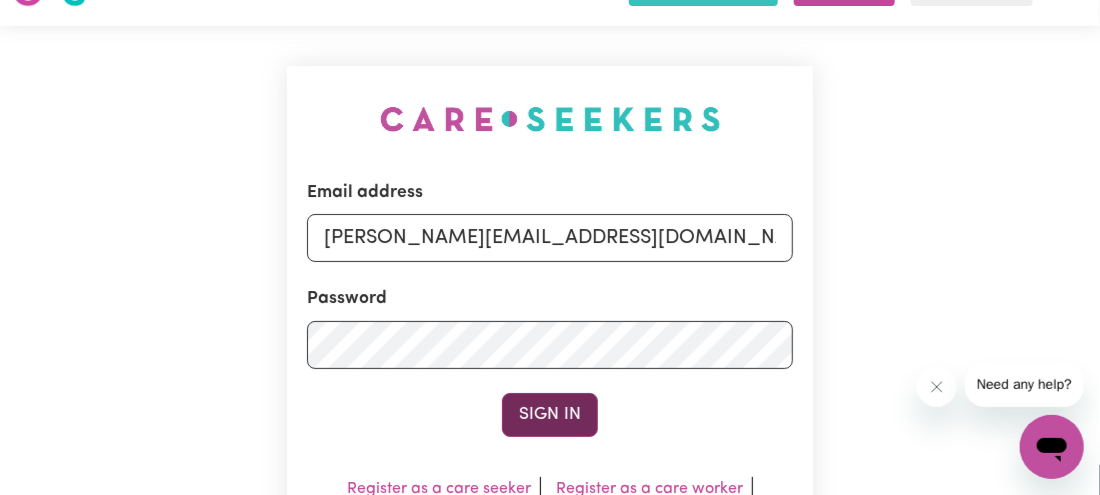 click on "Sign In" at bounding box center [550, 415] 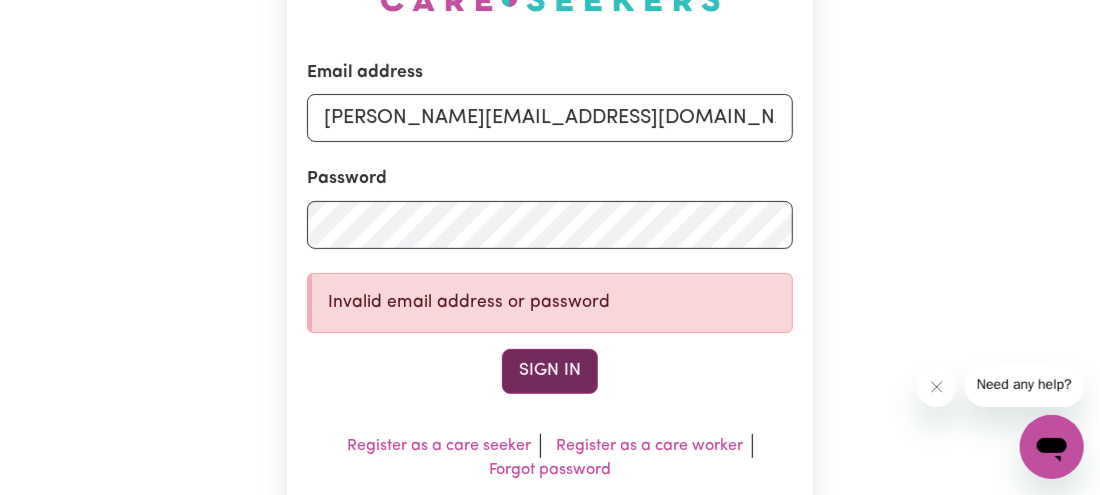 scroll, scrollTop: 204, scrollLeft: 0, axis: vertical 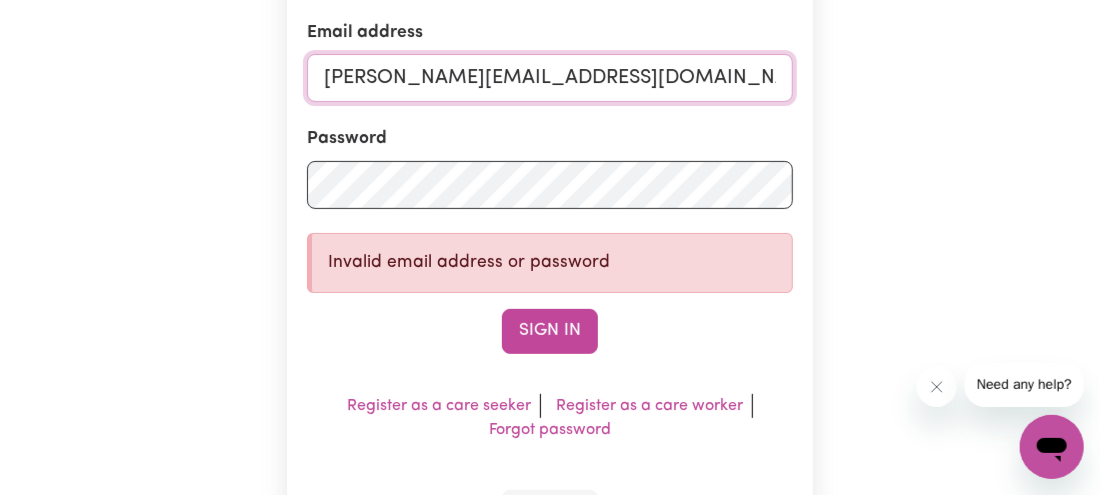 click on "[PERSON_NAME][EMAIL_ADDRESS][DOMAIN_NAME]" at bounding box center (550, 78) 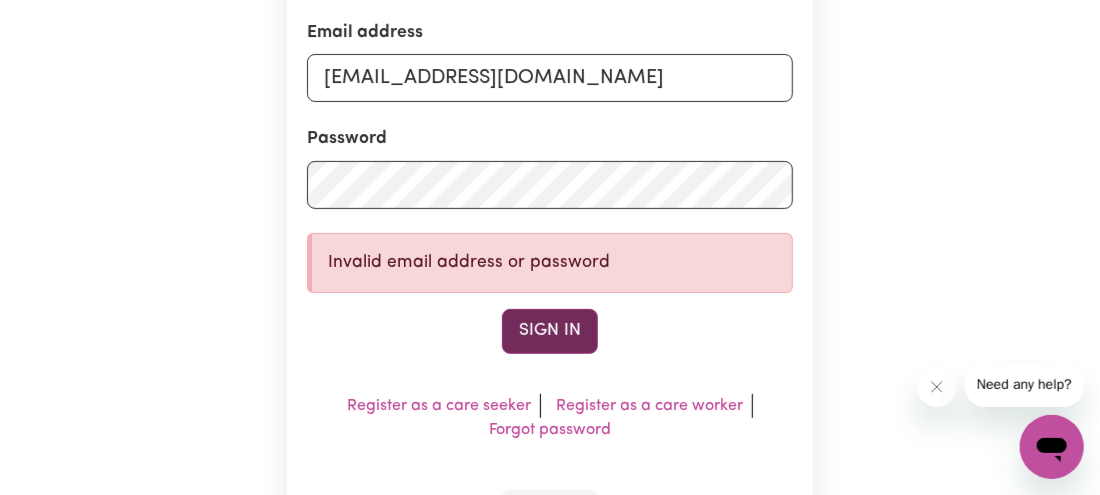 click on "Sign In" at bounding box center (550, 331) 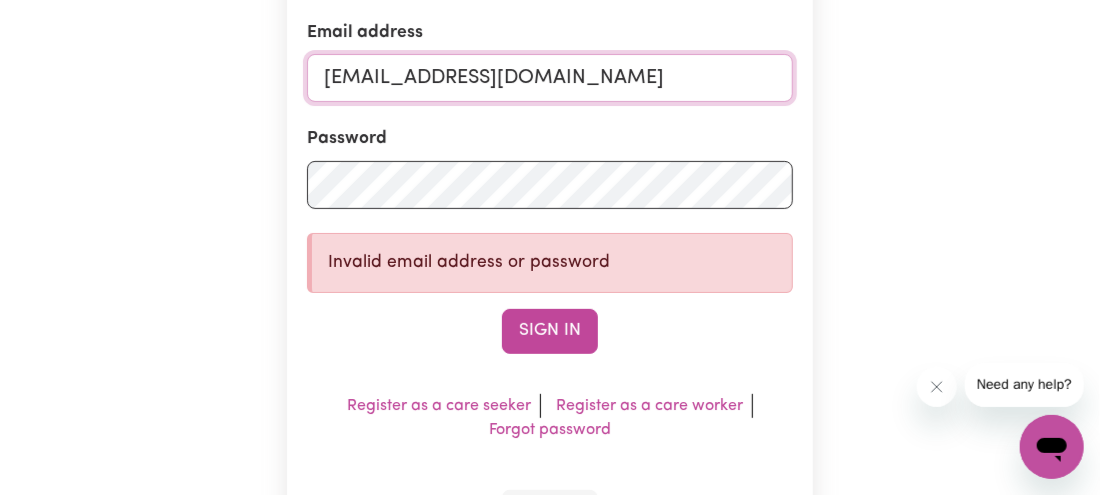 click on "[EMAIL_ADDRESS][DOMAIN_NAME]" at bounding box center [550, 78] 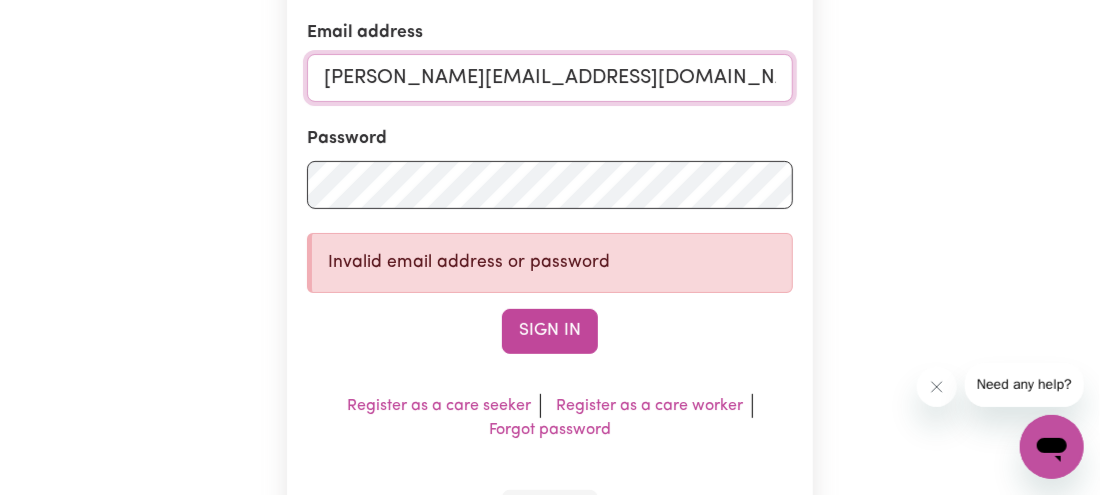 type on "[PERSON_NAME][EMAIL_ADDRESS][DOMAIN_NAME]" 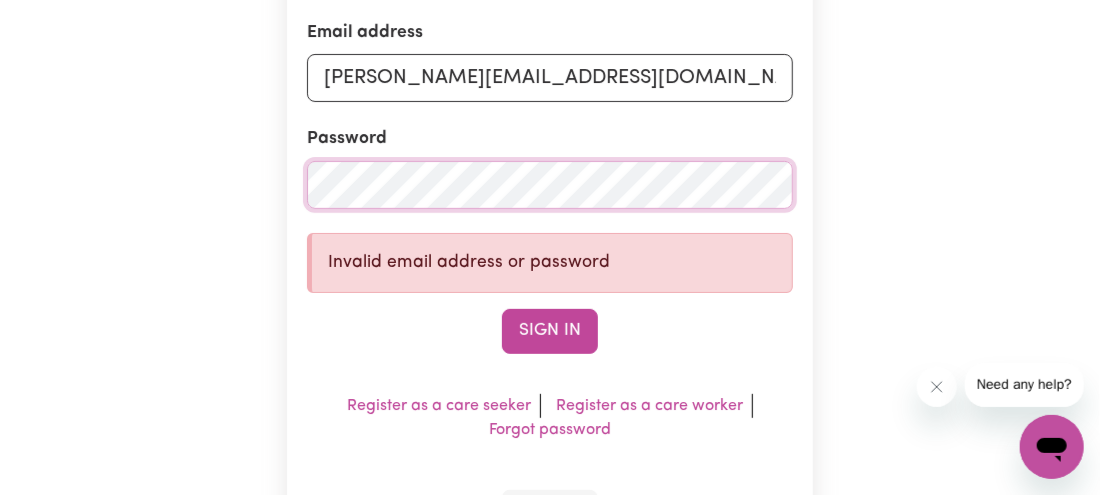 click on "Sign In" at bounding box center (550, 331) 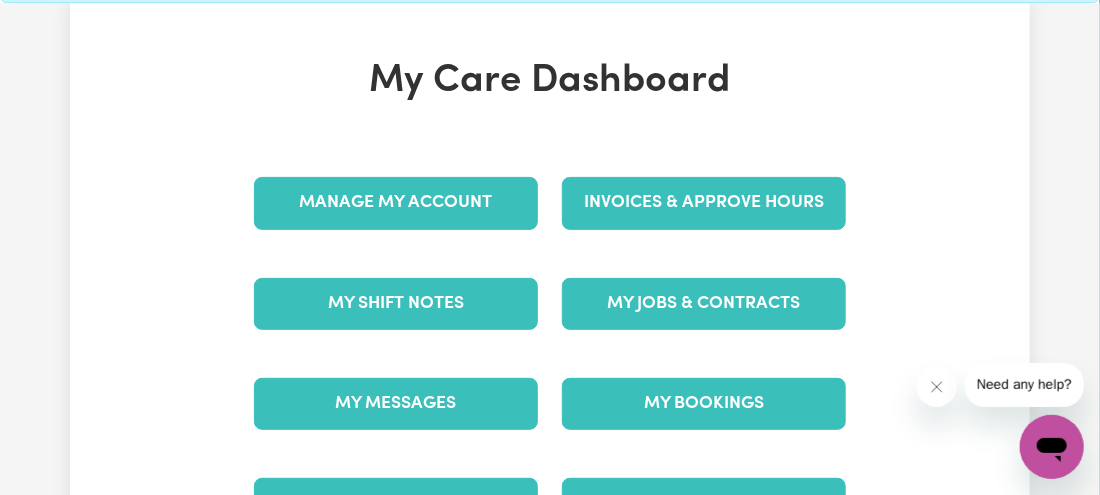 scroll, scrollTop: 119, scrollLeft: 0, axis: vertical 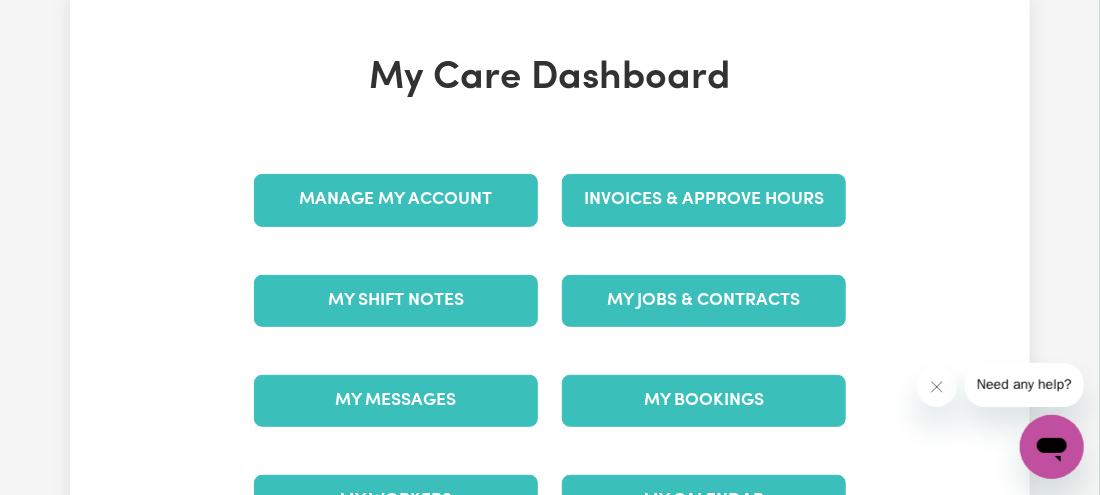 click on "Complete Now" at bounding box center (1018, -25) 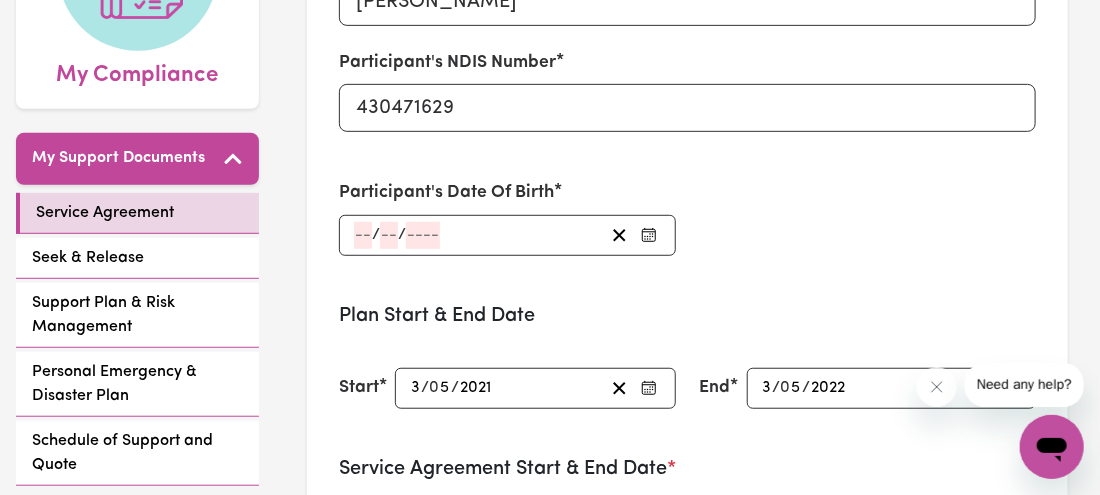 scroll, scrollTop: 319, scrollLeft: 0, axis: vertical 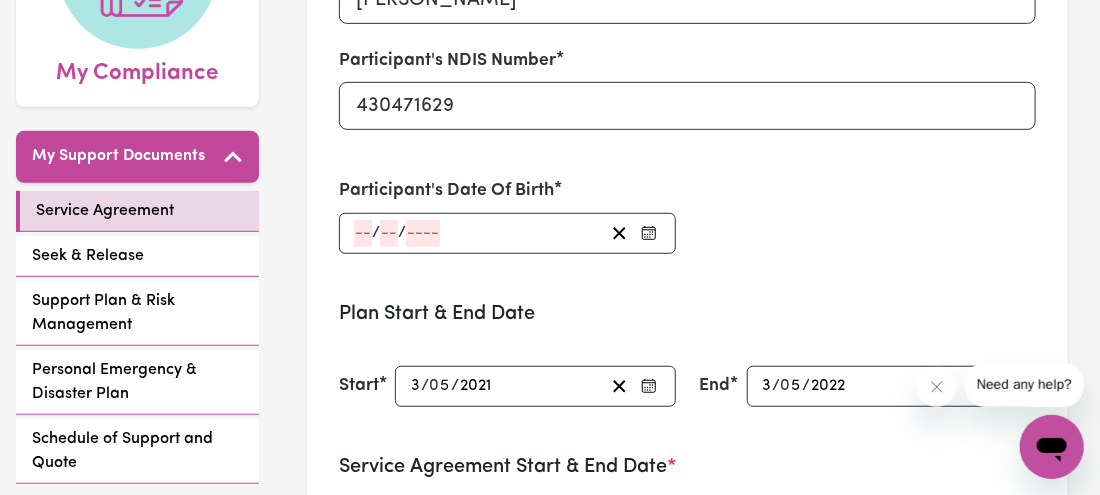 click on "/ /" at bounding box center [507, 233] 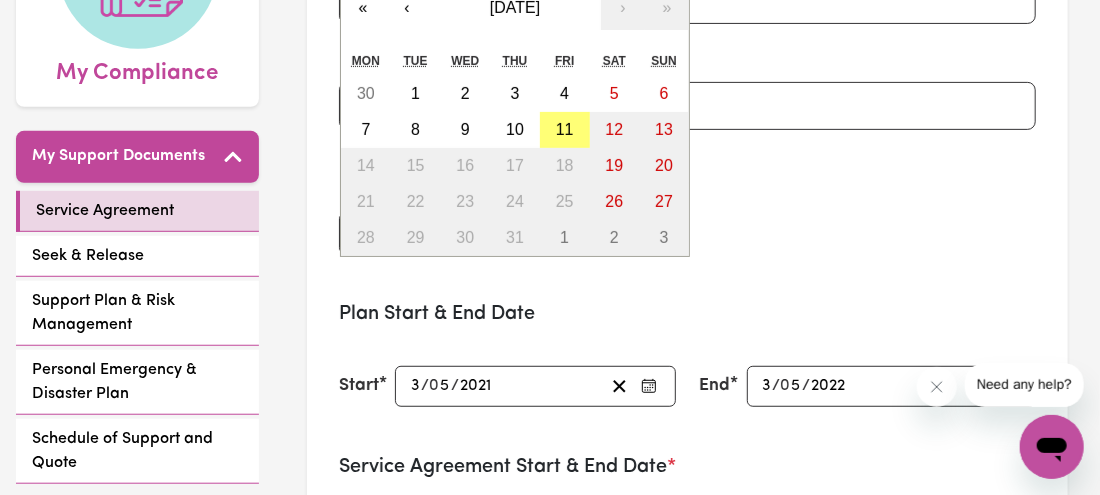 click on "/ / « ‹ [DATE] › » Mon Tue Wed Thu Fri Sat Sun 30 1 2 3 4 5 6 7 8 9 10 11 12 13 14 15 16 17 18 19 20 21 22 23 24 25 26 27 28 29 30 31 1 2 3" at bounding box center (507, 233) 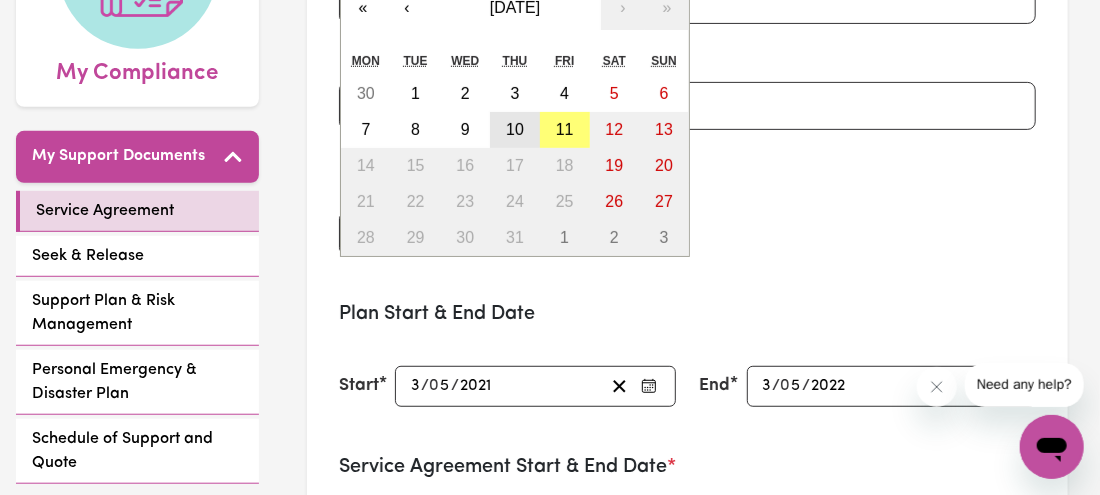 click on "10" at bounding box center (515, 130) 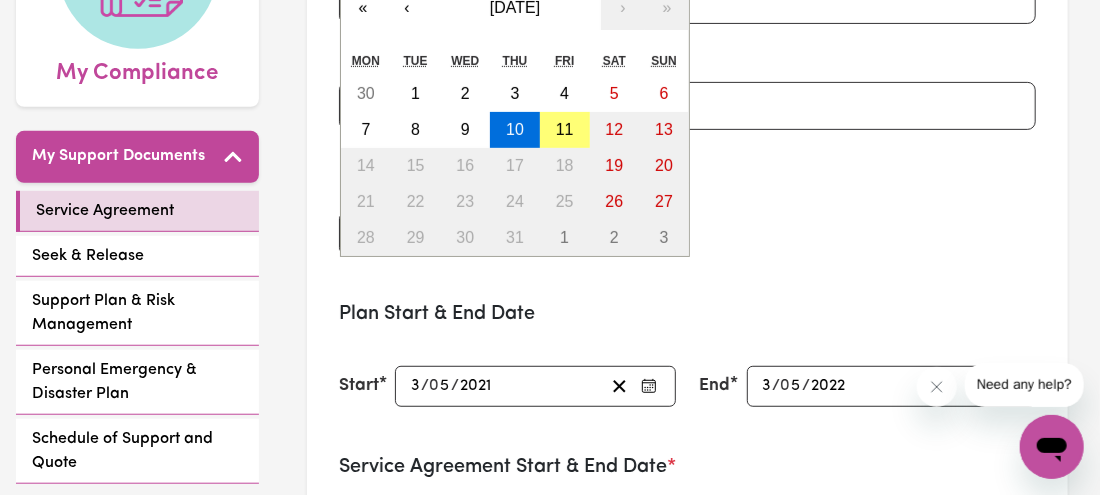 click on "[DATE] 10 / 0 7 / 2025 « ‹ [DATE] › » Mon Tue Wed Thu Fri Sat Sun 30 1 2 3 4 5 6 7 8 9 10 11 12 13 14 15 16 17 18 19 20 21 22 23 24 25 26 27 28 29 30 31 1 2 3" at bounding box center [507, 233] 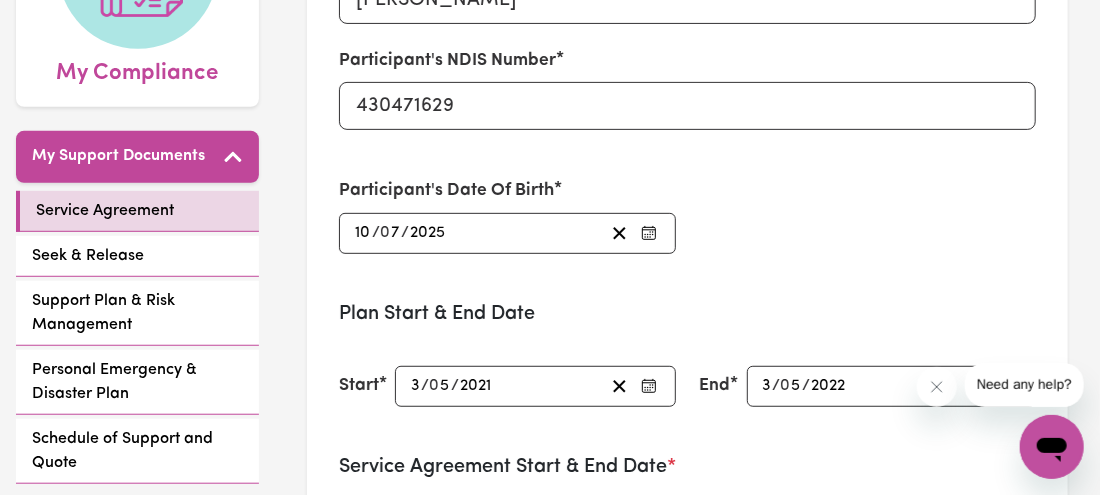 type 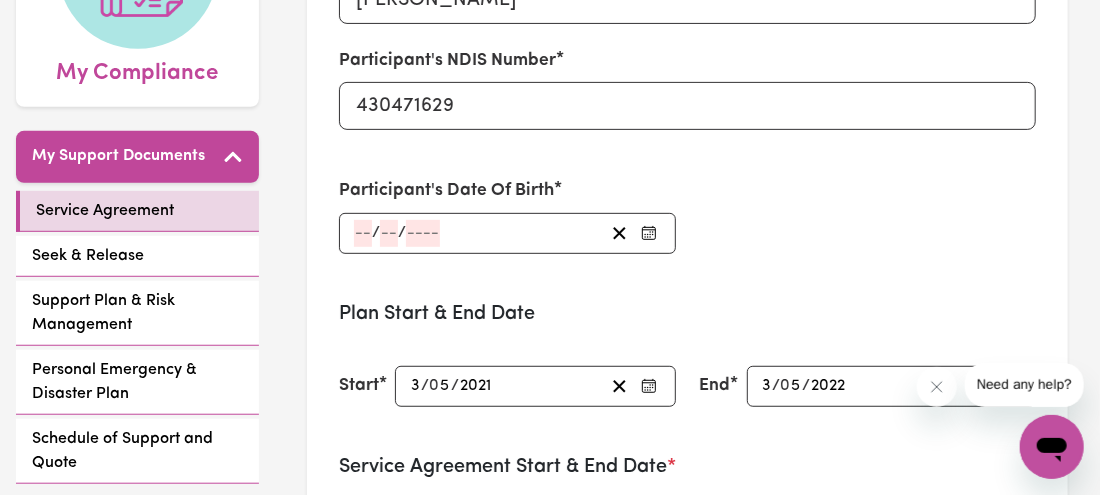 click on "Participant's Date Of Birth / / « ‹ [DATE] › » Mon Tue Wed Thu Fri Sat Sun 30 1 2 3 4 5 6 7 8 9 10 11 12 13 14 15 16 17 18 19 20 21 22 23 24 25 26 27 28 29 30 31 1 2 3" at bounding box center [507, 215] 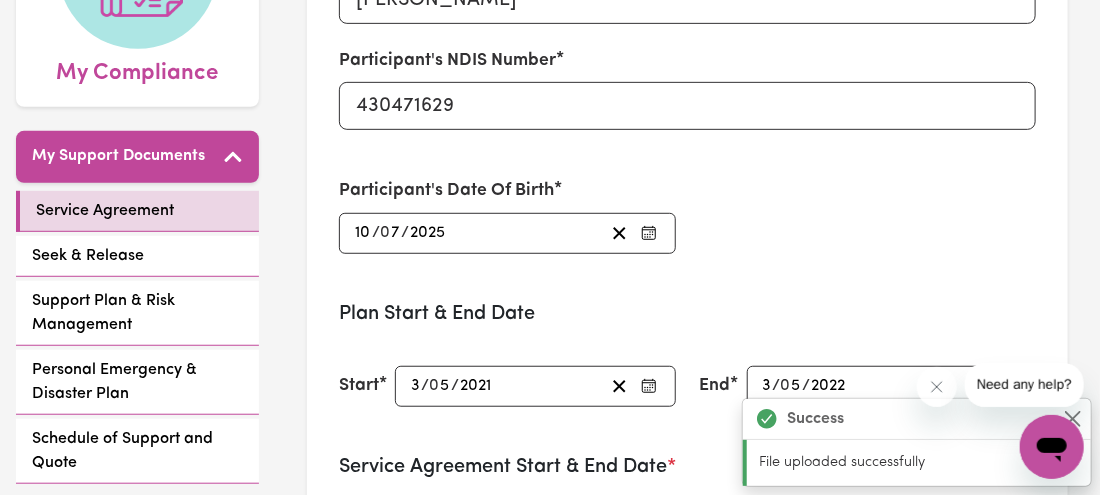 click on "[DATE] 10 / 0 7 / 2025 « ‹ [DATE] › » Mon Tue Wed Thu Fri Sat Sun 30 1 2 3 4 5 6 7 8 9 10 11 12 13 14 15 16 17 18 19 20 21 22 23 24 25 26 27 28 29 30 31 1 2 3" at bounding box center (507, 233) 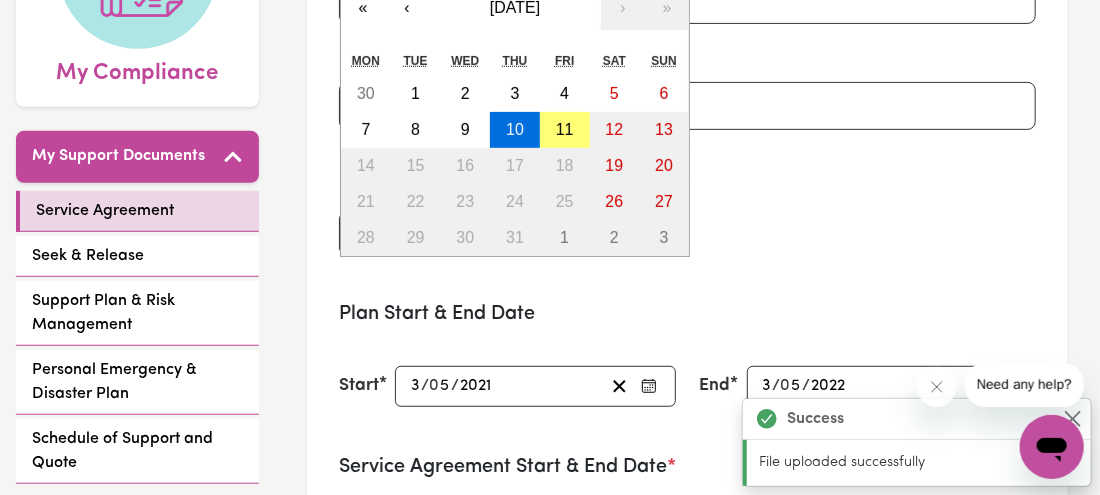 click on "Participant's Name [PERSON_NAME] Participant's NDIS Number 430471629" at bounding box center [687, 35] 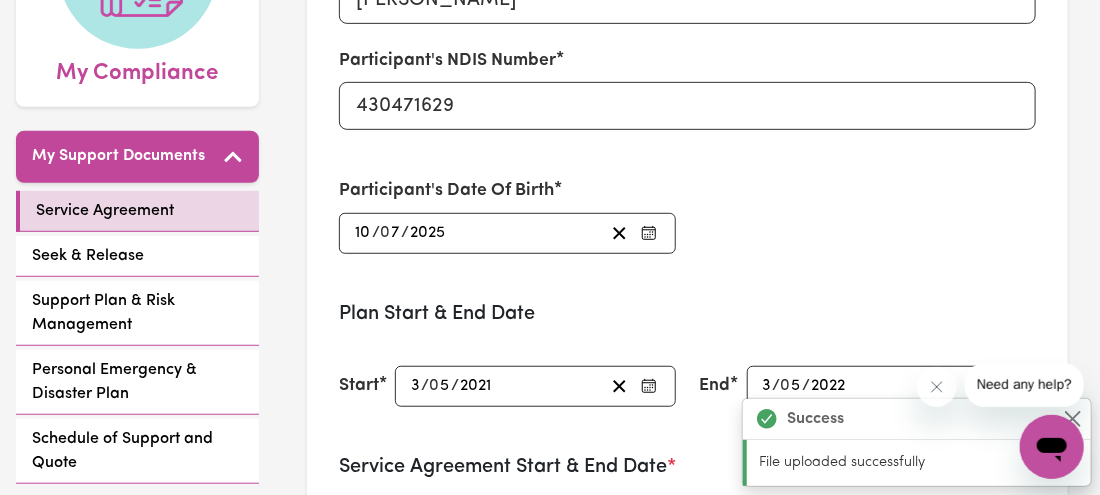 click on "[DATE] 10 / 0 7 / 2025" at bounding box center [478, 233] 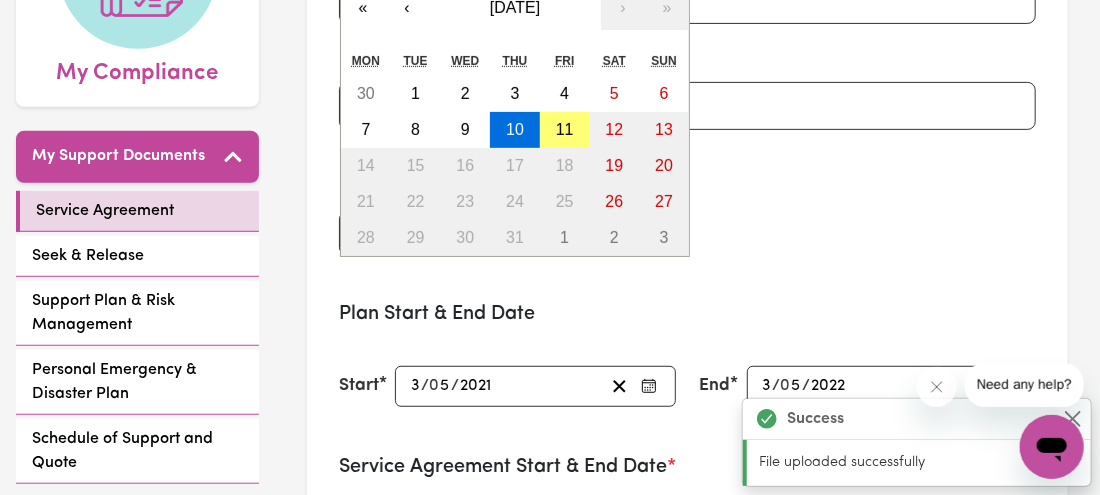click on "[DATE] 10 / 0 7 / 2025 « ‹ [DATE] › » Mon Tue Wed Thu Fri Sat Sun 30 1 2 3 4 5 6 7 8 9 10 11 12 13 14 15 16 17 18 19 20 21 22 23 24 25 26 27 28 29 30 31 1 2 3" at bounding box center [507, 233] 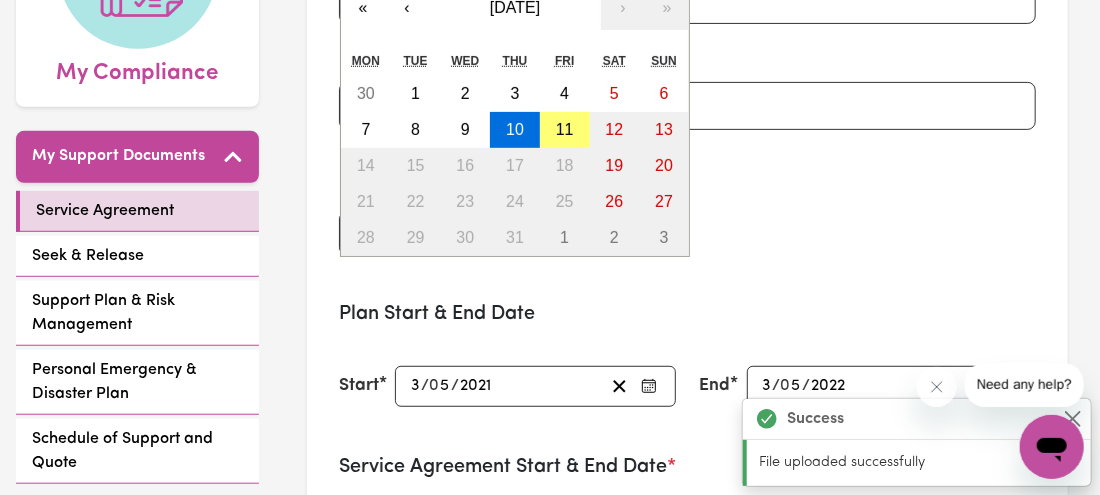 click on "Participant's Name [PERSON_NAME] Participant's NDIS Number 430471629 Participant's Date Of Birth [DEMOGRAPHIC_DATA] 10 / 0 7 / [DEMOGRAPHIC_DATA] « ‹ [DATE] › » Mon Tue Wed Thu Fri Sat Sun 30 1 2 3 4 5 6 7 8 9 10 11 12 13 14 15 16 17 18 19 20 21 22 23 24 25 26 27 28 29 30 31 1 2 3" at bounding box center [687, 97] 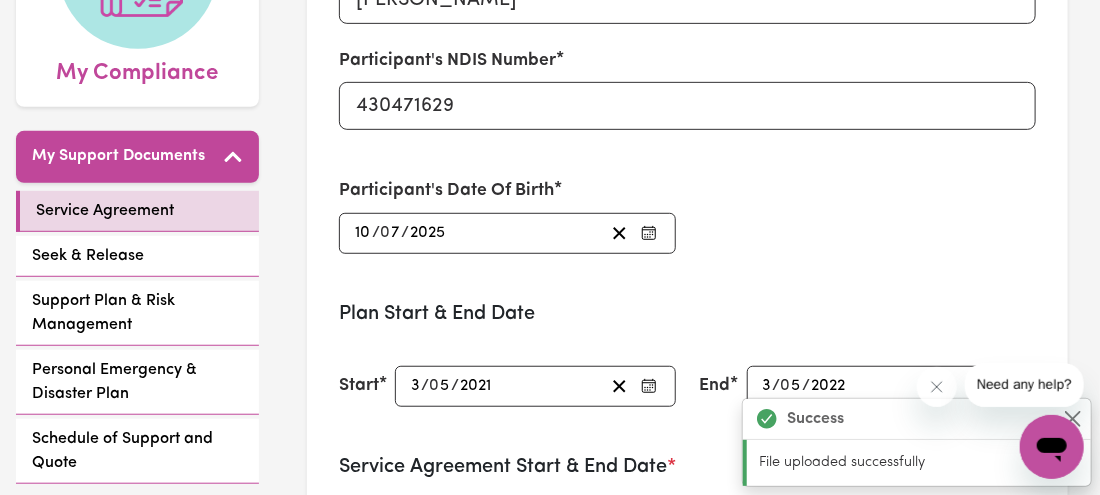 click on "[DATE] 10 / 0 7 / 2025" at bounding box center [478, 233] 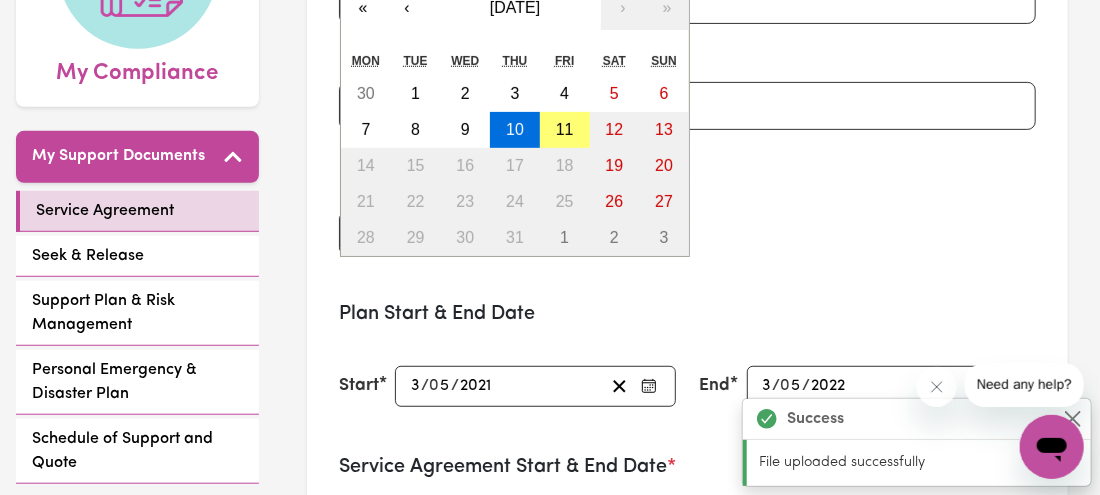 click on "Participant's Name [PERSON_NAME] Participant's NDIS Number 430471629 Participant's Date Of Birth [DEMOGRAPHIC_DATA] 10 / 0 7 / [DEMOGRAPHIC_DATA] « ‹ [DATE] › » Mon Tue Wed Thu Fri Sat Sun 30 1 2 3 4 5 6 7 8 9 10 11 12 13 14 15 16 17 18 19 20 21 22 23 24 25 26 27 28 29 30 31 1 2 3" at bounding box center [687, 97] 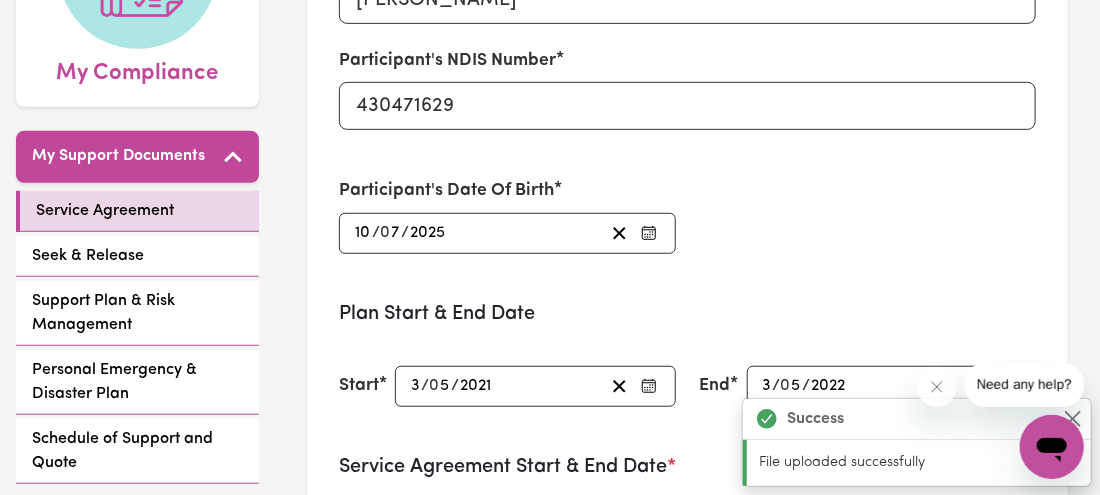 click at bounding box center [649, 233] 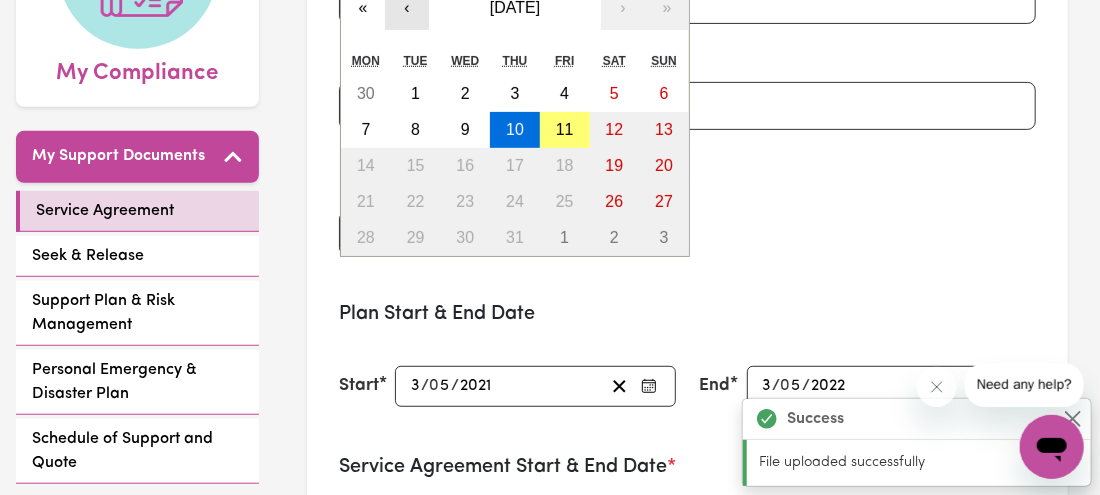 click on "‹" at bounding box center (407, 8) 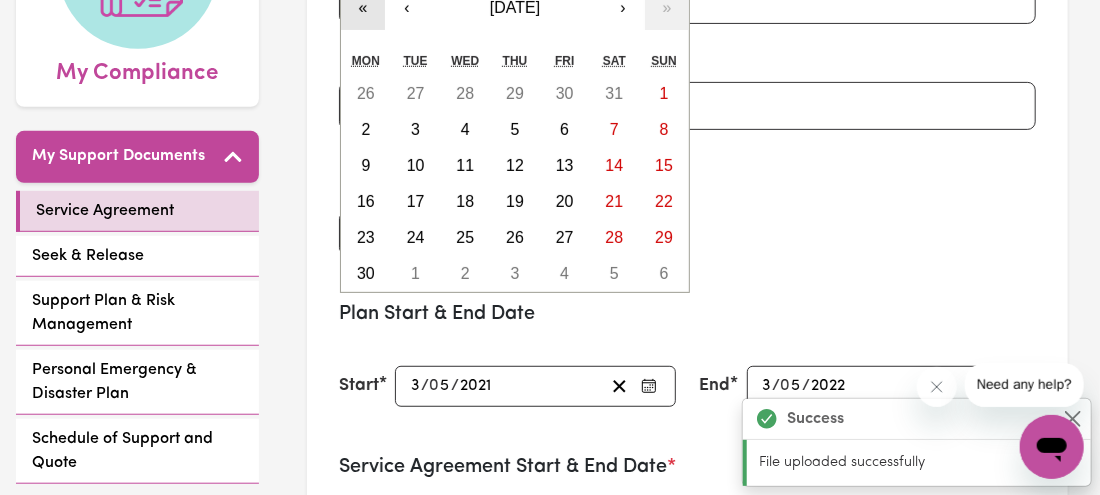 click on "«" at bounding box center (363, 8) 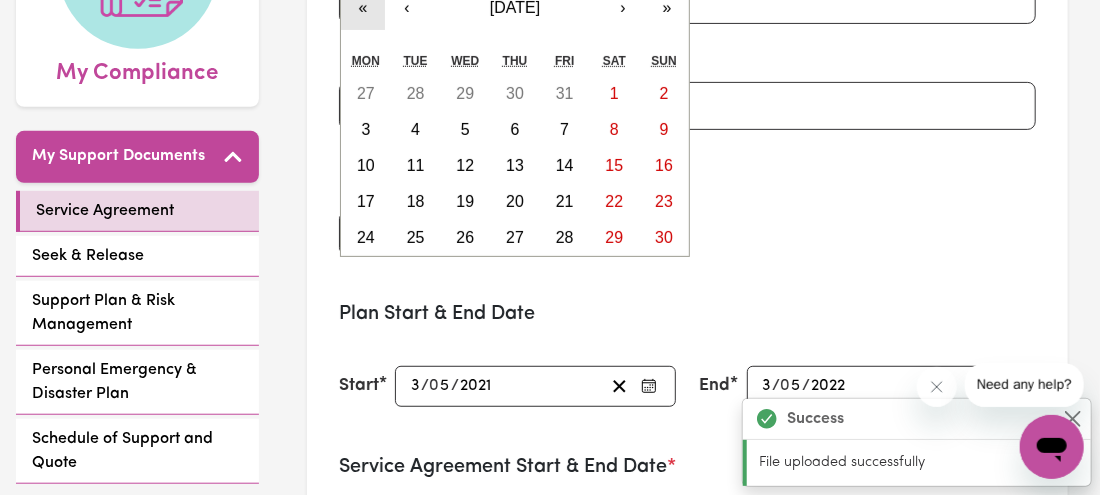 click on "«" at bounding box center (363, 8) 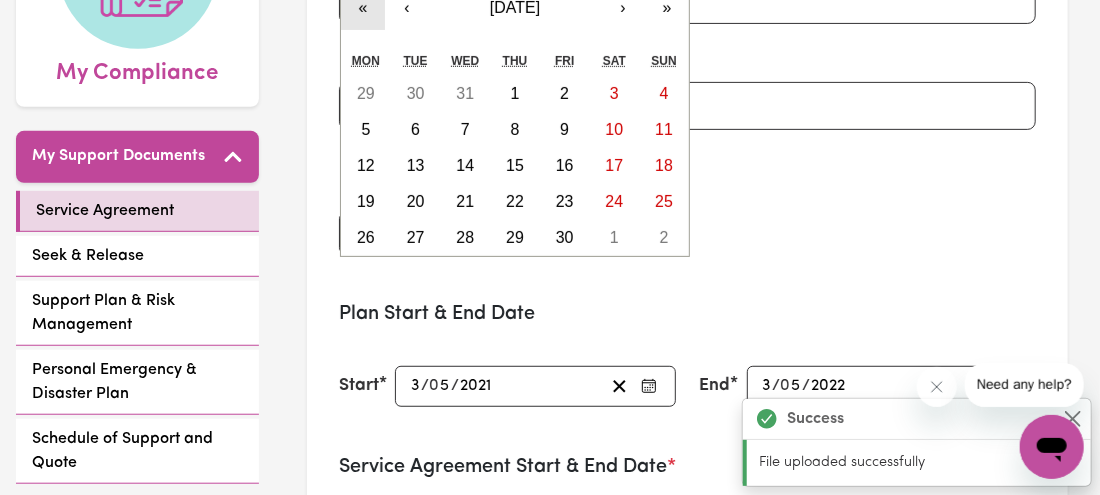 click on "«" at bounding box center [363, 8] 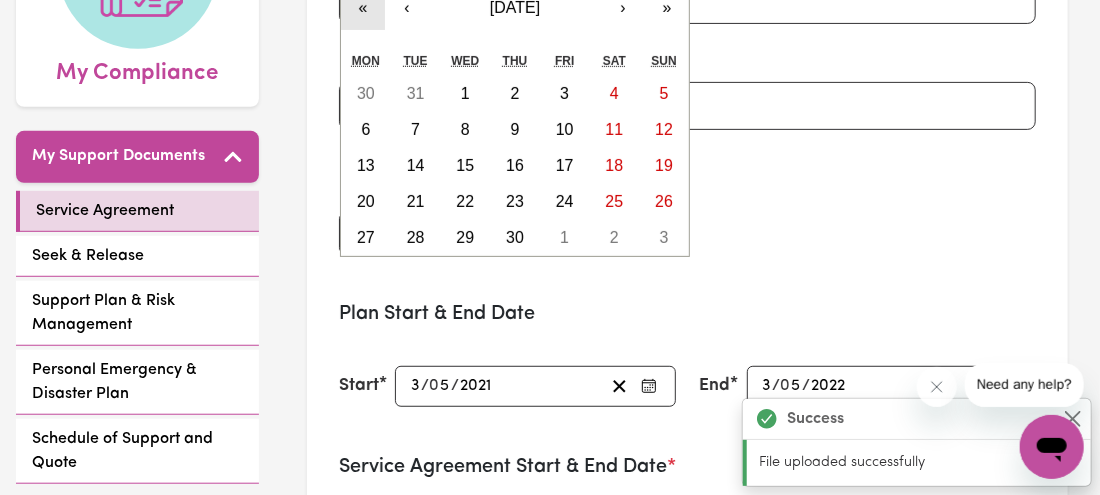 click on "«" at bounding box center (363, 8) 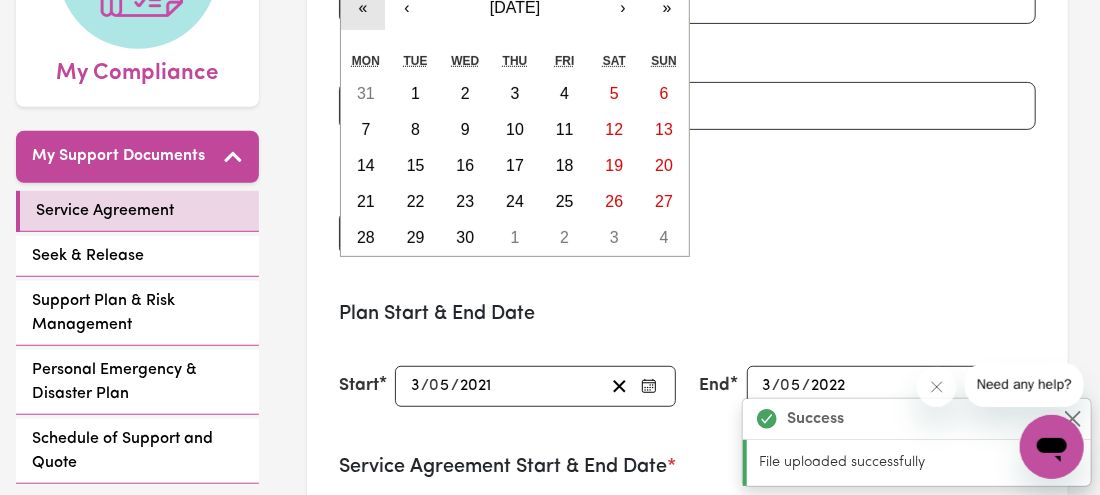 click on "«" at bounding box center [363, 8] 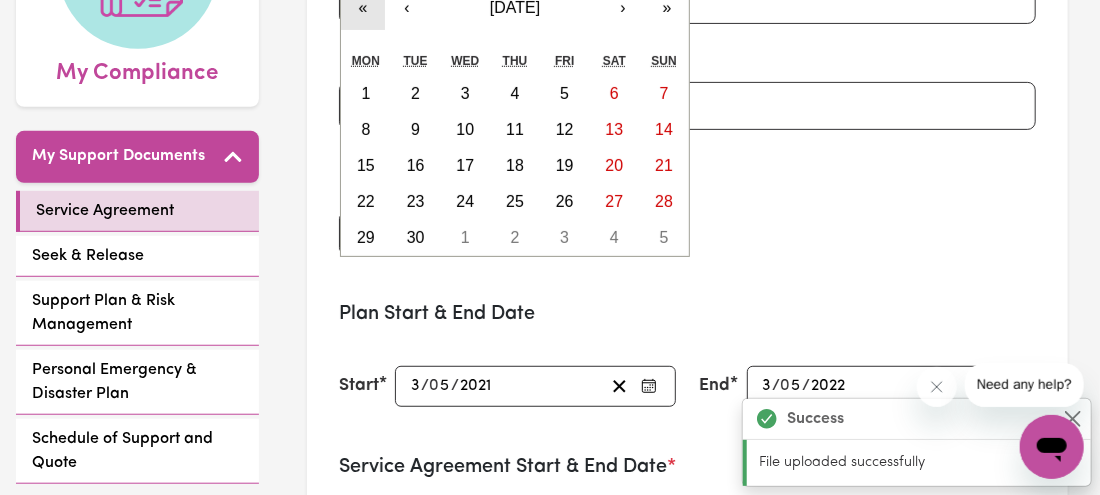 click on "«" at bounding box center (363, 8) 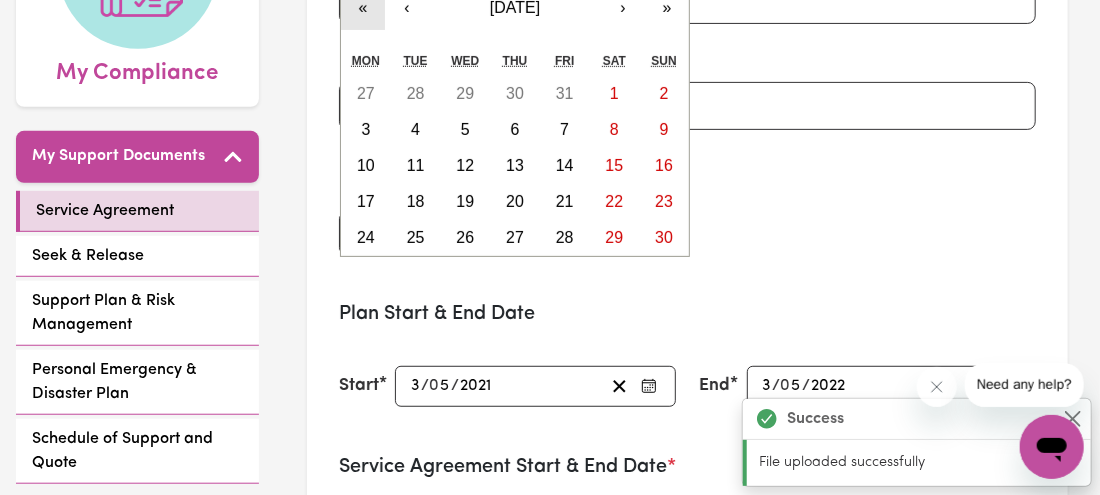 click on "«" at bounding box center [363, 8] 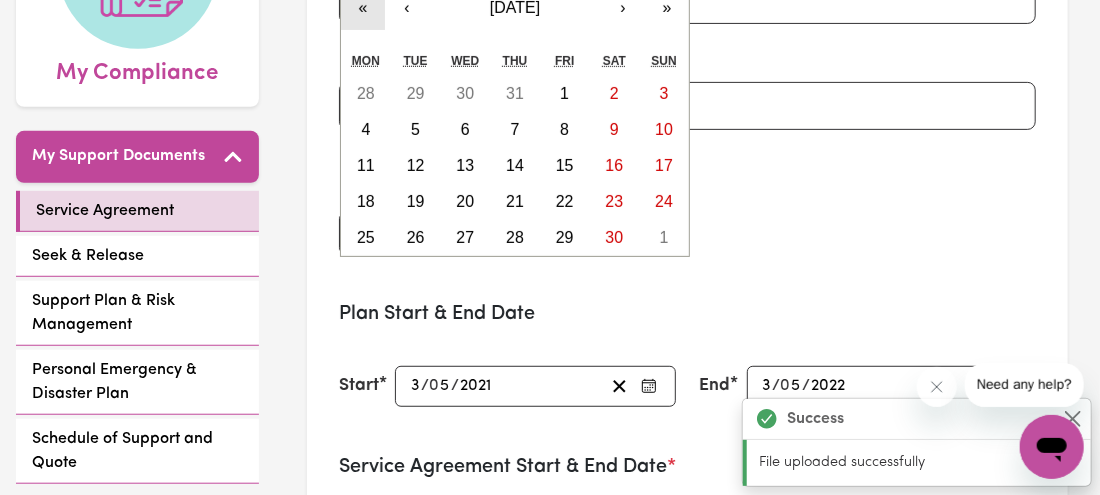 click on "«" at bounding box center [363, 8] 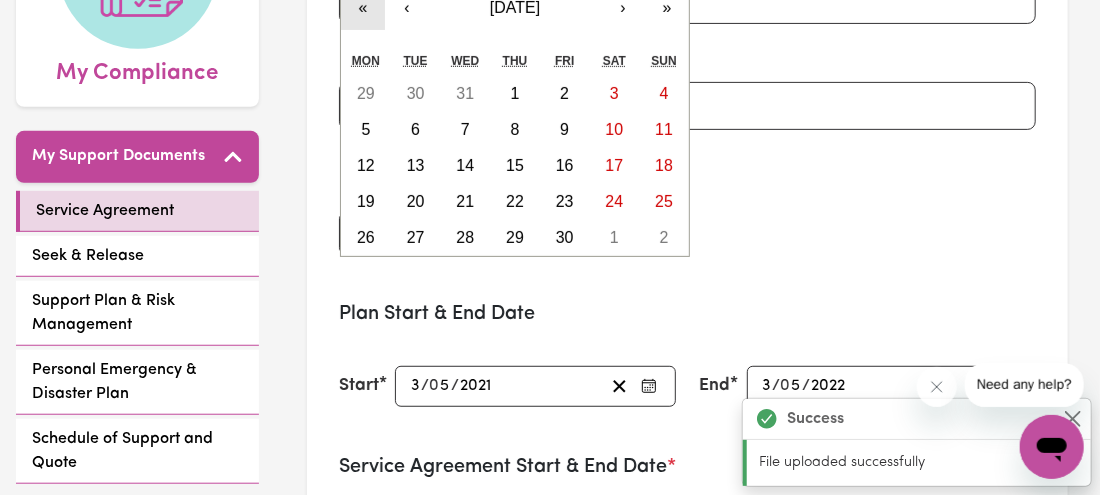 click on "«" at bounding box center [363, 8] 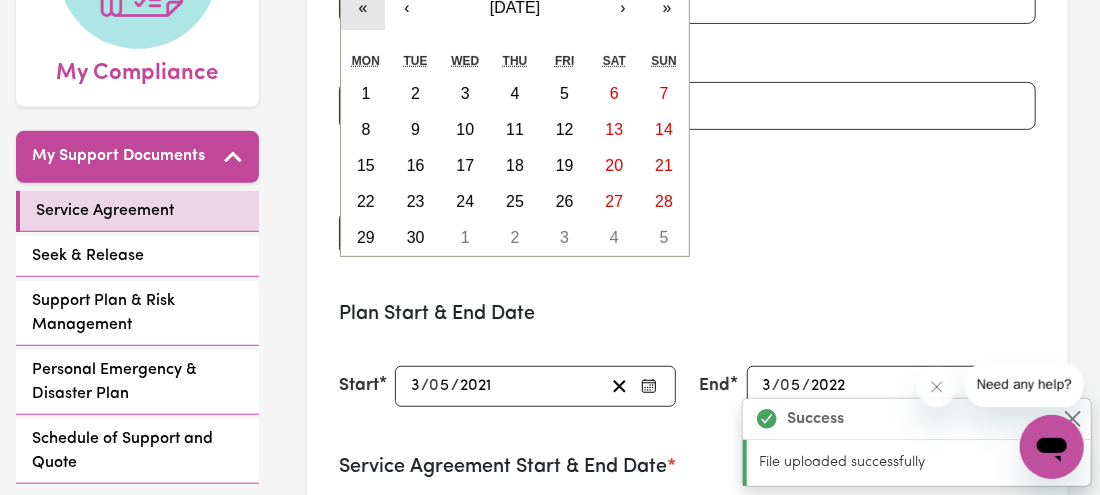 click on "«" at bounding box center [363, 8] 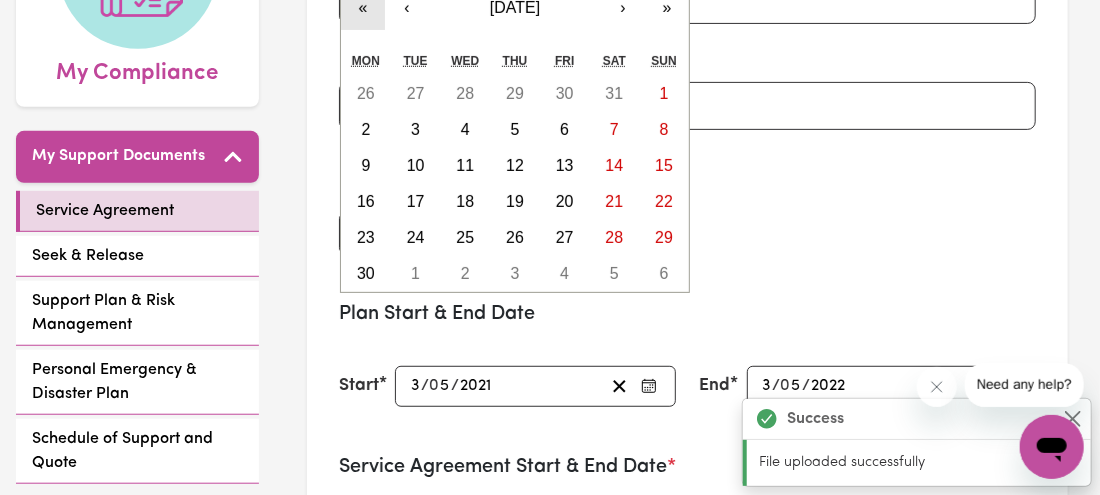 click on "«" at bounding box center [363, 8] 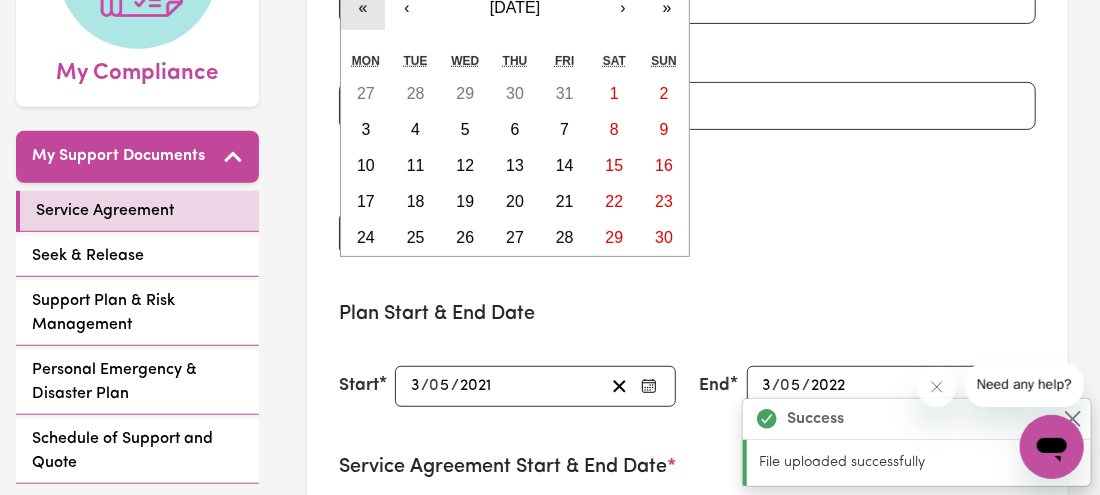click on "«" at bounding box center [363, 8] 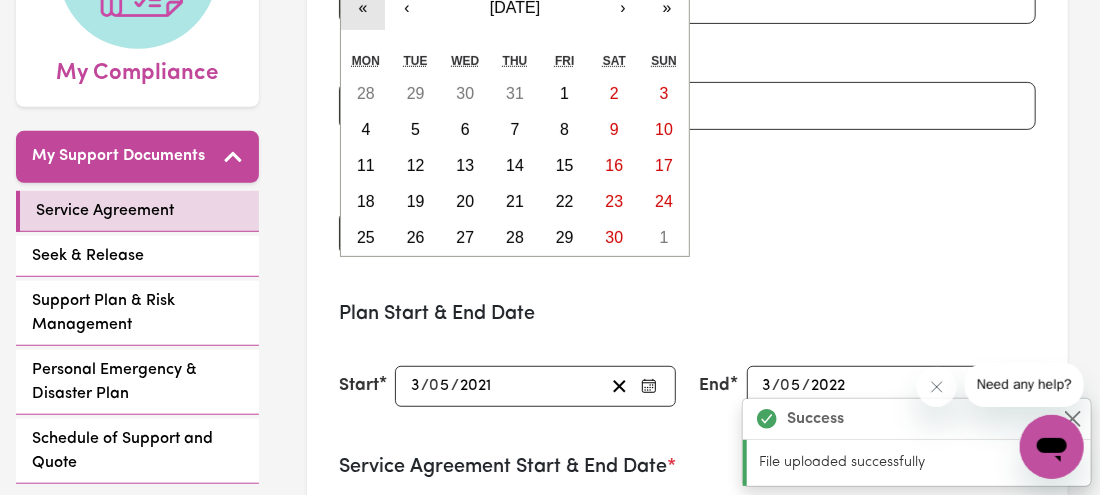 click on "«" at bounding box center (363, 8) 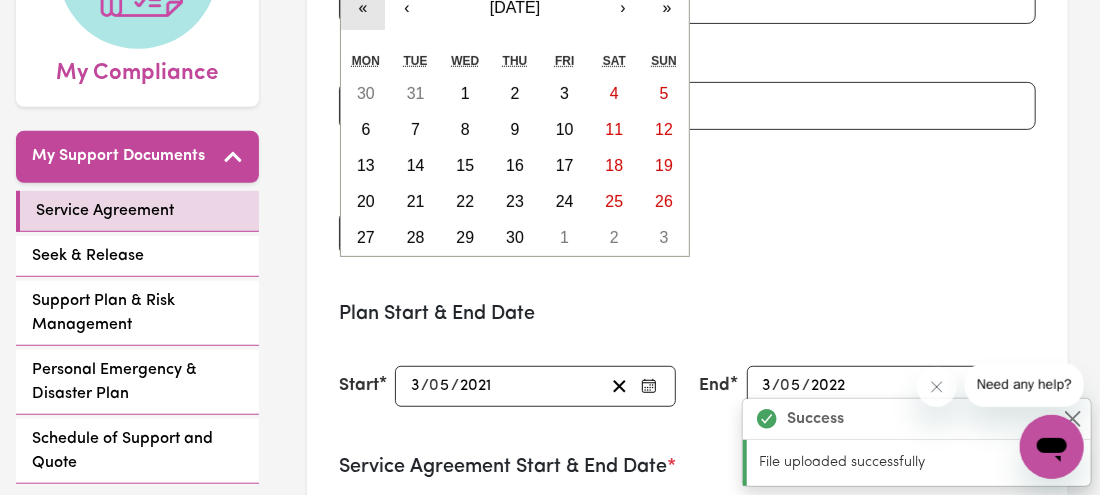 click on "«" at bounding box center [363, 8] 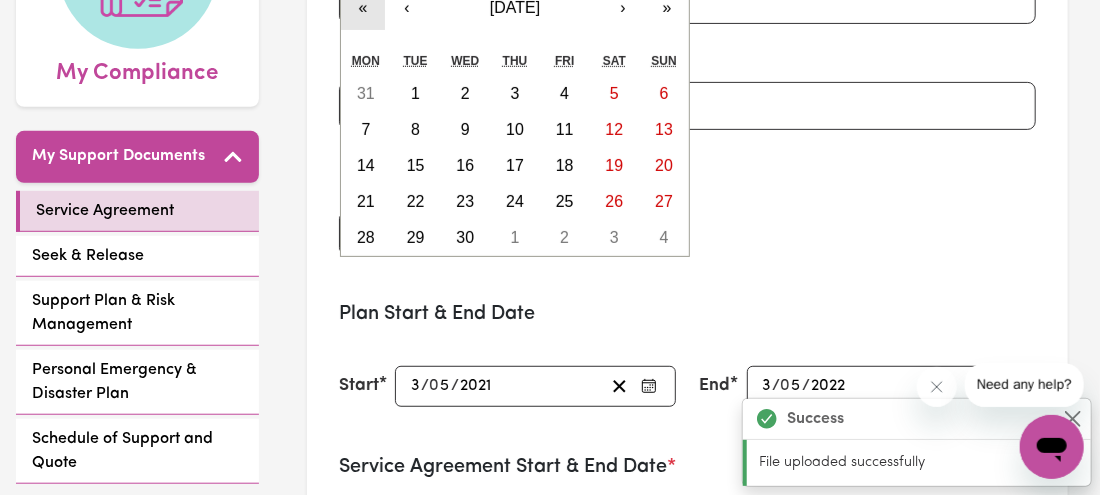 click on "«" at bounding box center [363, 8] 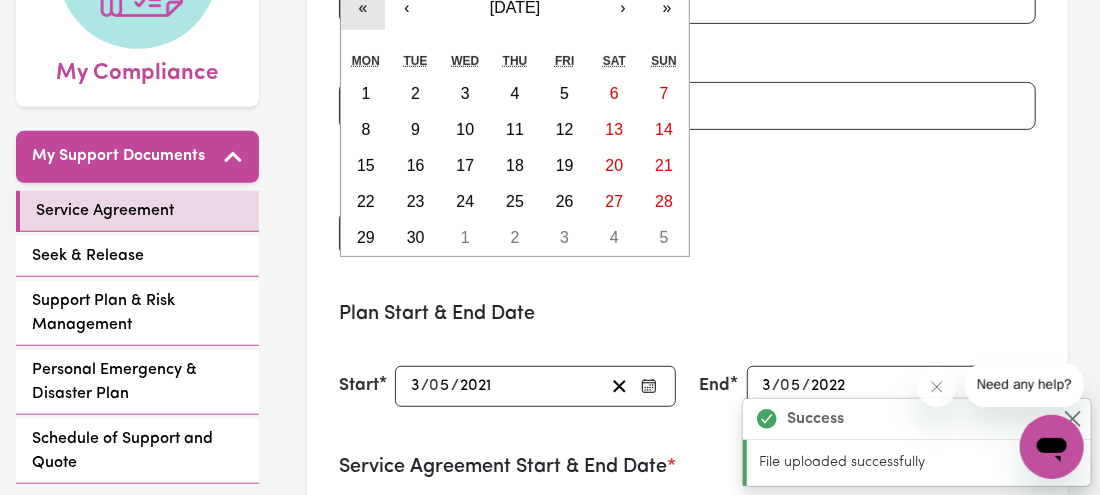 click on "«" at bounding box center [363, 8] 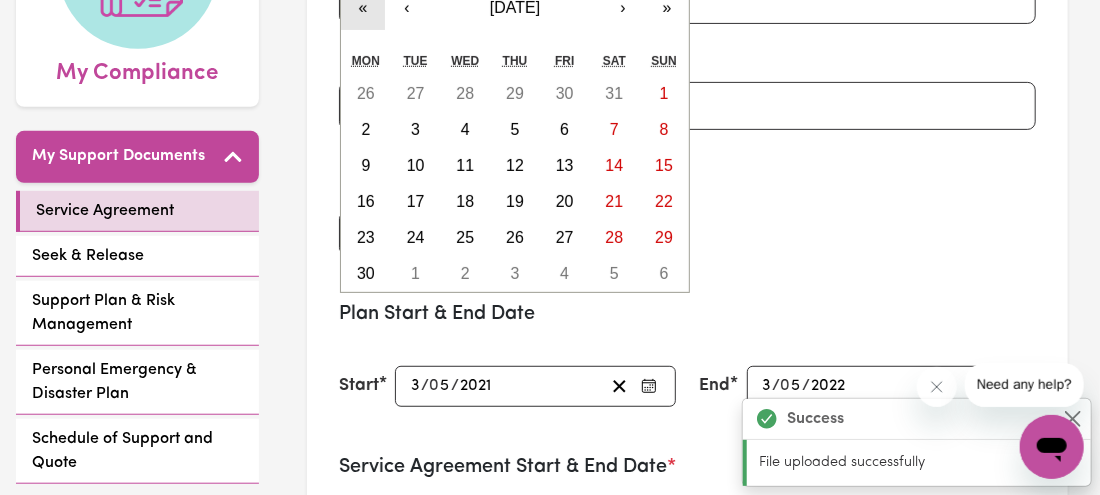 click on "«" at bounding box center [363, 8] 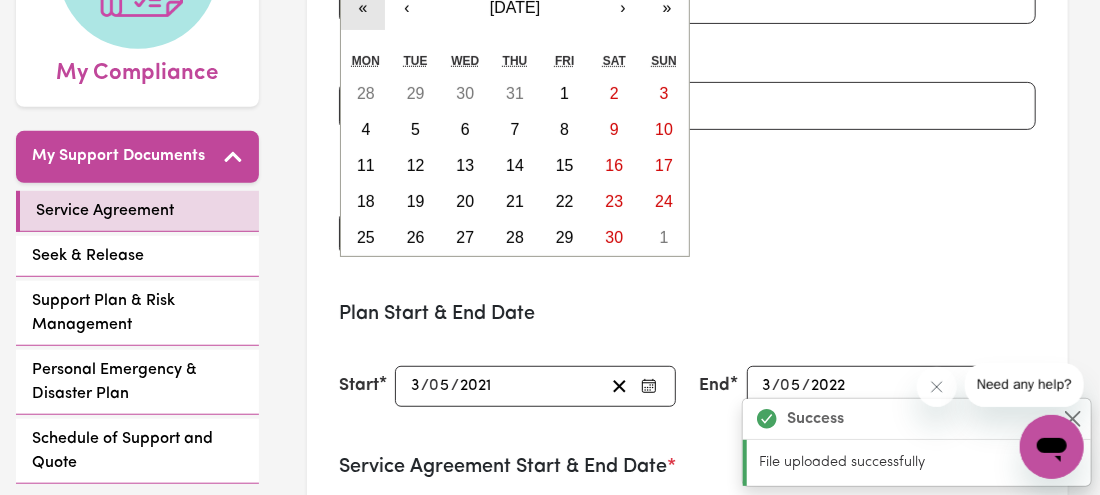 click on "«" at bounding box center [363, 8] 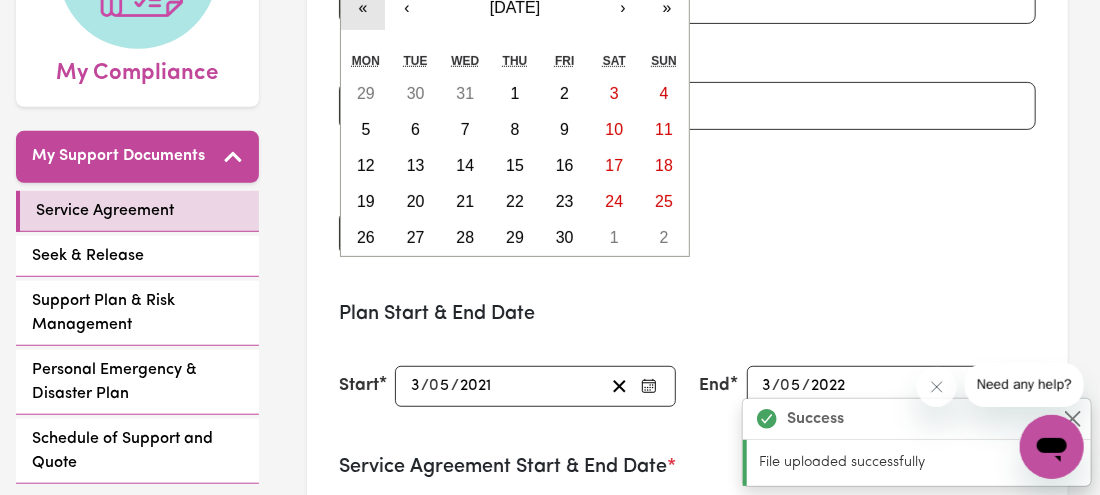 click on "«" at bounding box center (363, 8) 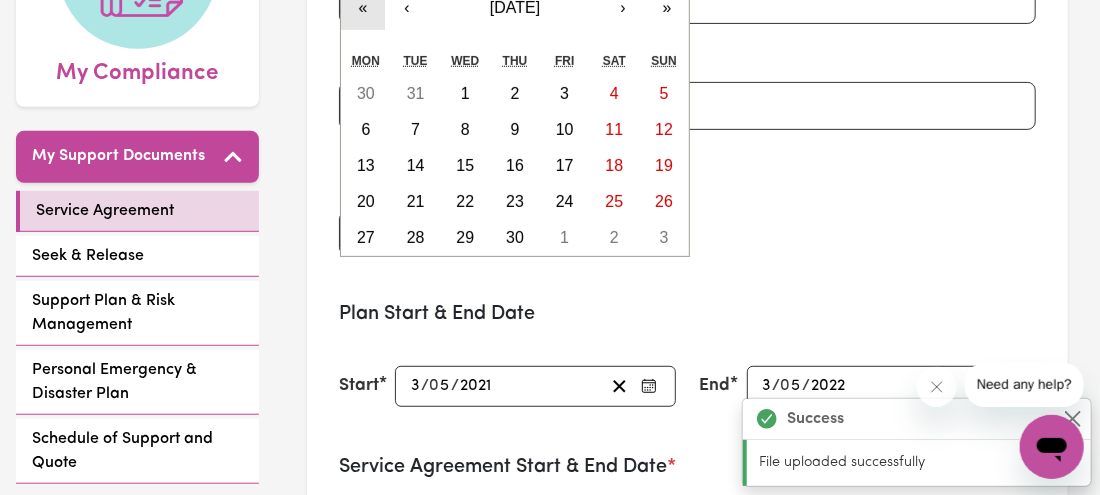 click on "«" at bounding box center [363, 8] 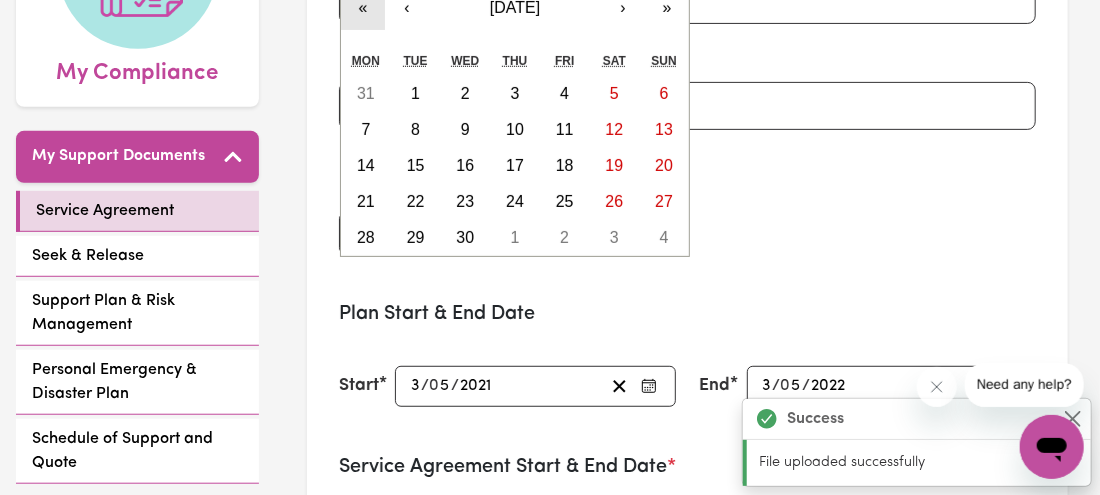 click on "«" at bounding box center (363, 8) 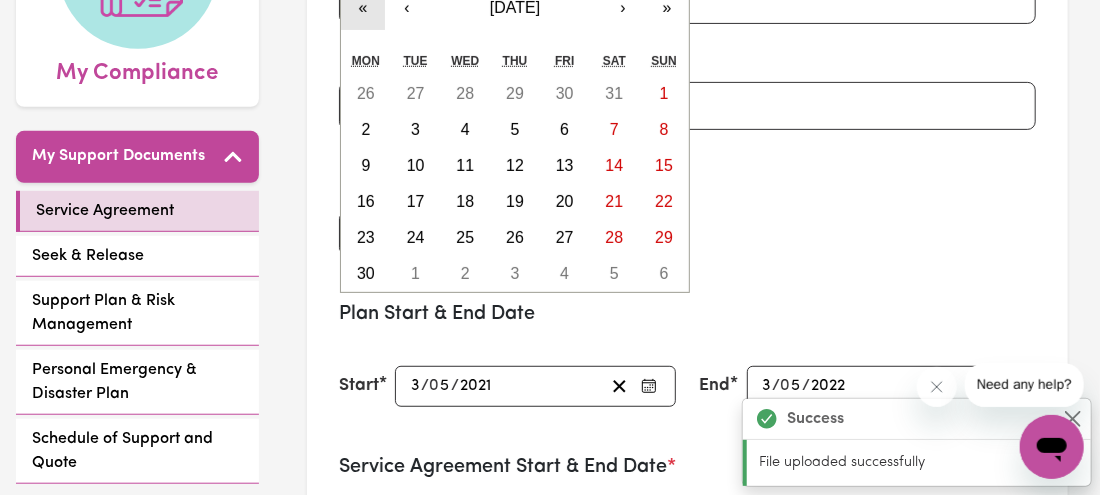 click on "«" at bounding box center (363, 8) 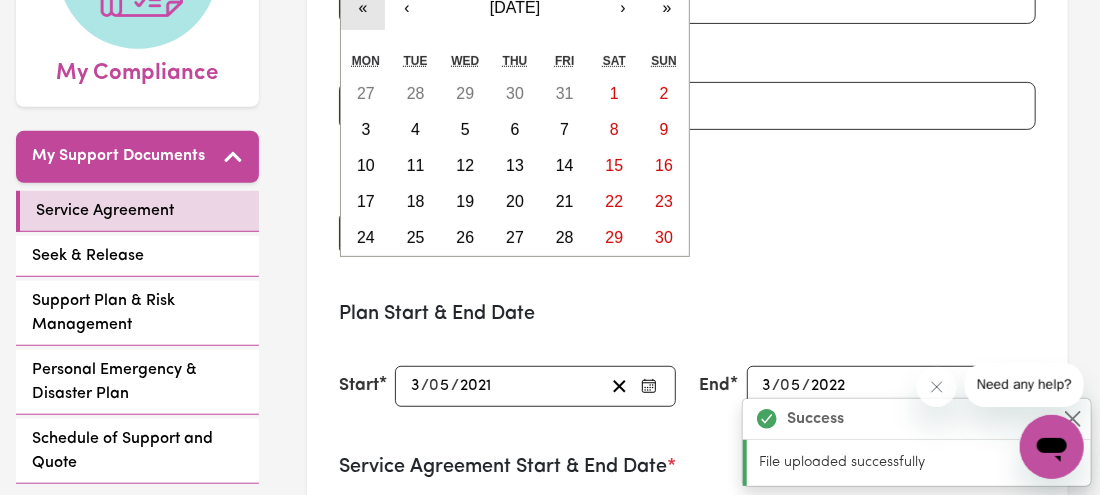 click on "«" at bounding box center (363, 8) 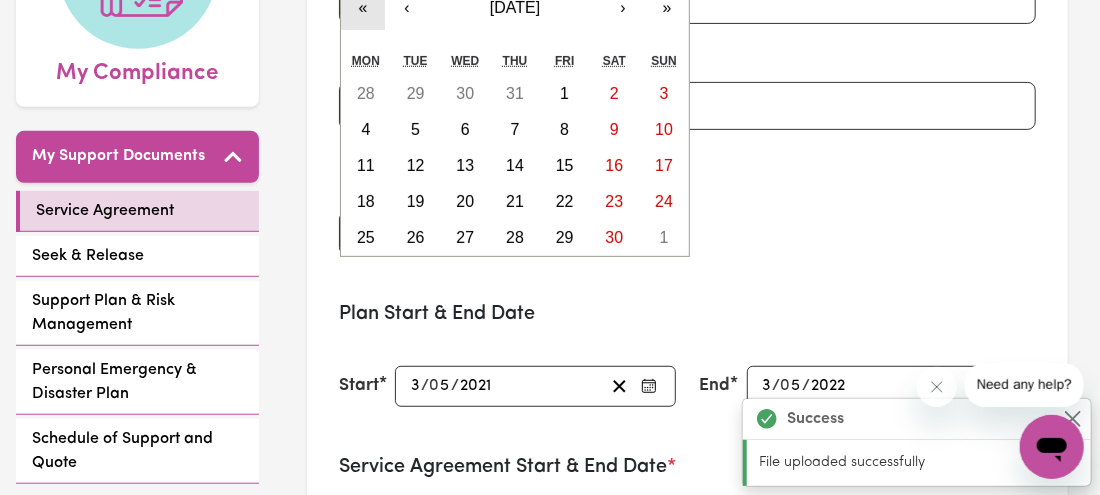 click on "«" at bounding box center (363, 8) 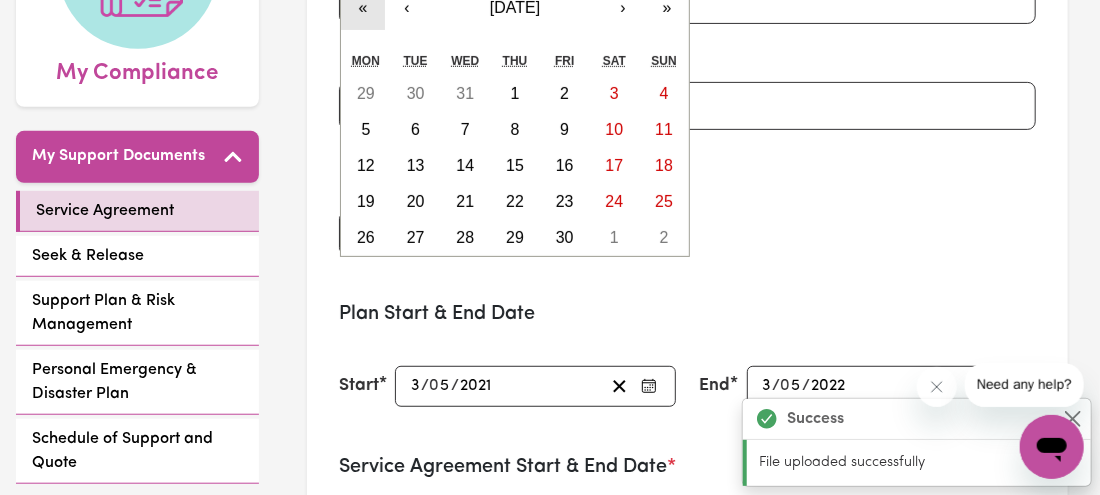 click on "«" at bounding box center [363, 8] 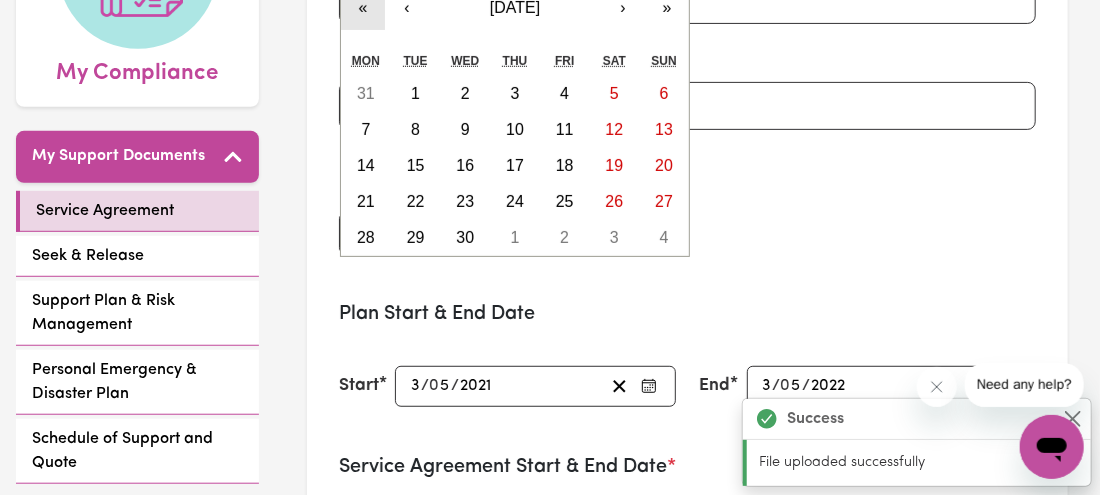 click on "«" at bounding box center (363, 8) 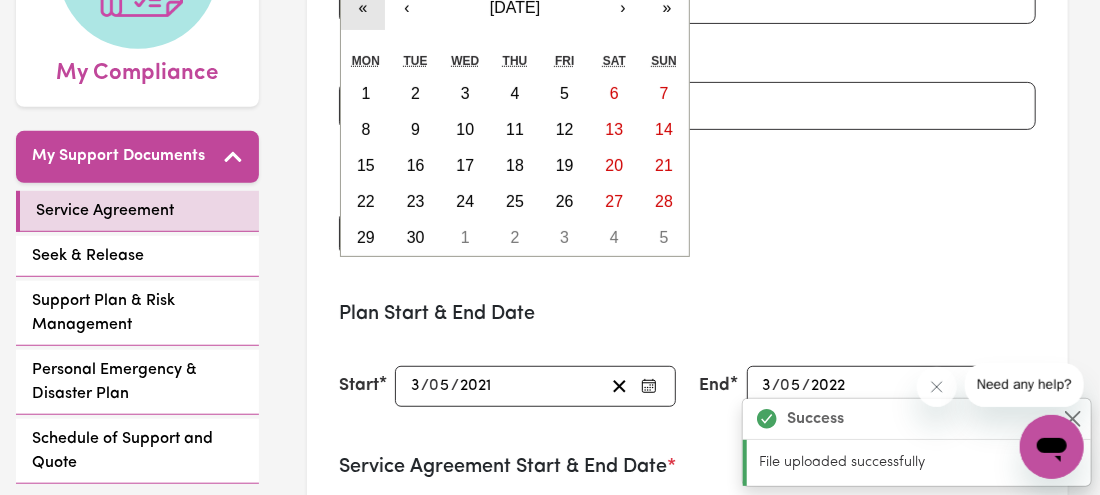 click on "«" at bounding box center (363, 8) 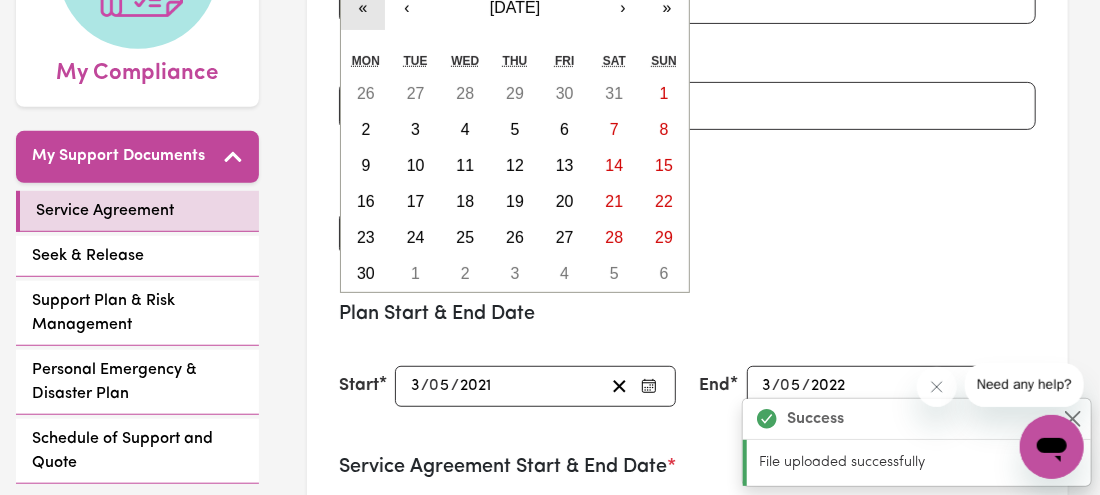click on "«" at bounding box center [363, 8] 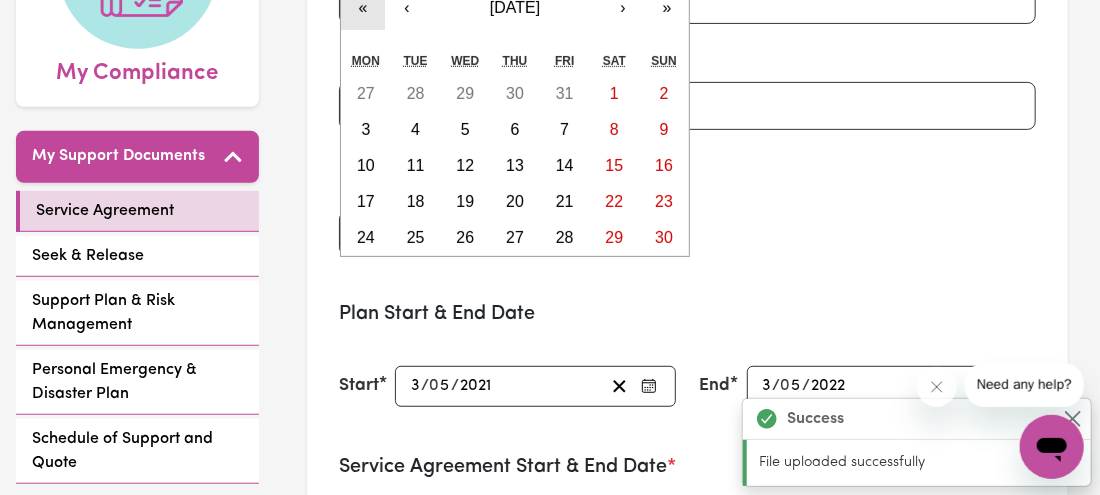 click on "«" at bounding box center (363, 8) 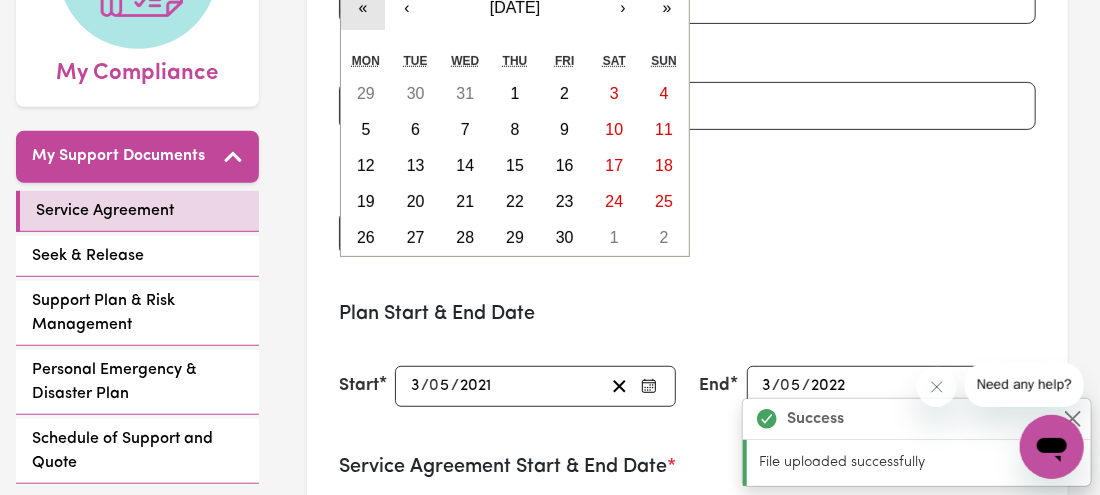 click on "«" at bounding box center (363, 8) 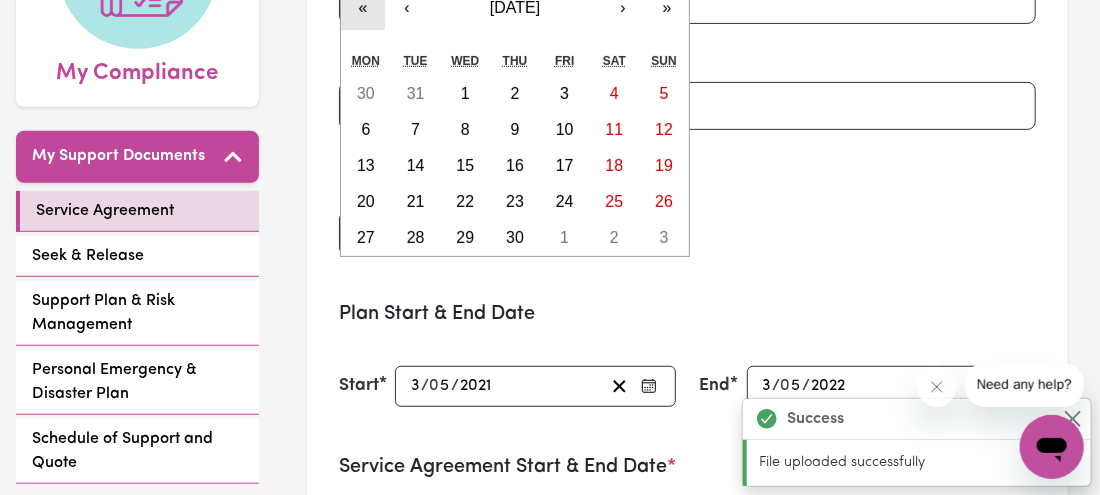 click on "«" at bounding box center (363, 8) 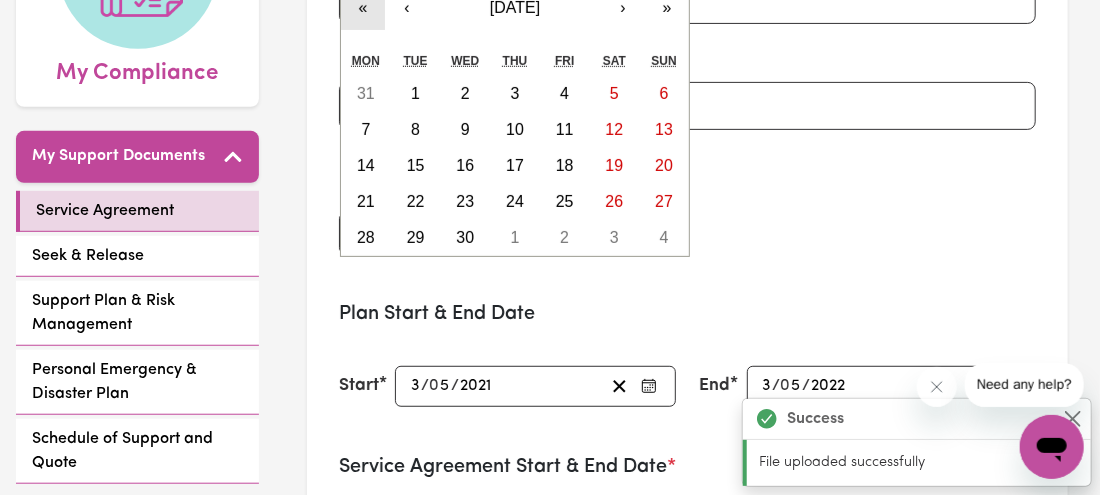 click on "«" at bounding box center [363, 8] 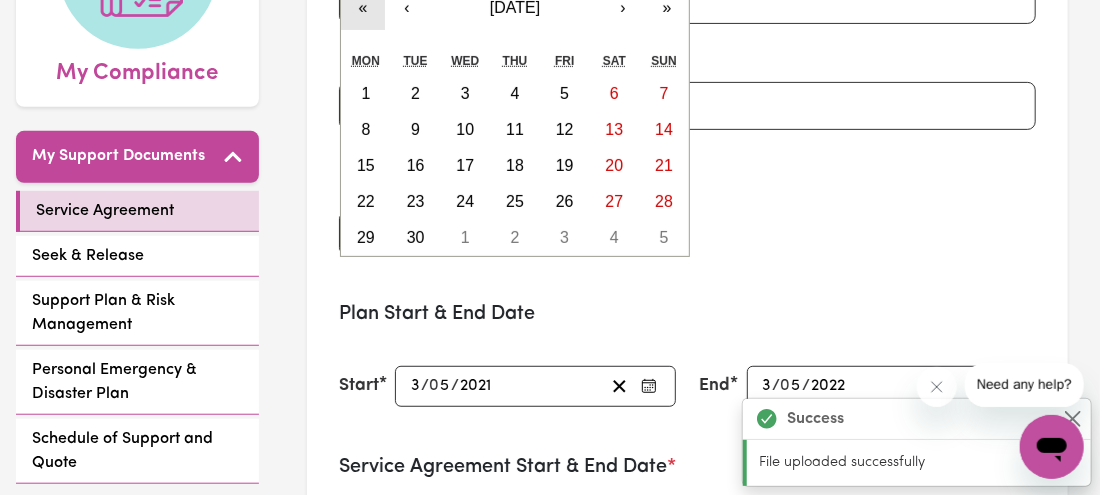 click on "«" at bounding box center (363, 8) 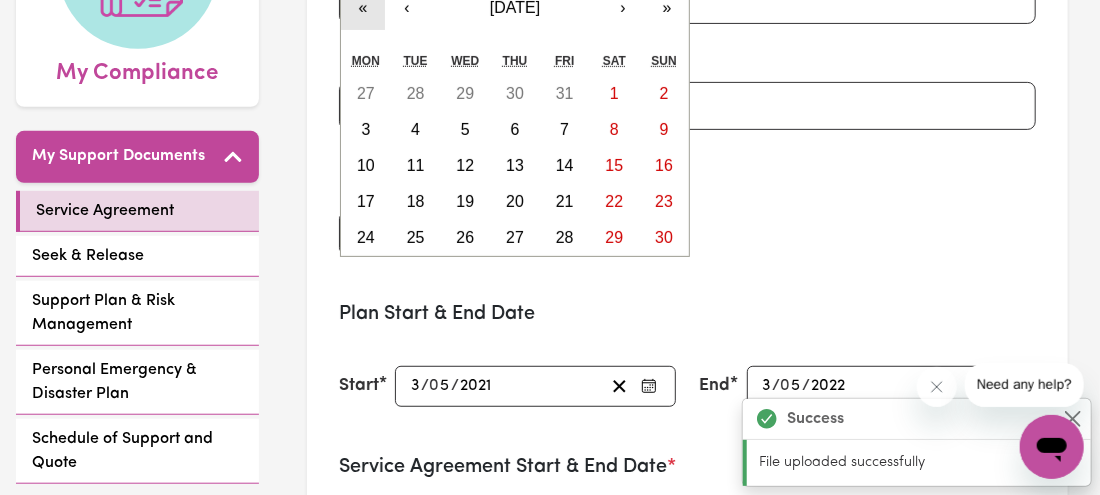 click on "«" at bounding box center (363, 8) 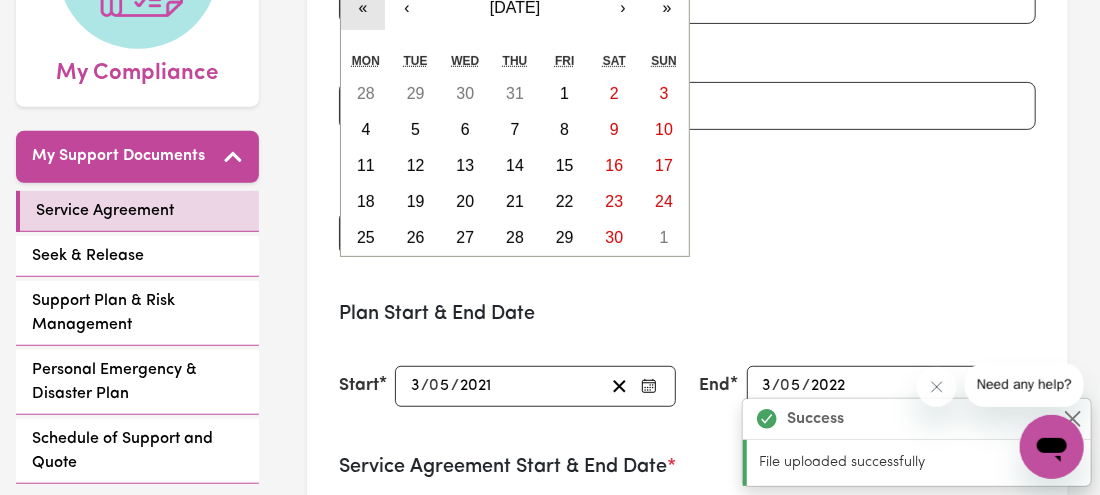 click on "«" at bounding box center (363, 8) 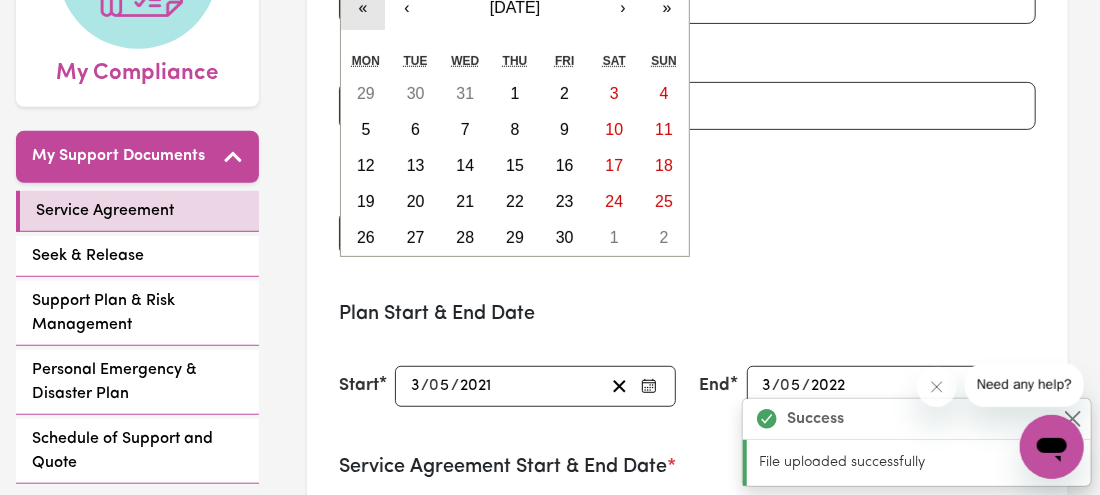 click on "«" at bounding box center [363, 8] 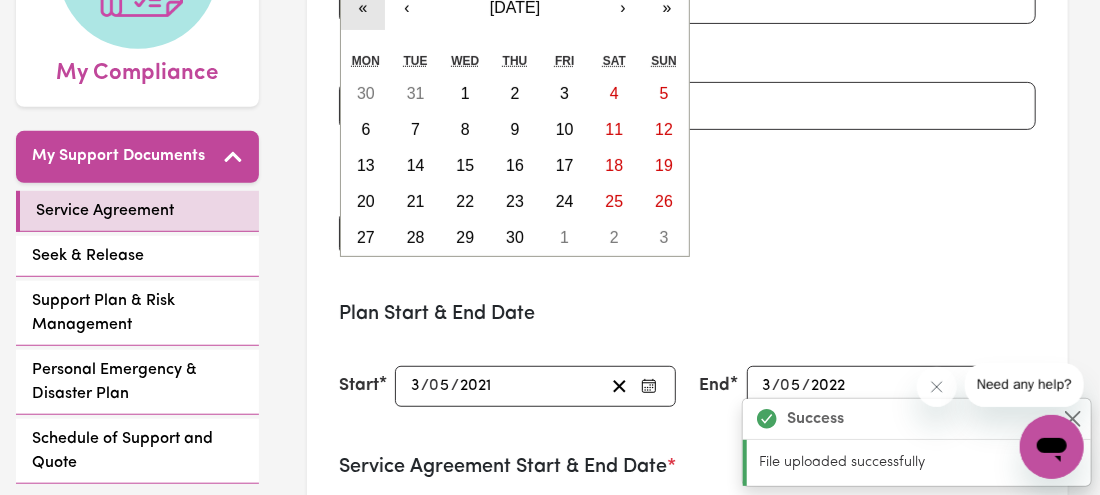 click on "«" at bounding box center [363, 8] 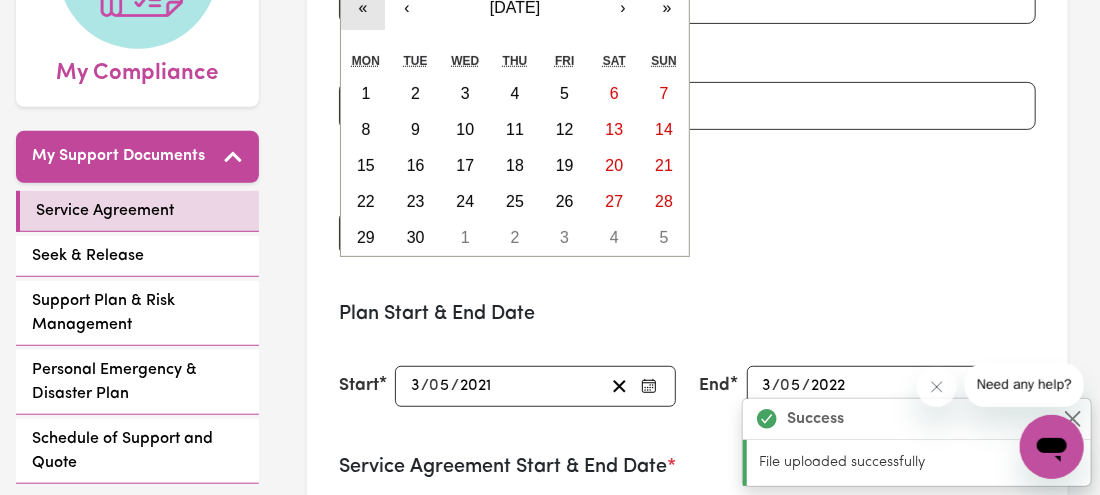 click on "«" at bounding box center (363, 8) 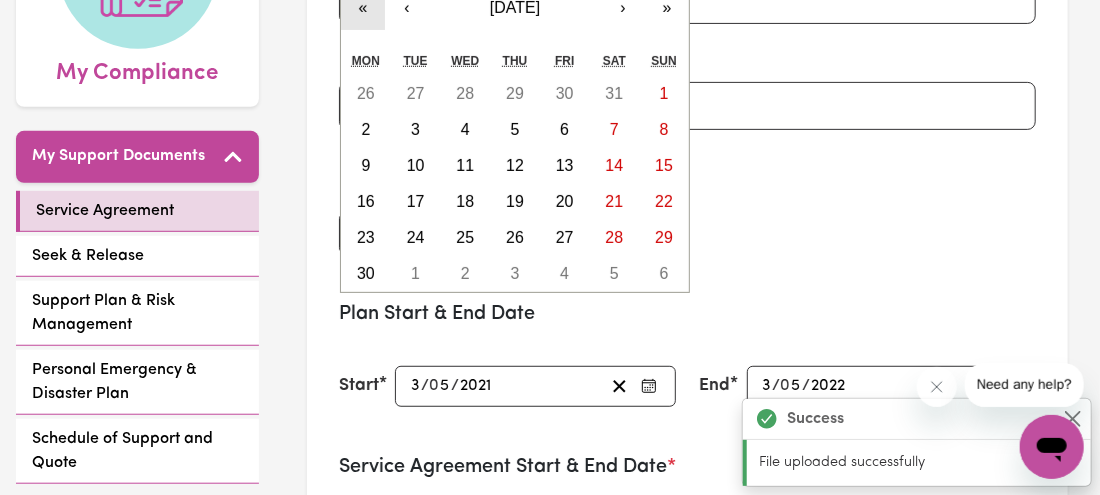 click on "«" at bounding box center [363, 8] 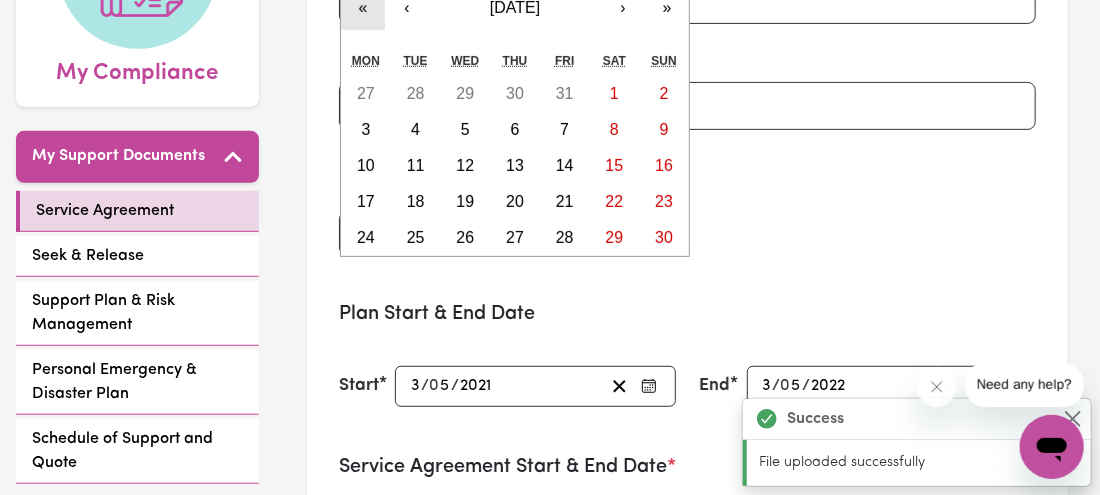 click on "«" at bounding box center [363, 8] 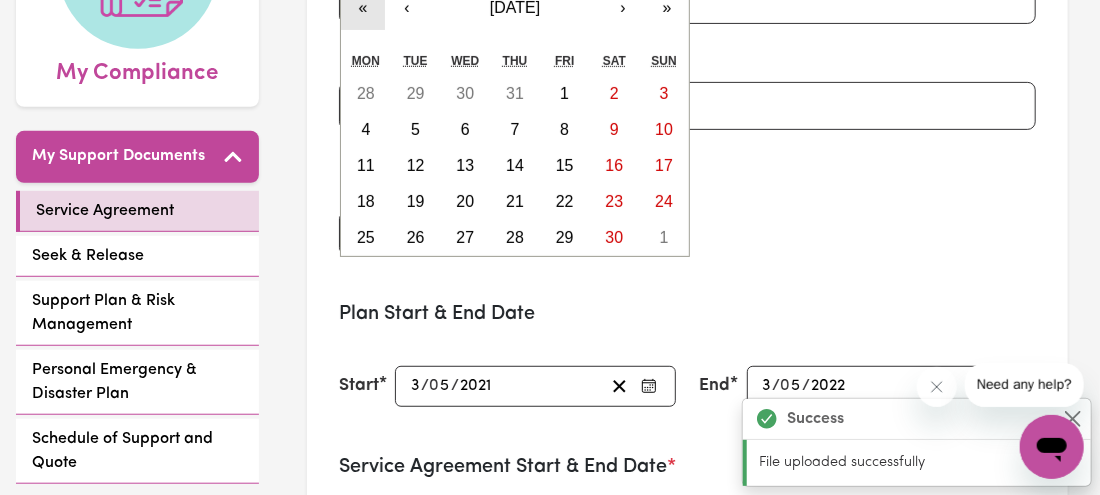 click on "«" at bounding box center (363, 8) 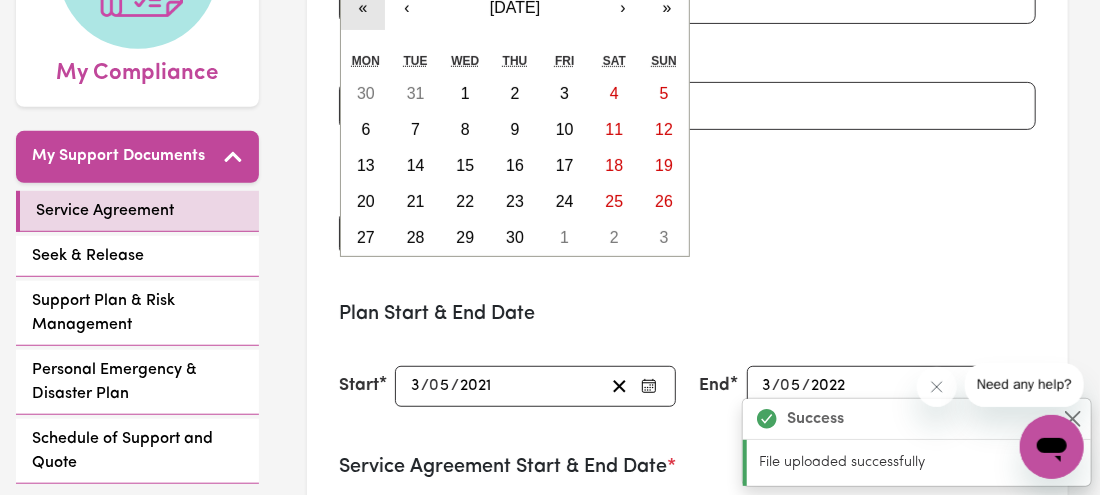 click on "«" at bounding box center [363, 8] 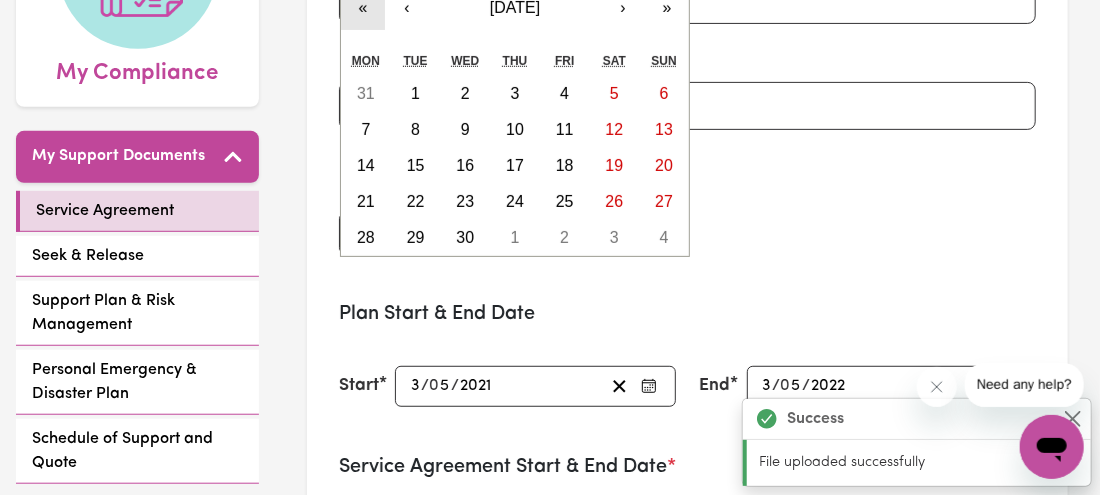 click on "«" at bounding box center (363, 8) 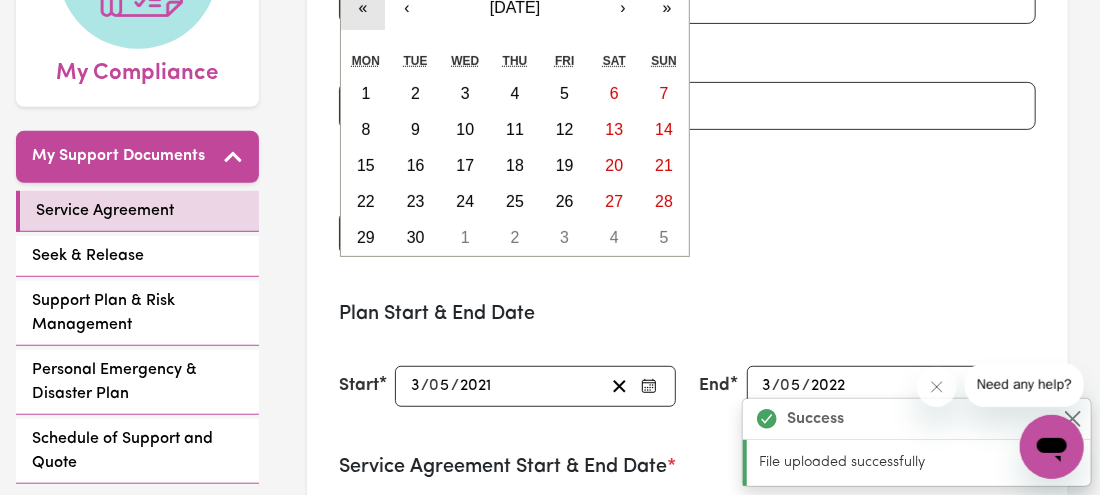 click on "«" at bounding box center (363, 8) 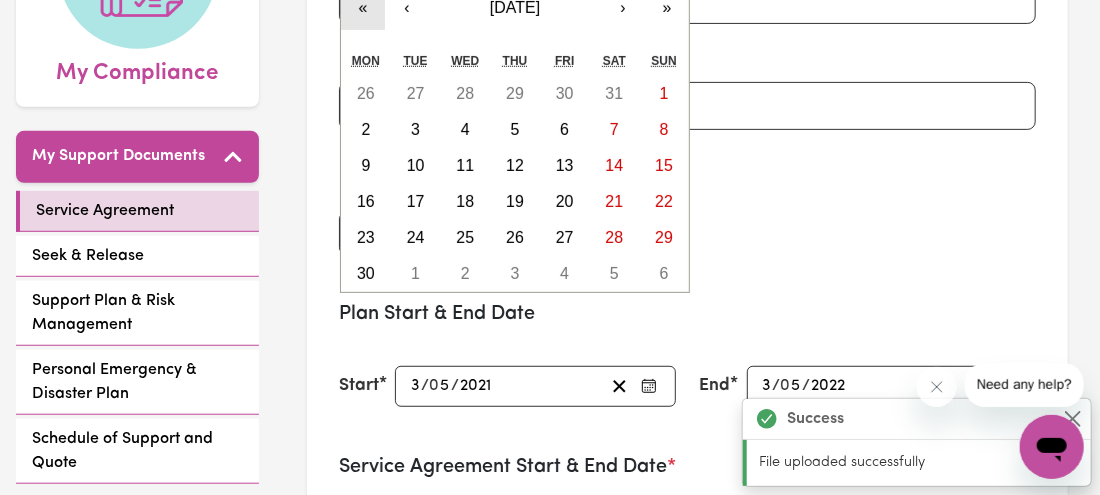 click on "«" at bounding box center [363, 8] 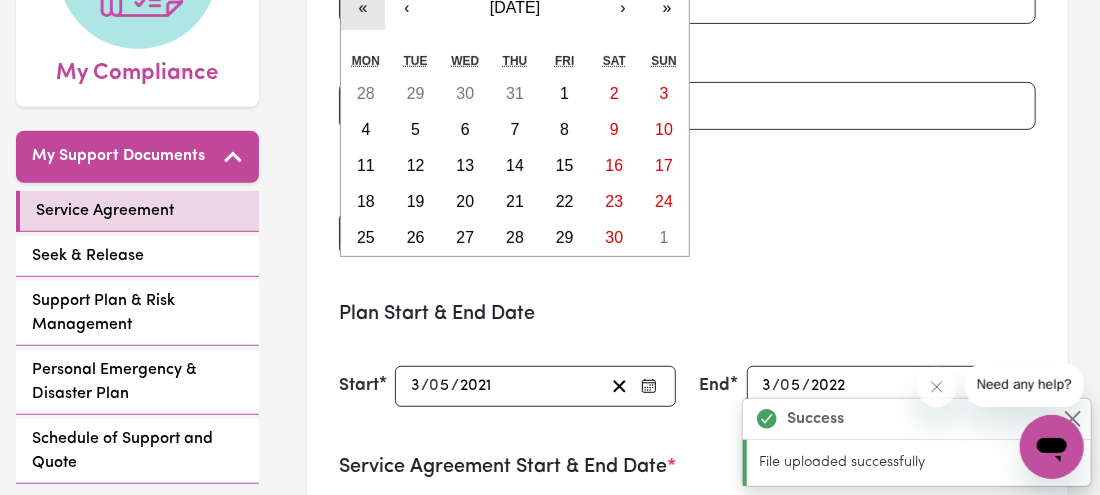 click on "«" at bounding box center [363, 8] 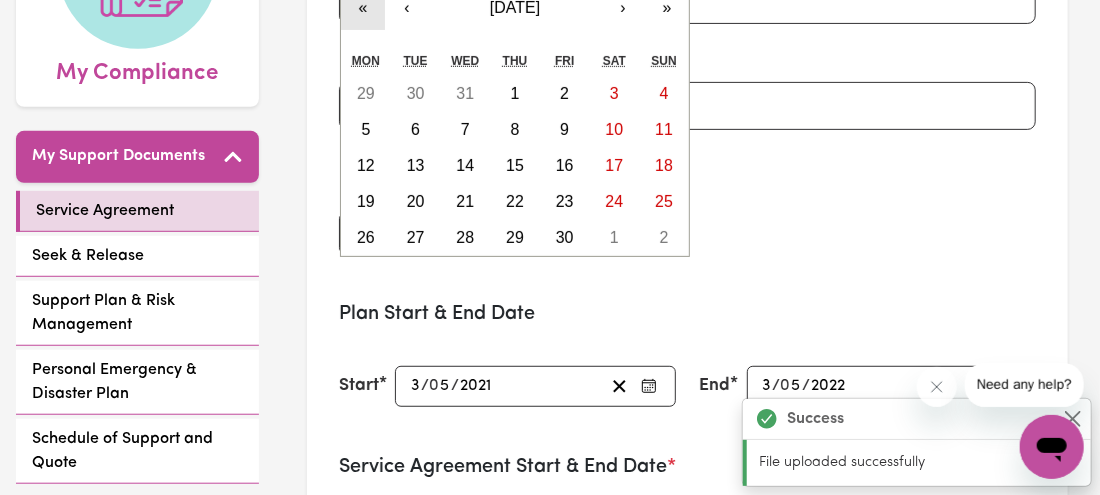click on "«" at bounding box center (363, 8) 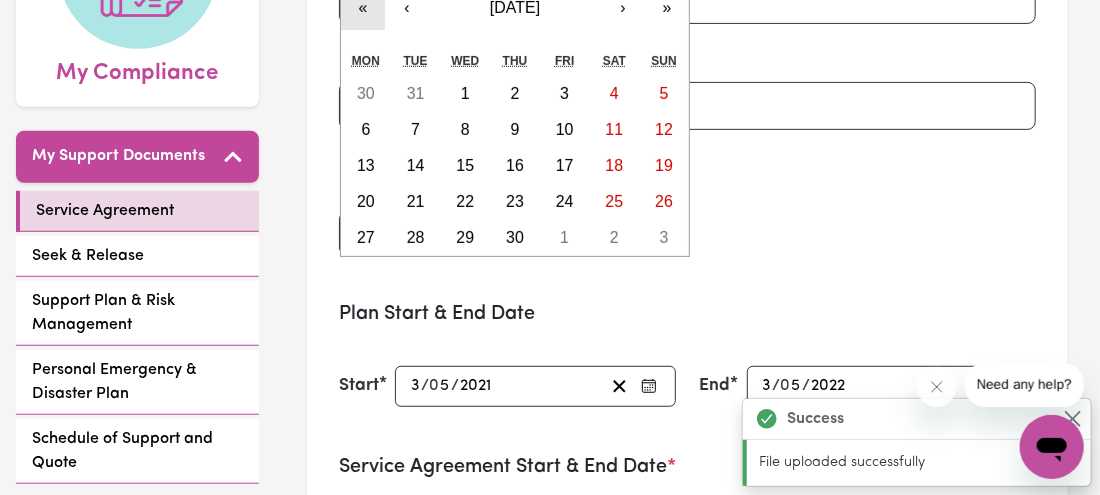 click on "«" at bounding box center [363, 8] 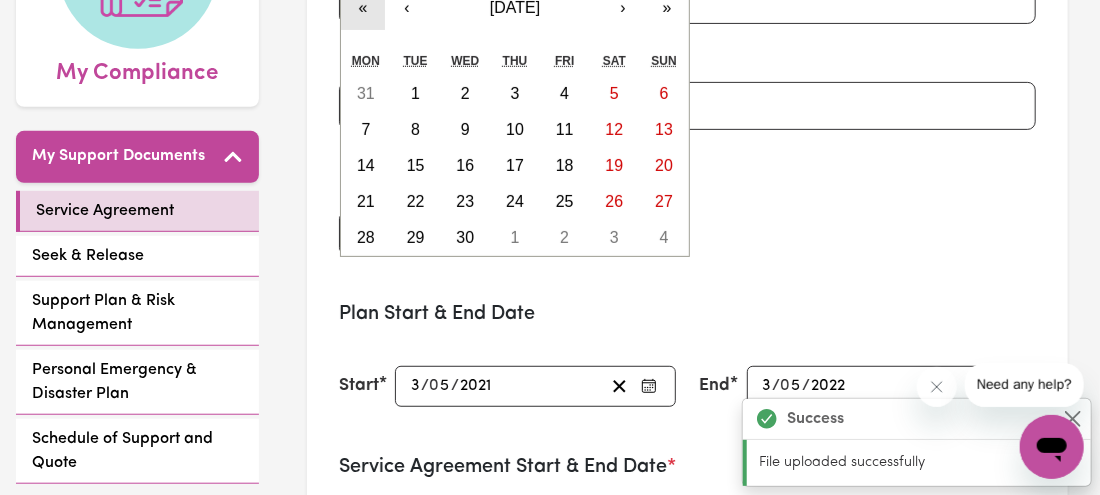 click on "«" at bounding box center [363, 8] 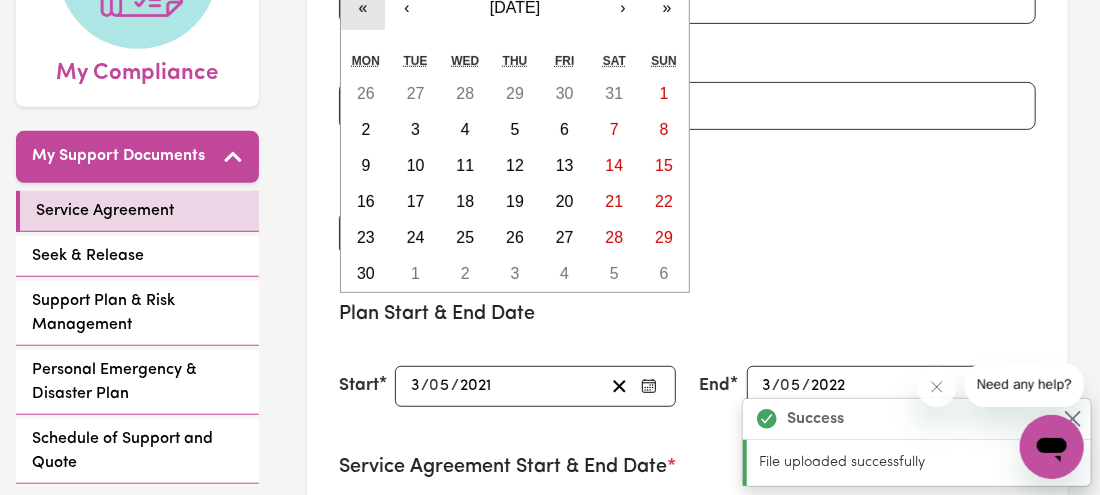 click on "«" at bounding box center [363, 8] 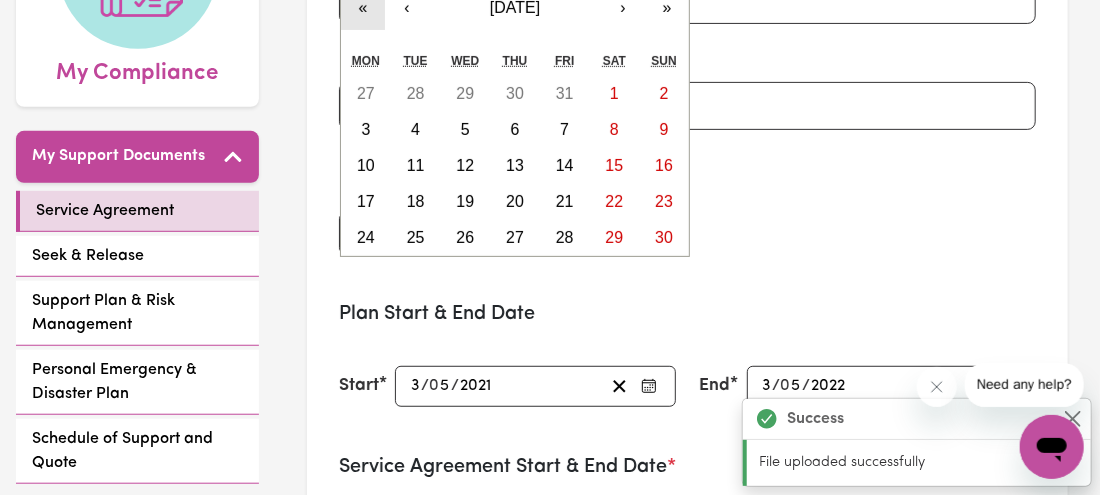 click on "«" at bounding box center [363, 8] 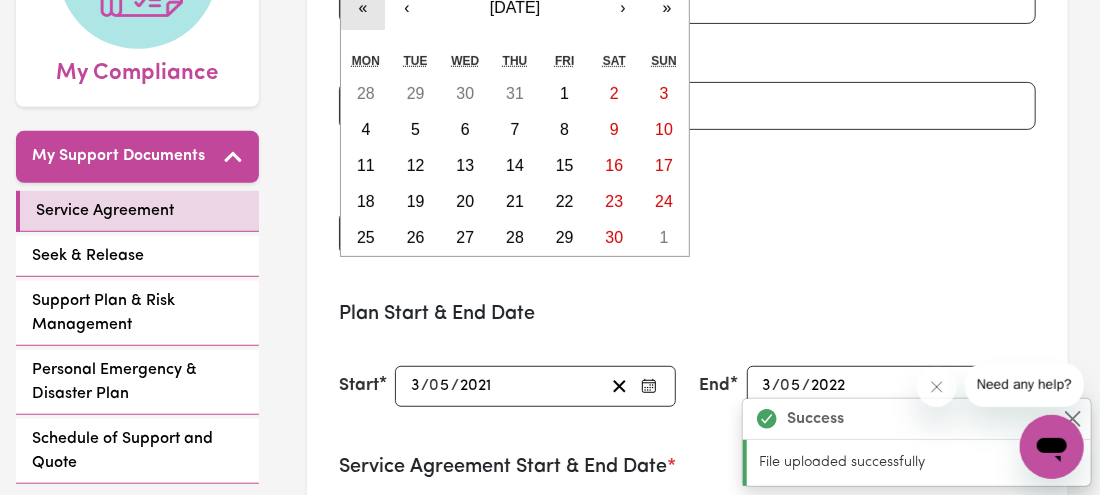 click on "«" at bounding box center [363, 8] 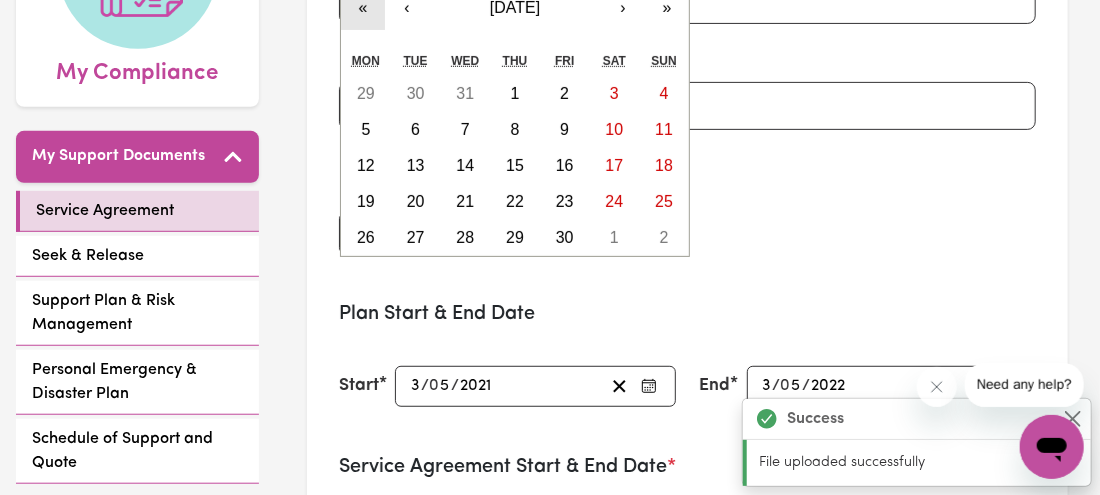 click on "«" at bounding box center [363, 8] 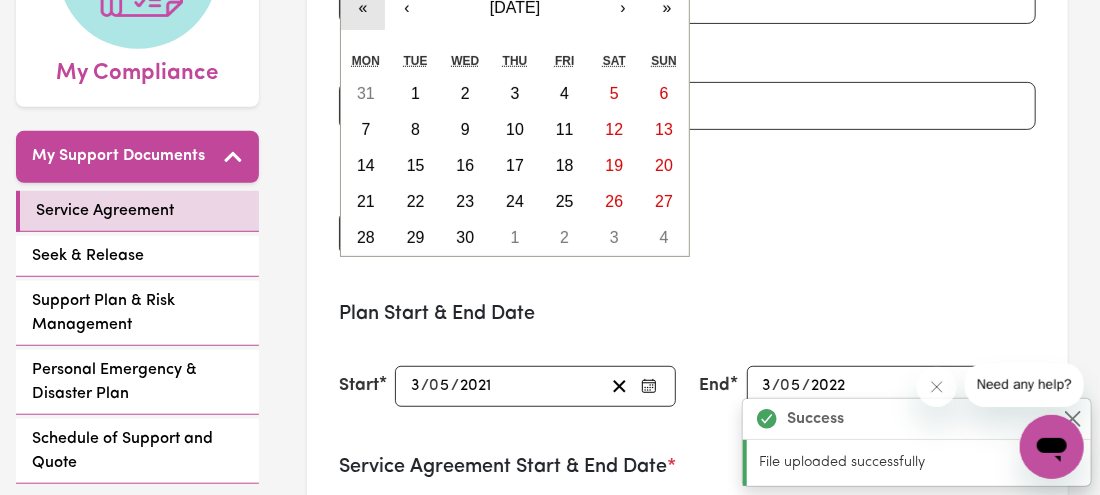 click on "«" at bounding box center [363, 8] 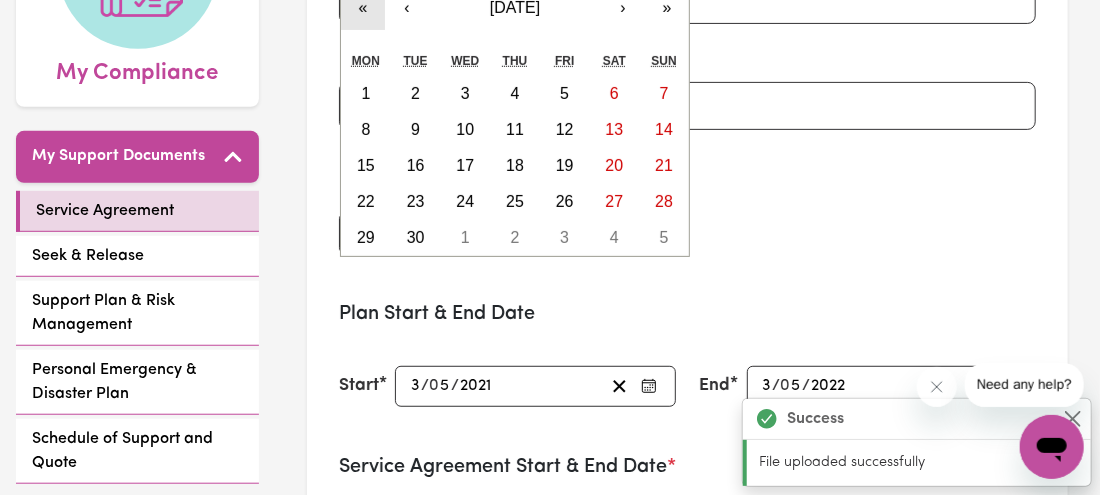 click on "«" at bounding box center [363, 8] 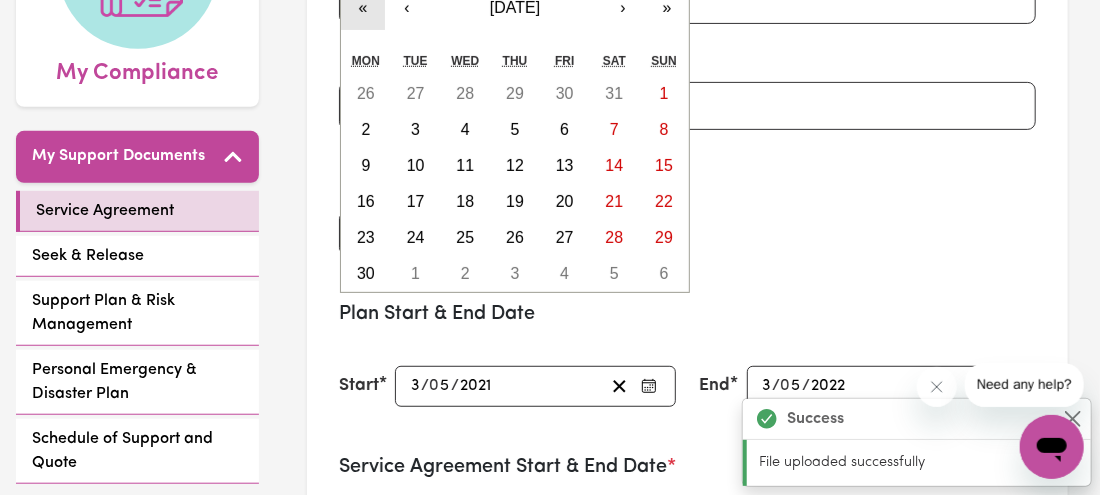 click on "«" at bounding box center [363, 8] 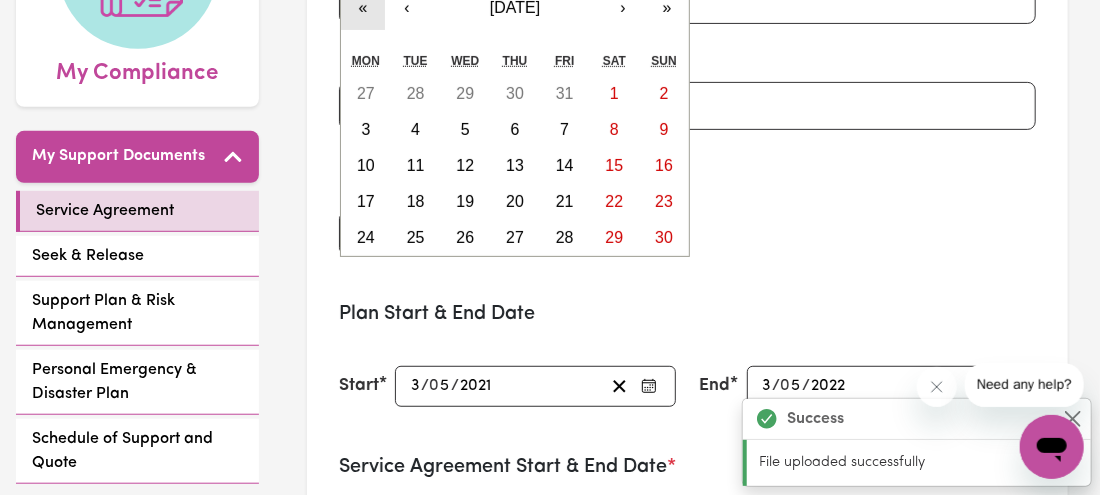 click on "«" at bounding box center (363, 8) 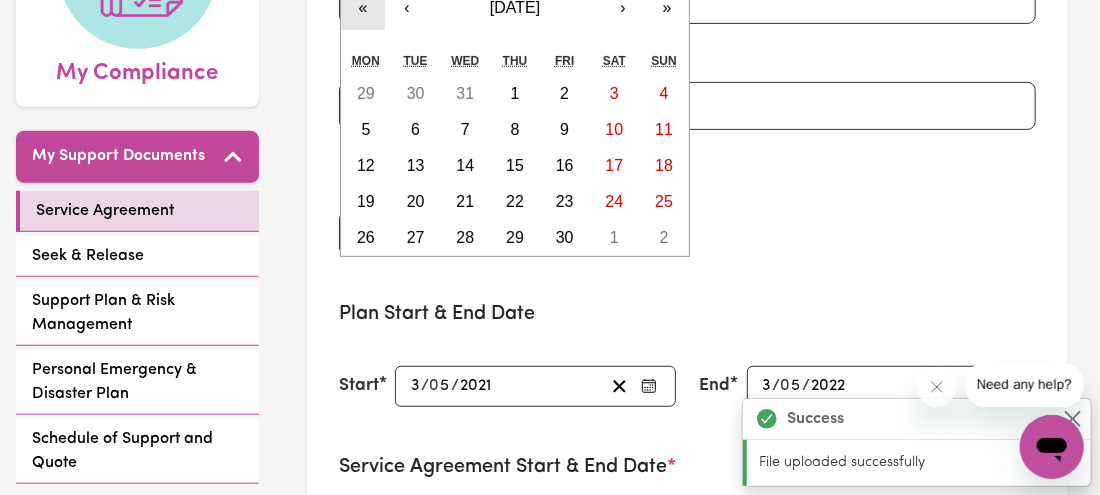 click on "«" at bounding box center [363, 8] 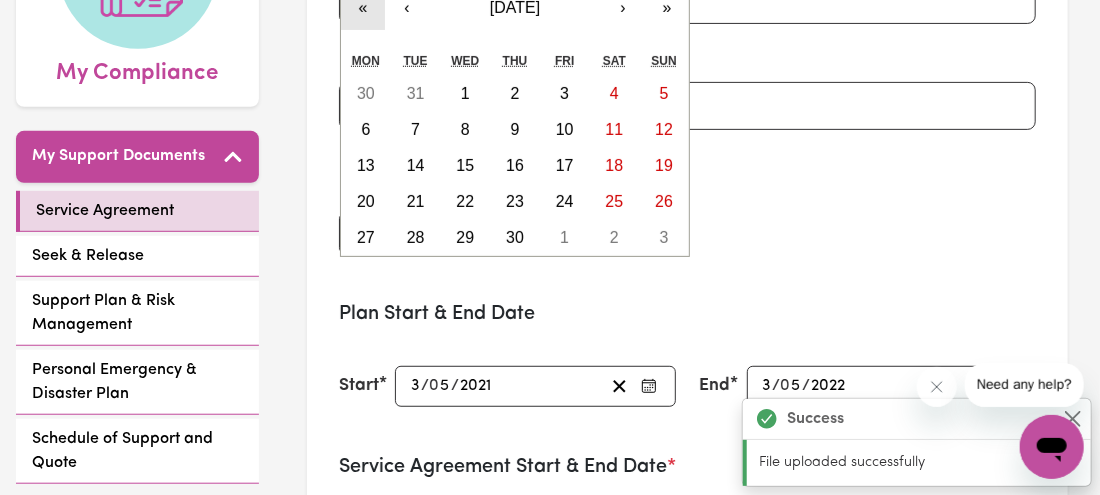 click on "«" at bounding box center (363, 8) 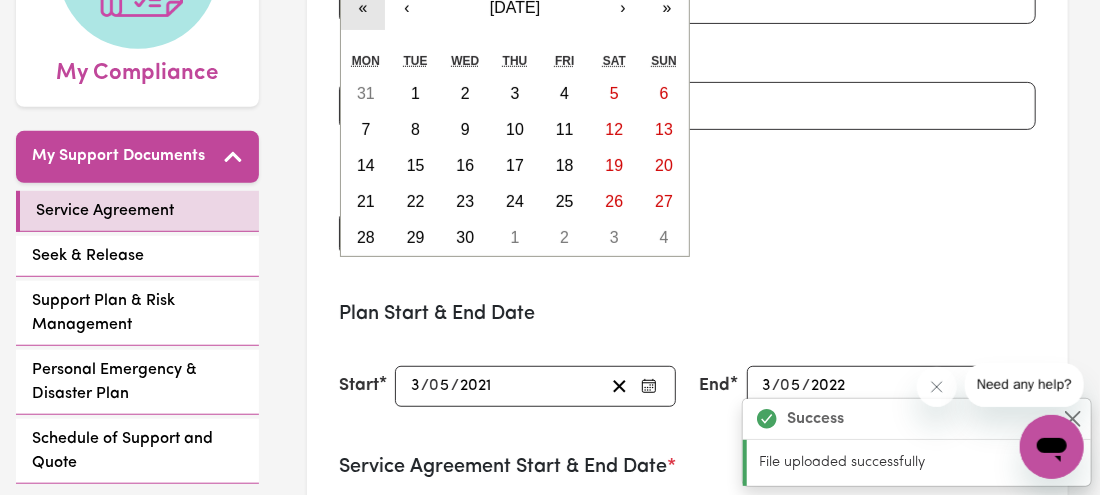 click on "«" at bounding box center [363, 8] 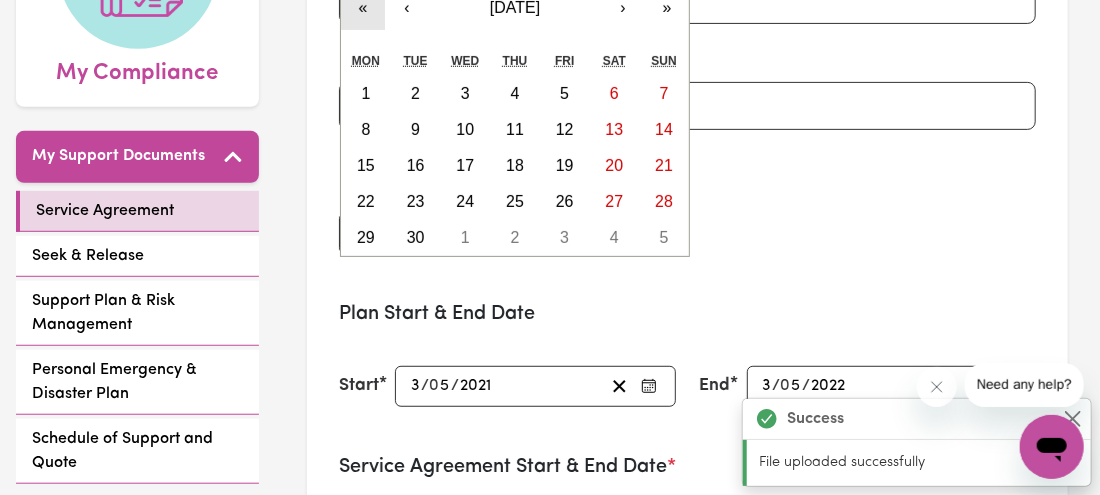 click on "«" at bounding box center [363, 8] 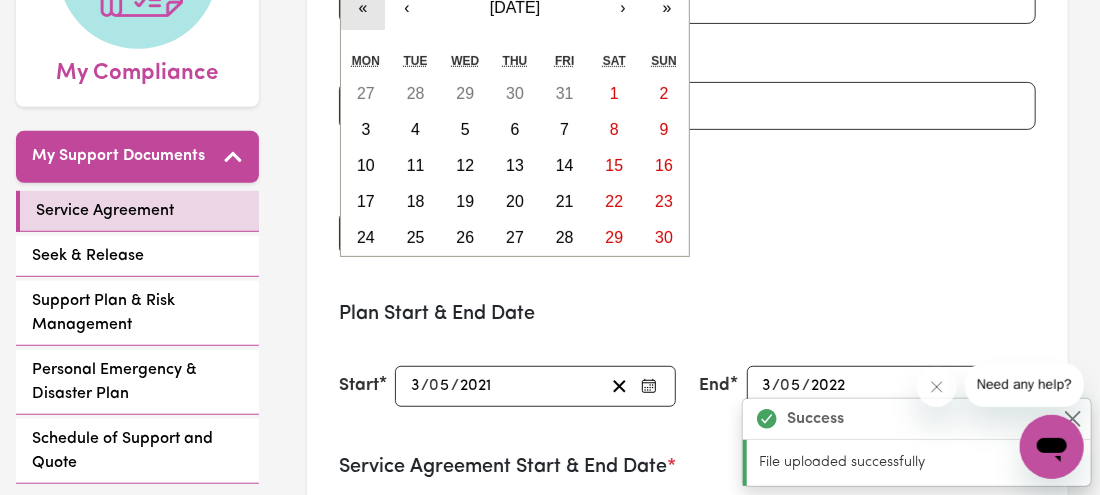 click on "«" at bounding box center (363, 8) 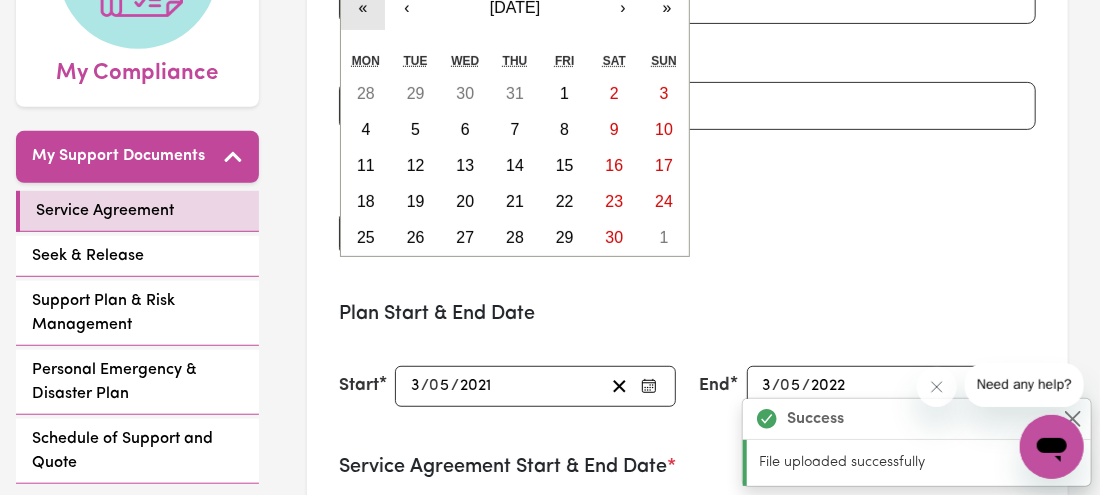 click on "«" at bounding box center [363, 8] 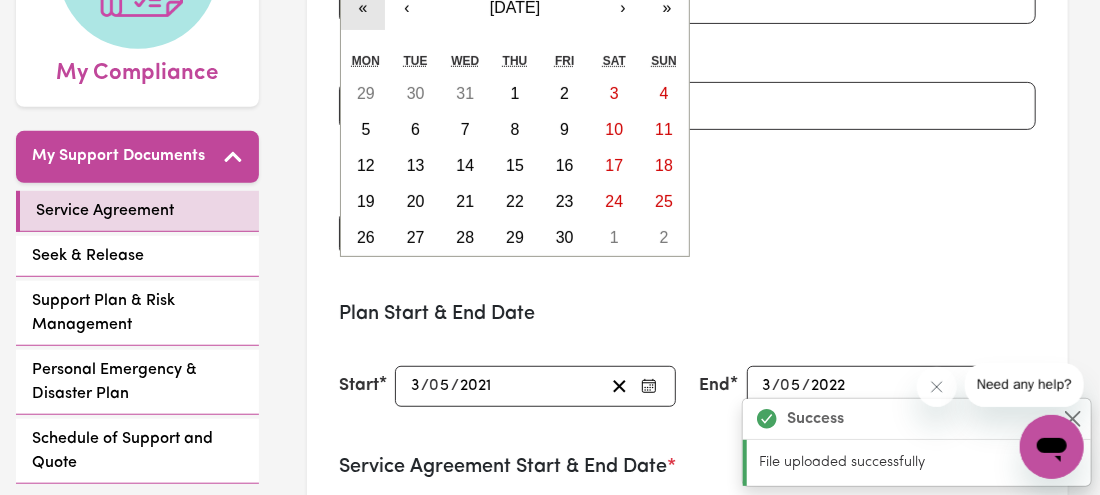 click on "«" at bounding box center (363, 8) 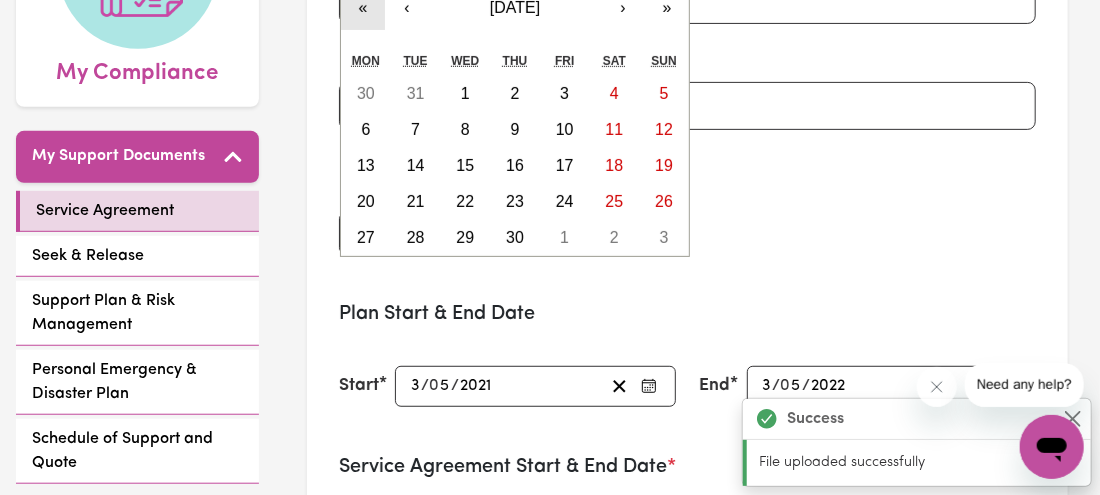 click on "«" at bounding box center [363, 8] 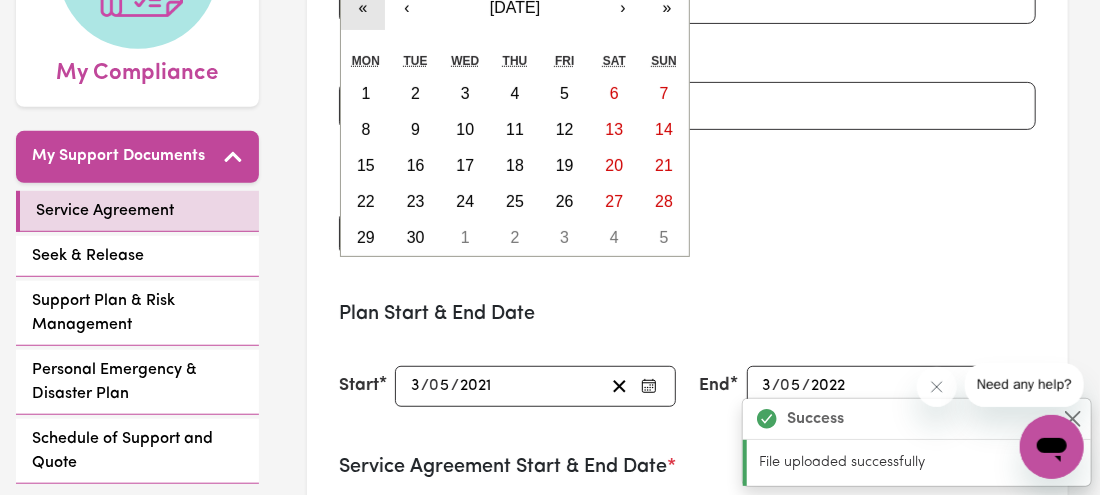 click on "«" at bounding box center (363, 8) 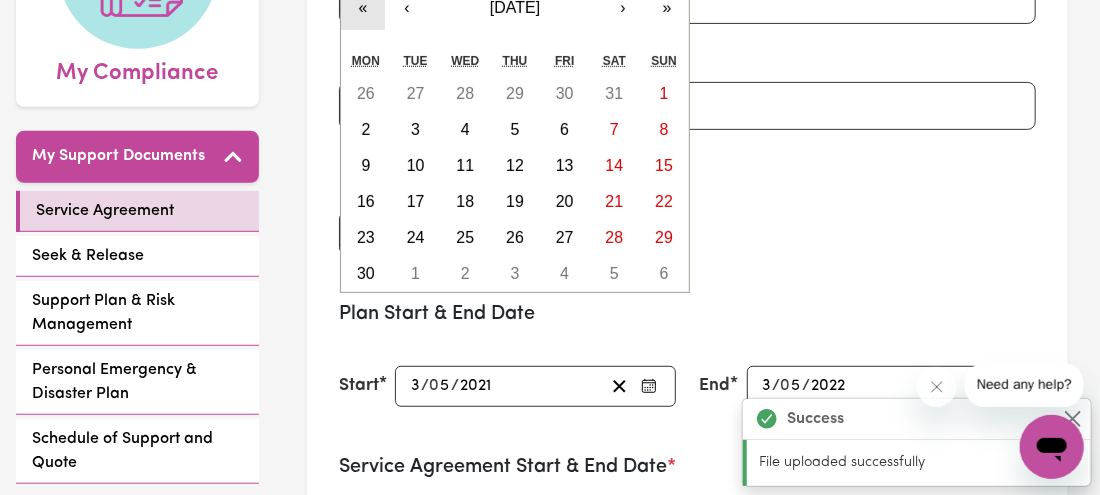 click on "«" at bounding box center [363, 8] 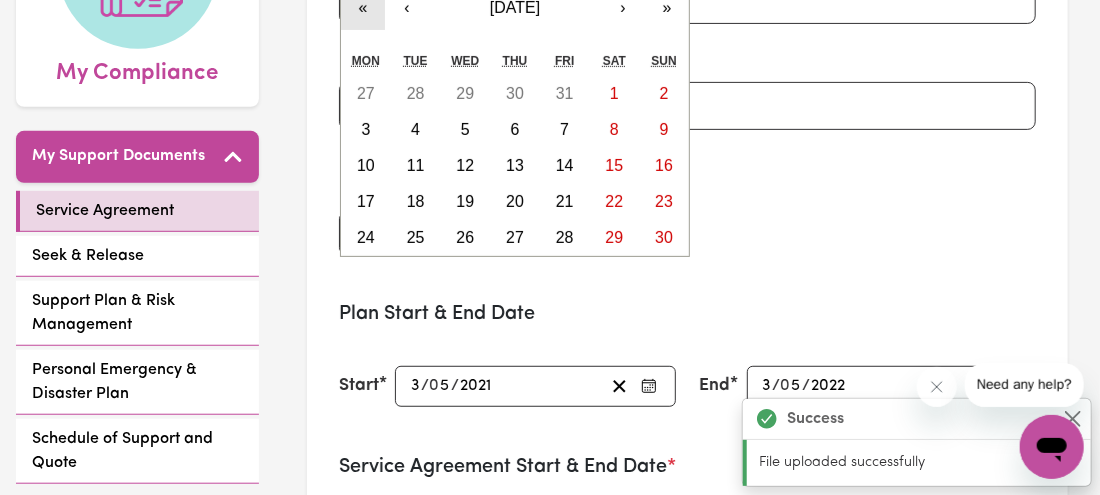 click on "«" at bounding box center (363, 8) 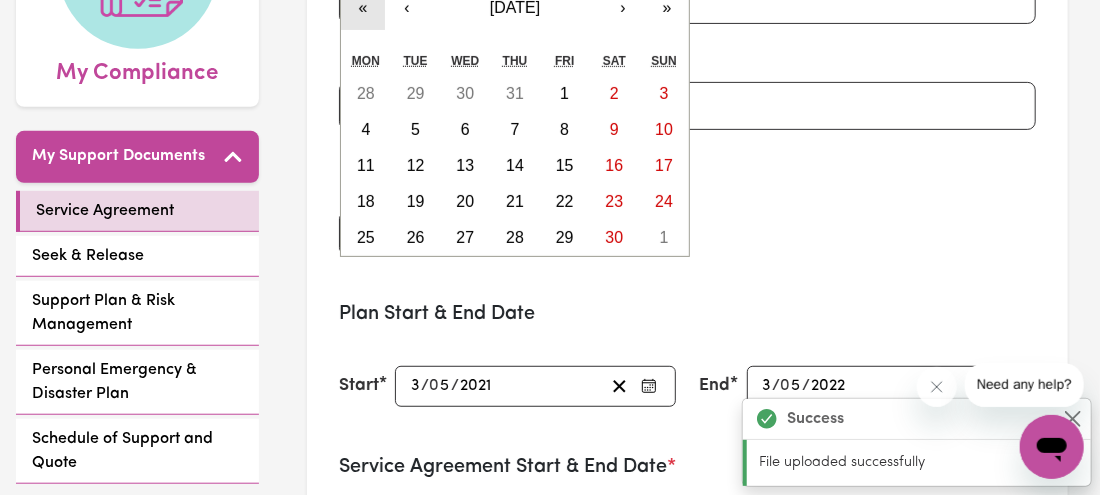 click on "«" at bounding box center (363, 8) 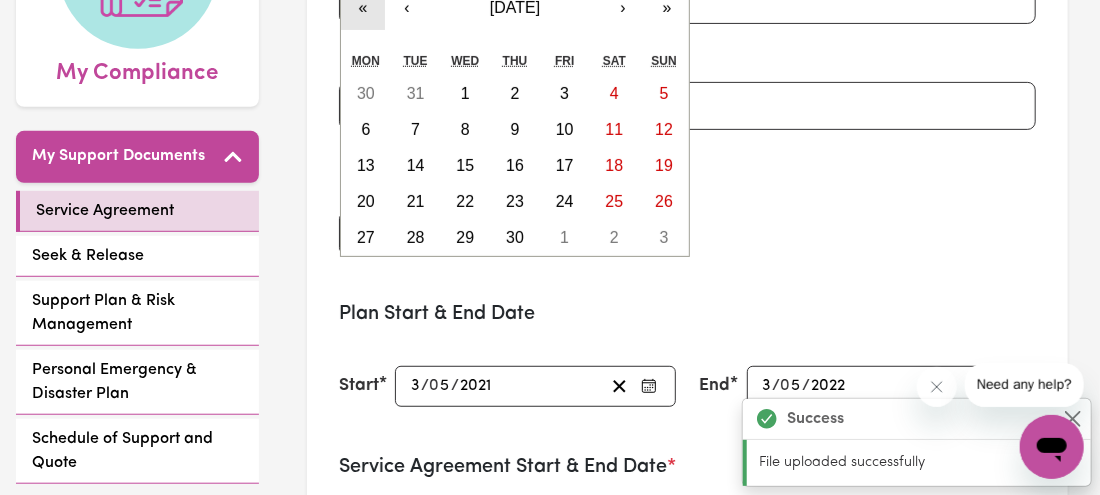 click on "«" at bounding box center (363, 8) 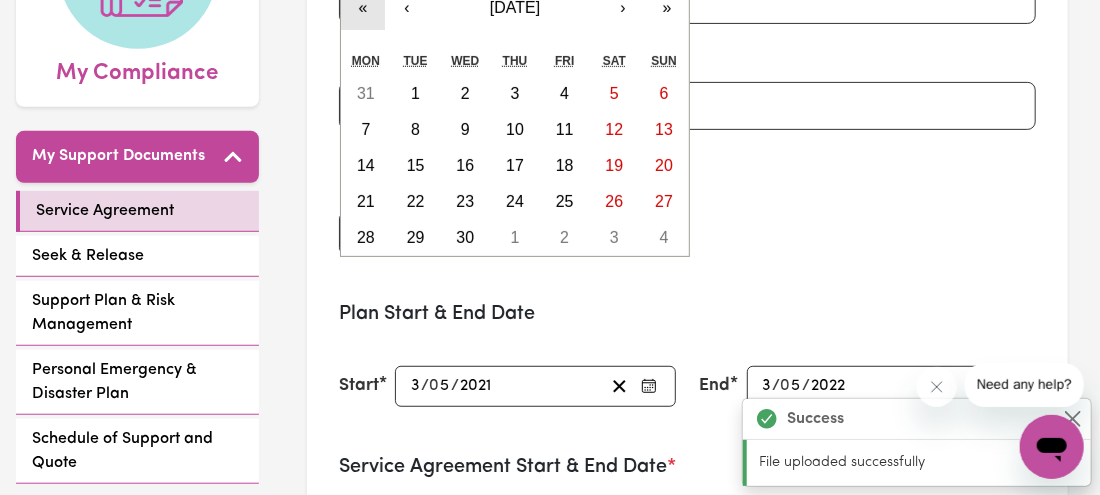 click on "«" at bounding box center [363, 8] 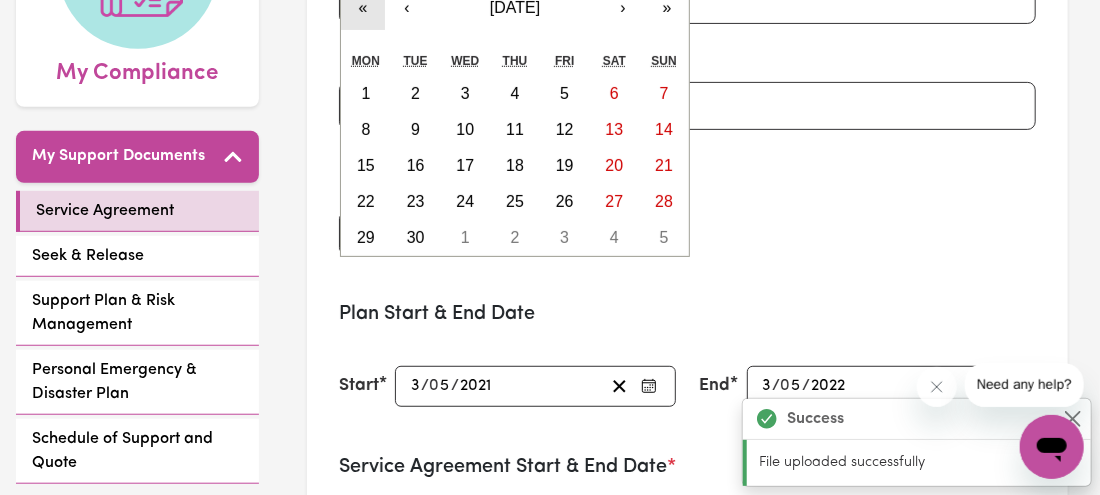click on "«" at bounding box center (363, 8) 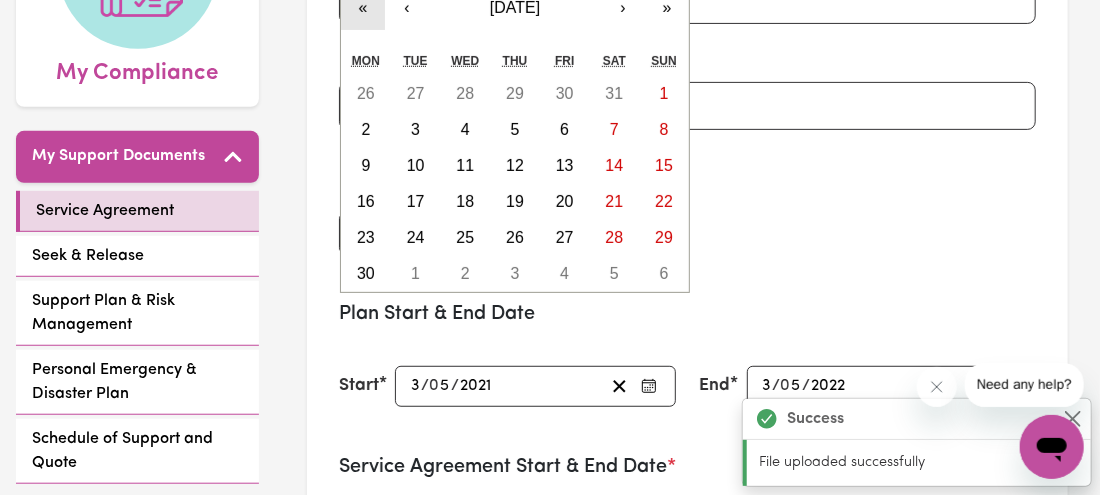 click on "«" at bounding box center [363, 8] 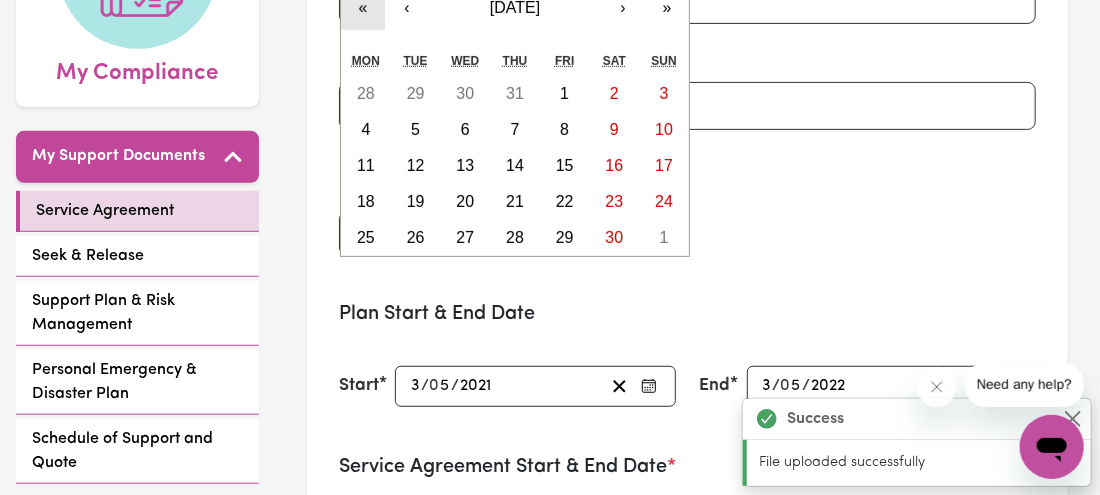 click on "«" at bounding box center [363, 8] 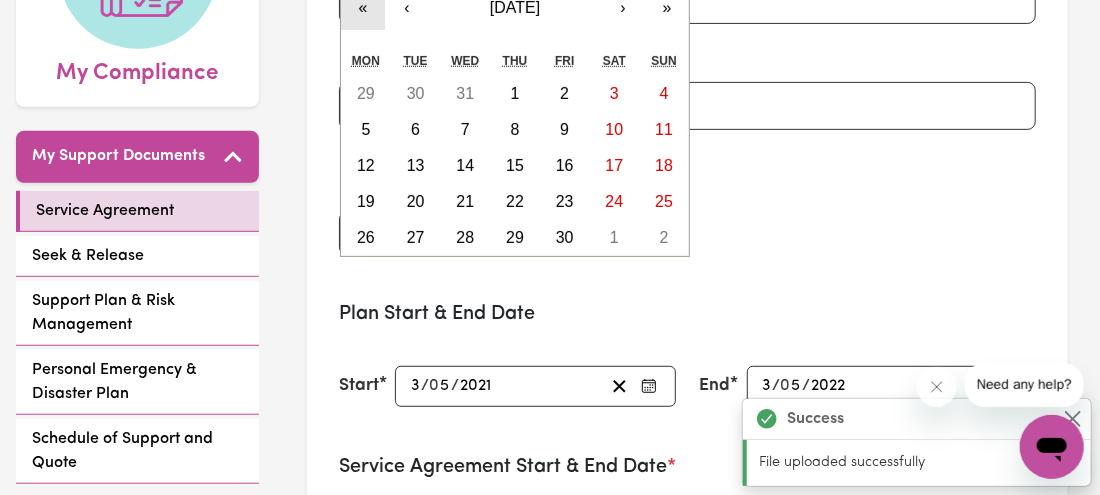 click on "«" at bounding box center (363, 8) 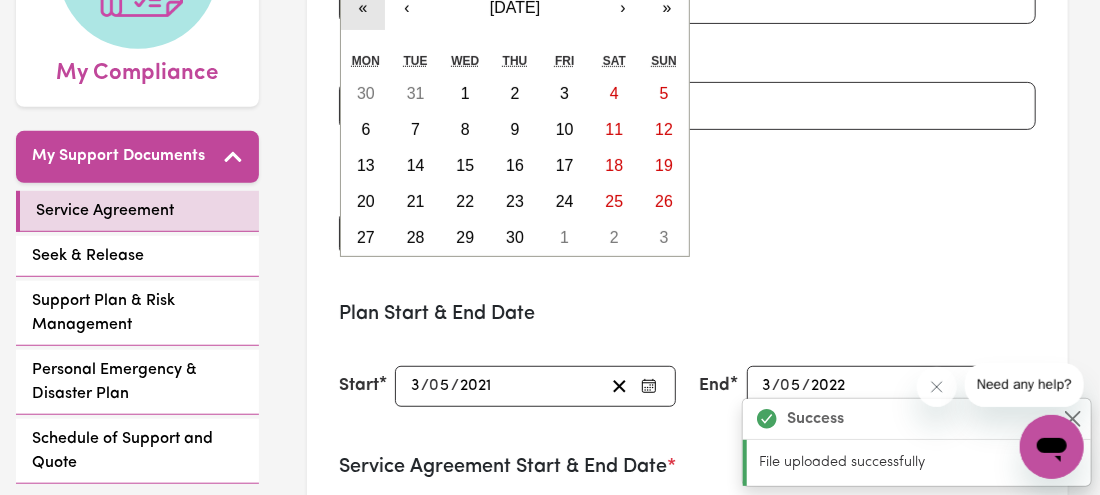 click on "«" at bounding box center [363, 8] 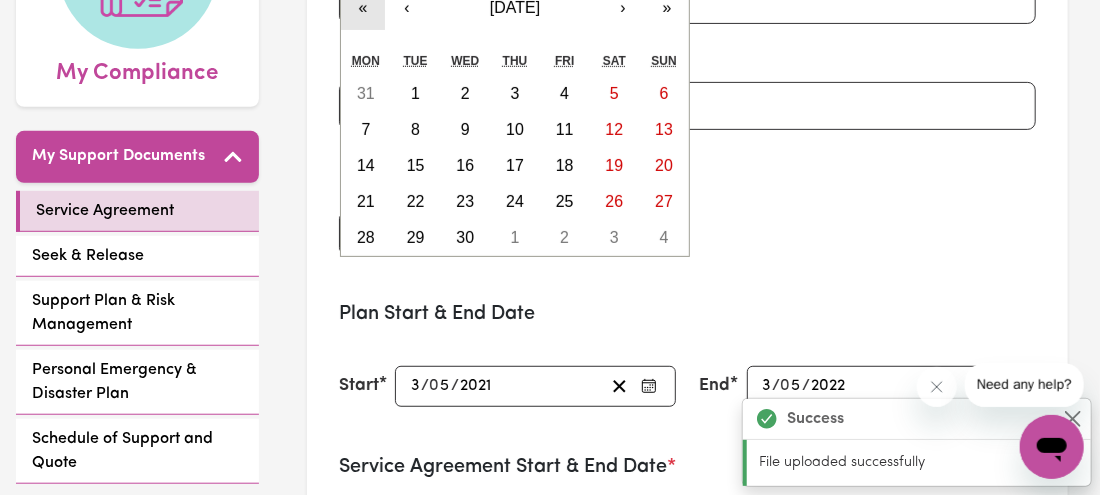 click on "«" at bounding box center (363, 8) 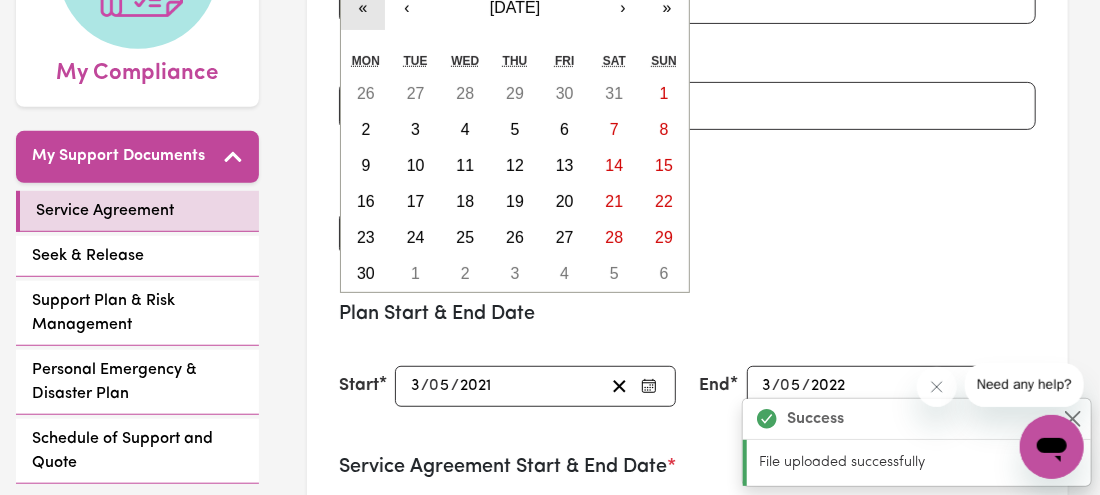 click on "«" at bounding box center [363, 8] 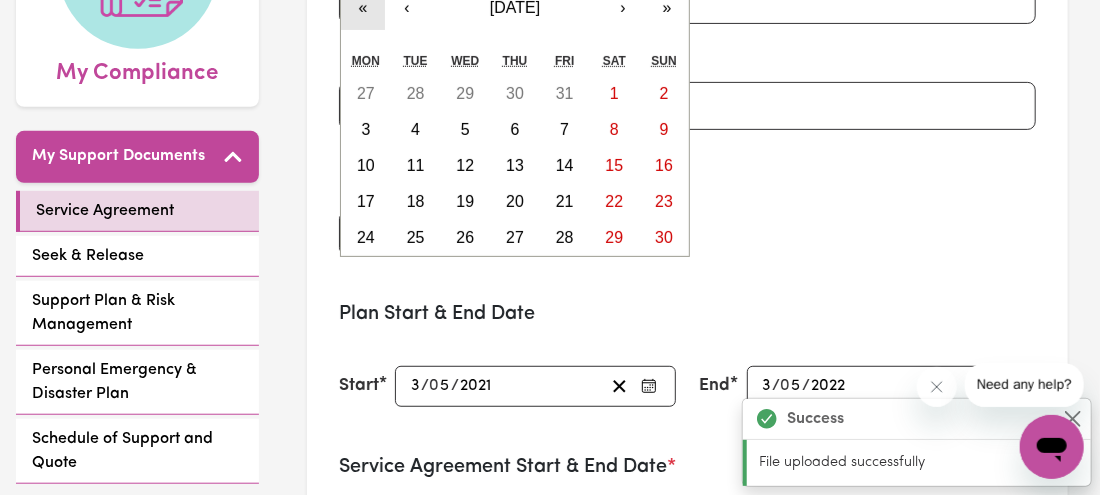 click on "«" at bounding box center [363, 8] 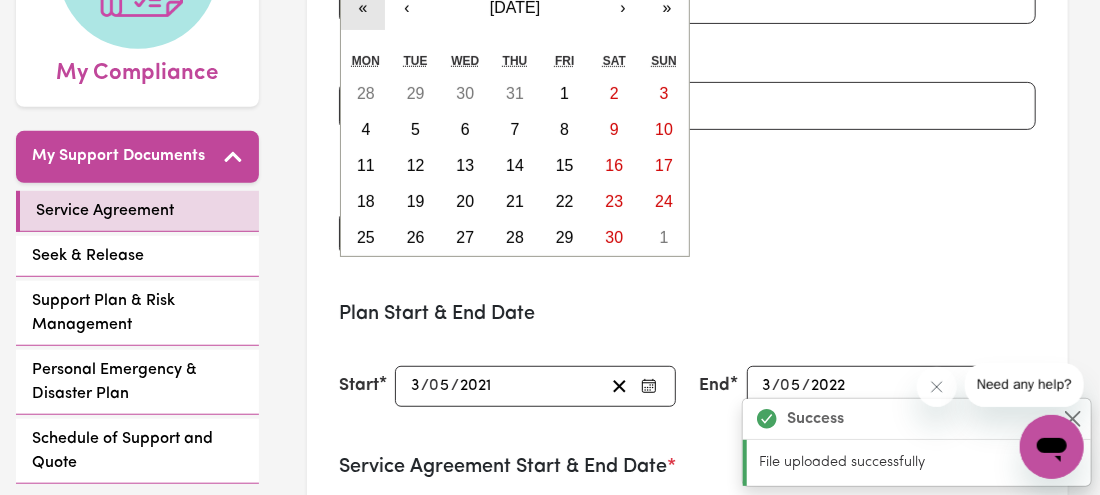 click on "«" at bounding box center (363, 8) 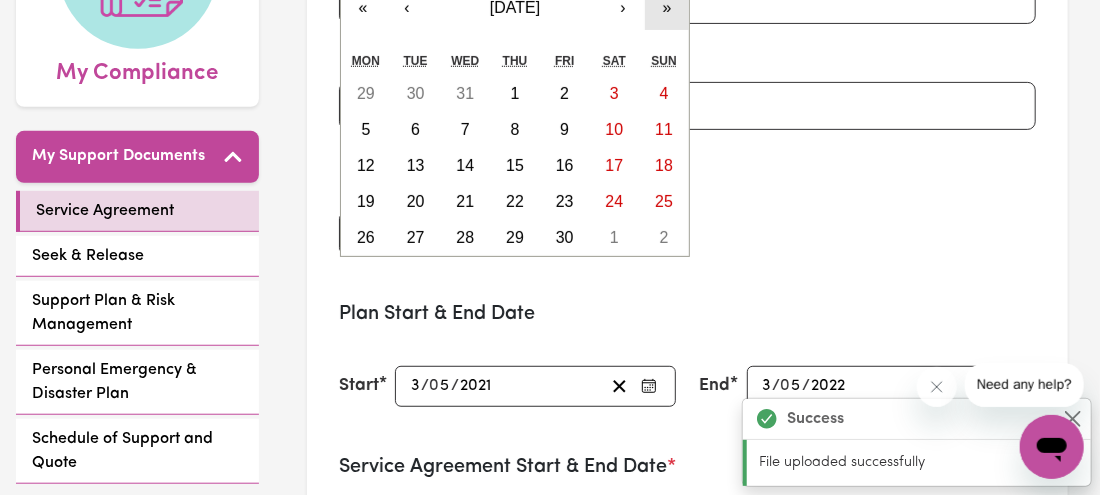 click on "»" at bounding box center [667, 8] 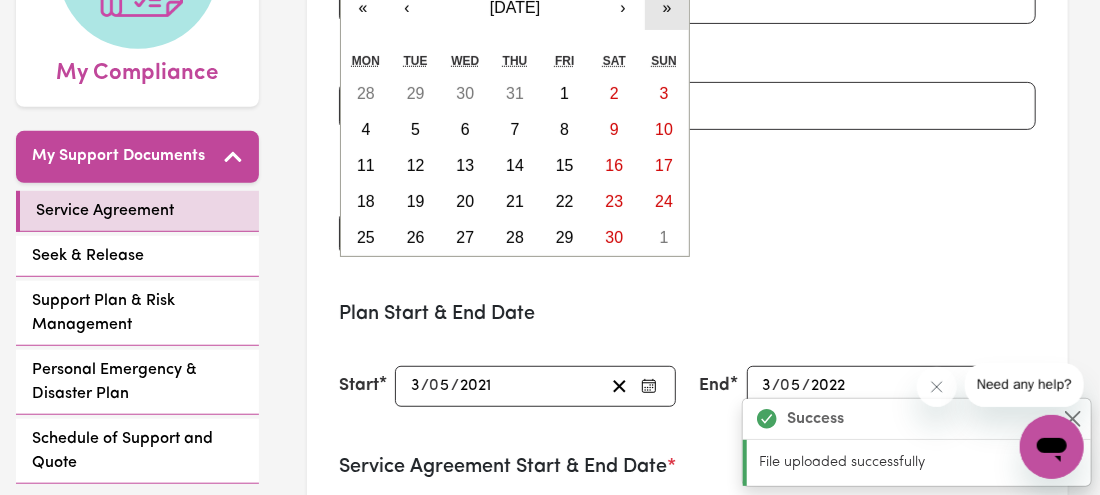 click on "»" at bounding box center [667, 8] 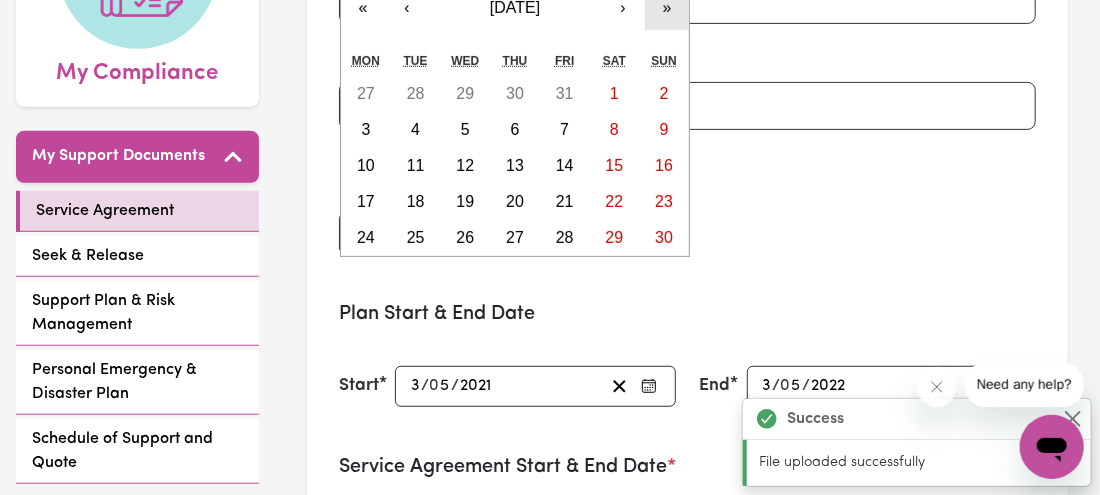 click on "»" at bounding box center [667, 8] 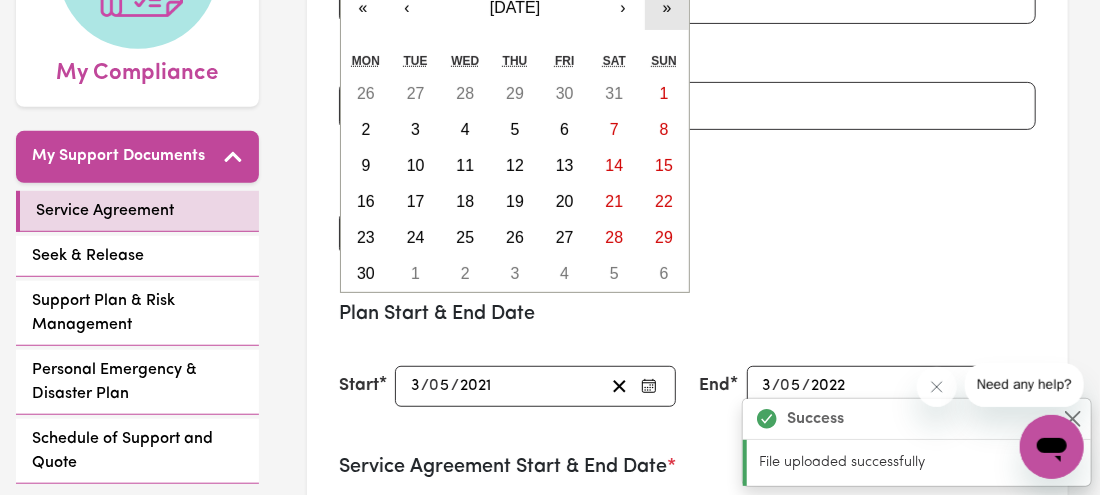 click on "»" at bounding box center [667, 8] 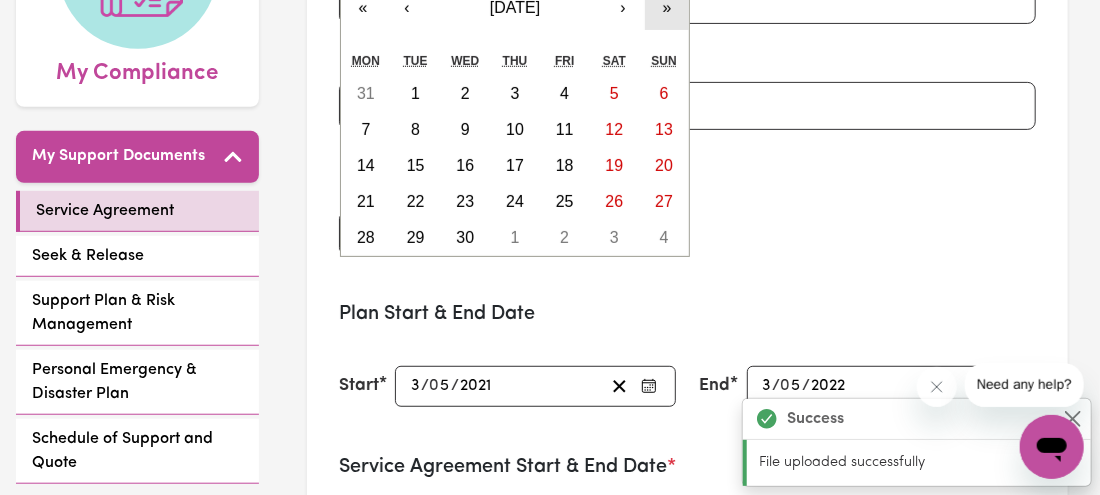 click on "»" at bounding box center (667, 8) 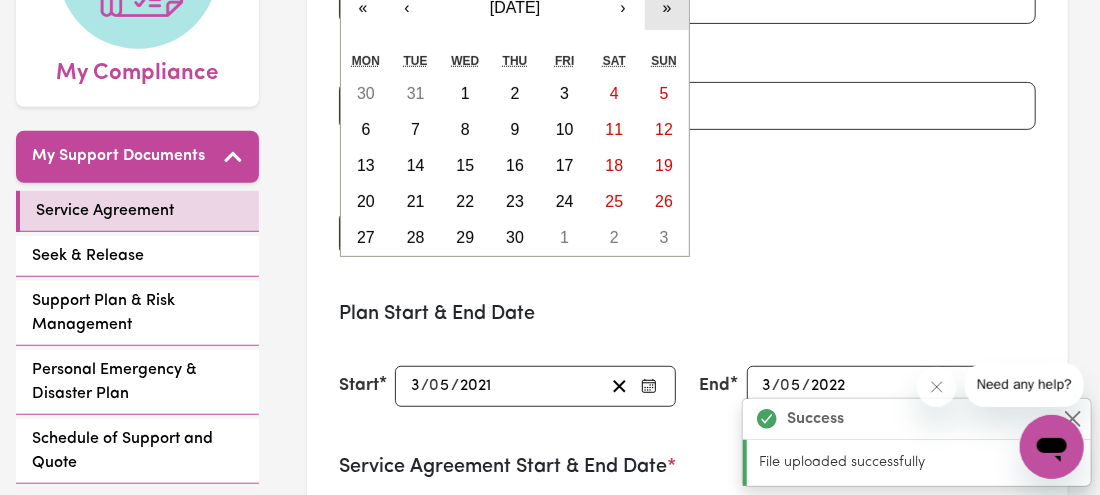 click on "»" at bounding box center [667, 8] 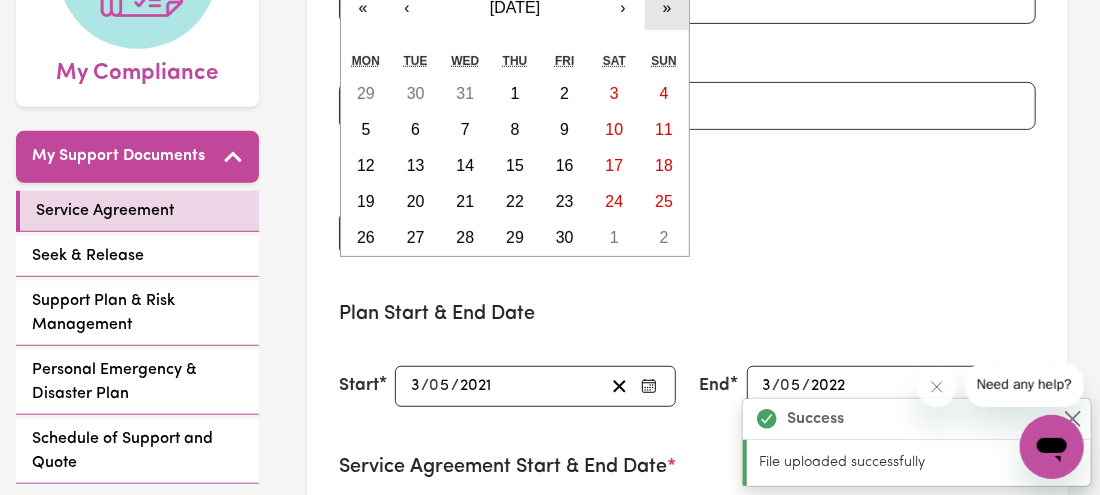 click on "»" at bounding box center [667, 8] 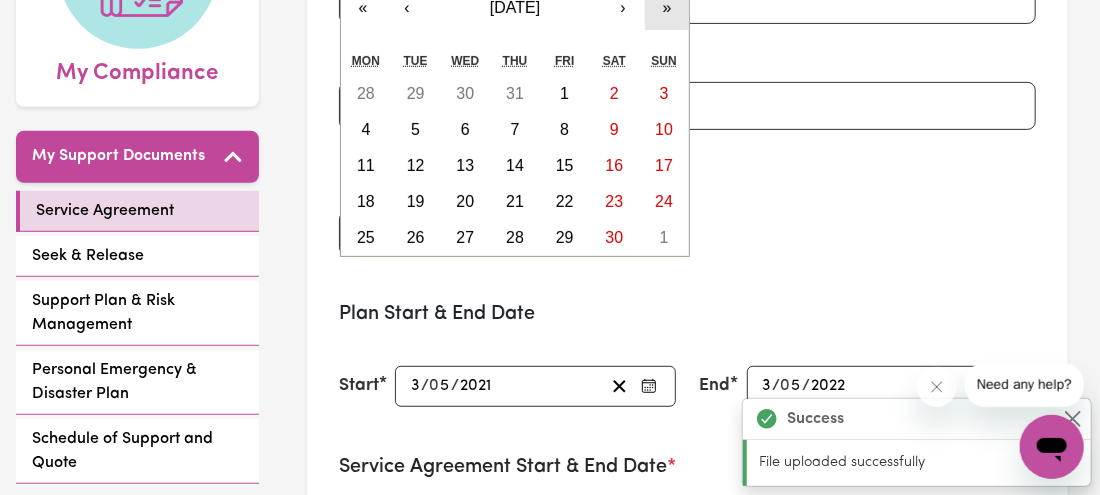 click on "»" at bounding box center [667, 8] 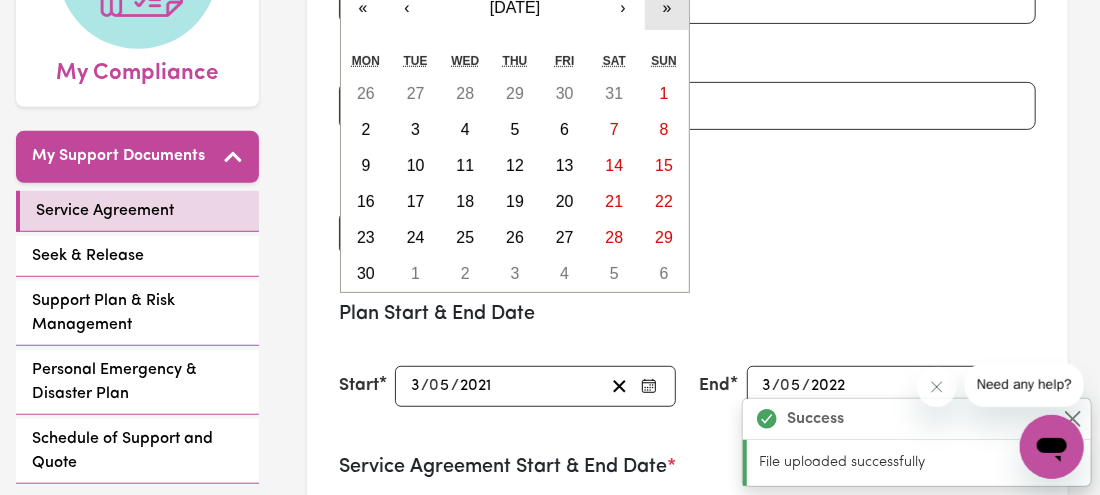 click on "»" at bounding box center (667, 8) 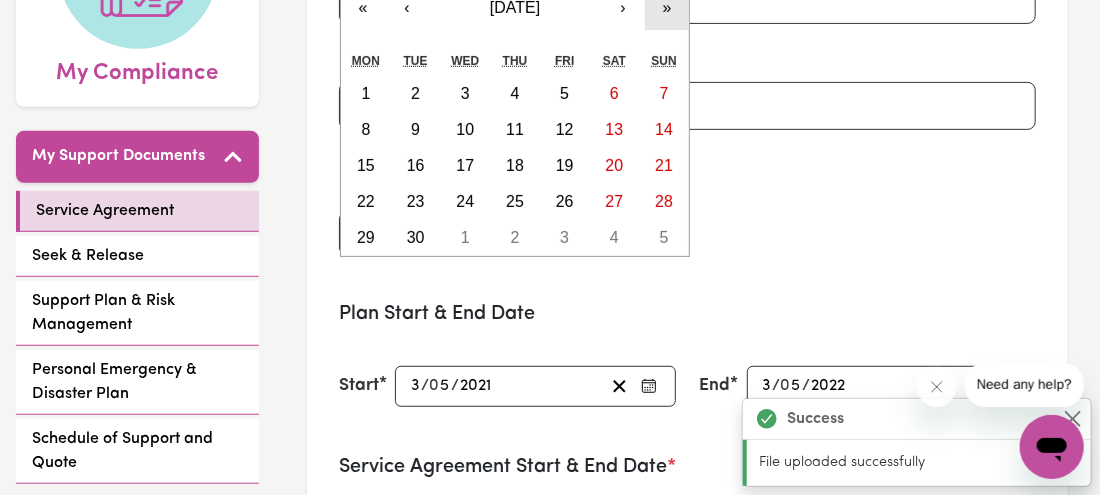 click on "»" at bounding box center [667, 8] 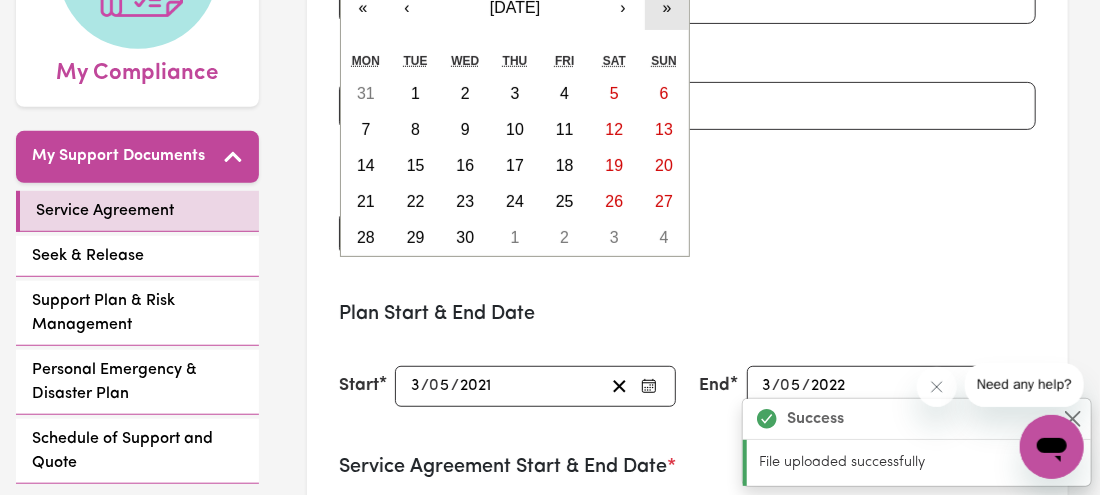 click on "»" at bounding box center [667, 8] 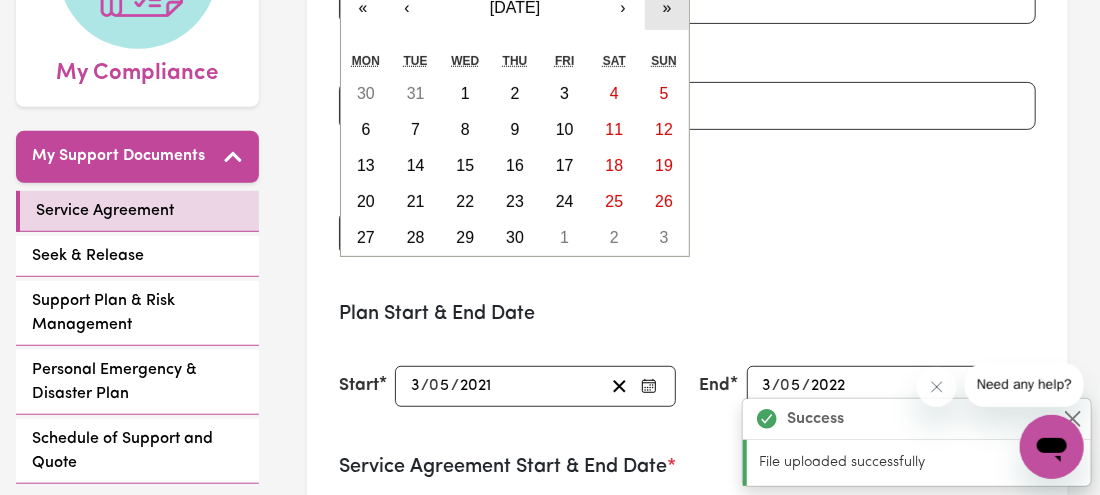 click on "»" at bounding box center (667, 8) 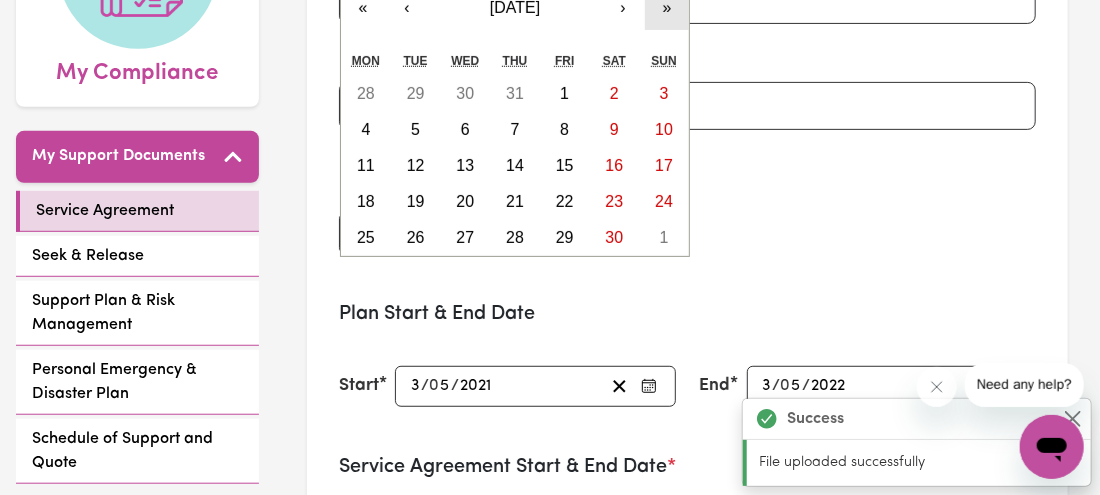 click on "»" at bounding box center (667, 8) 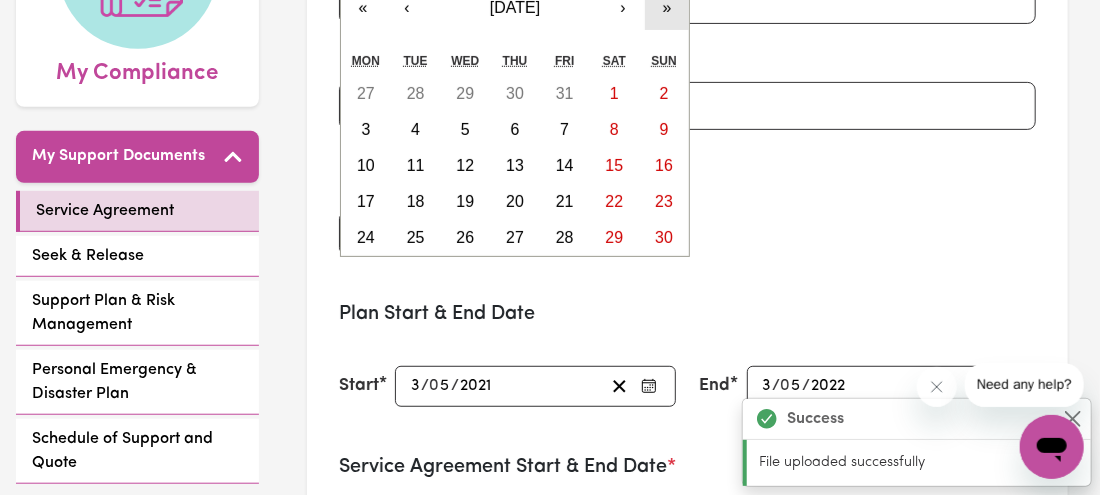 click on "»" at bounding box center (667, 8) 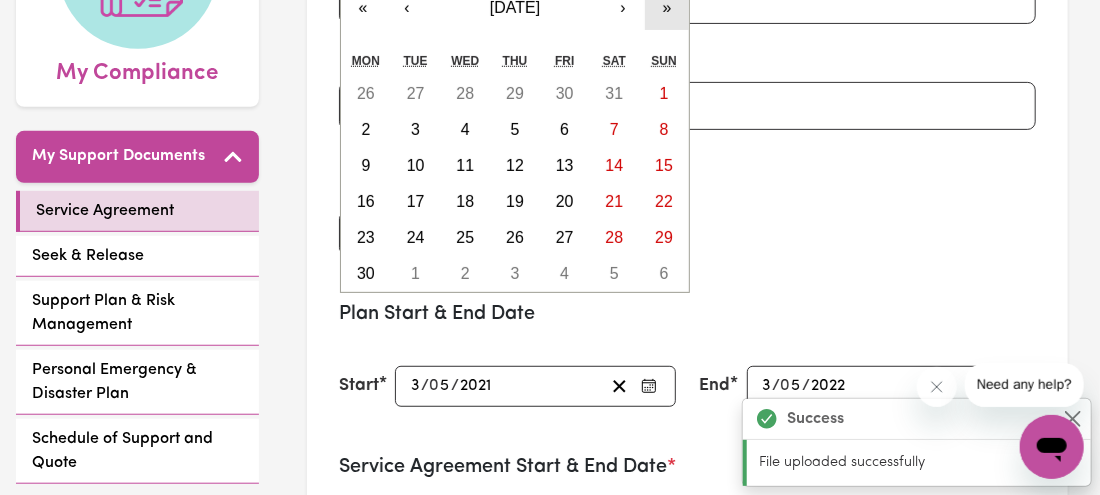 click on "»" at bounding box center [667, 8] 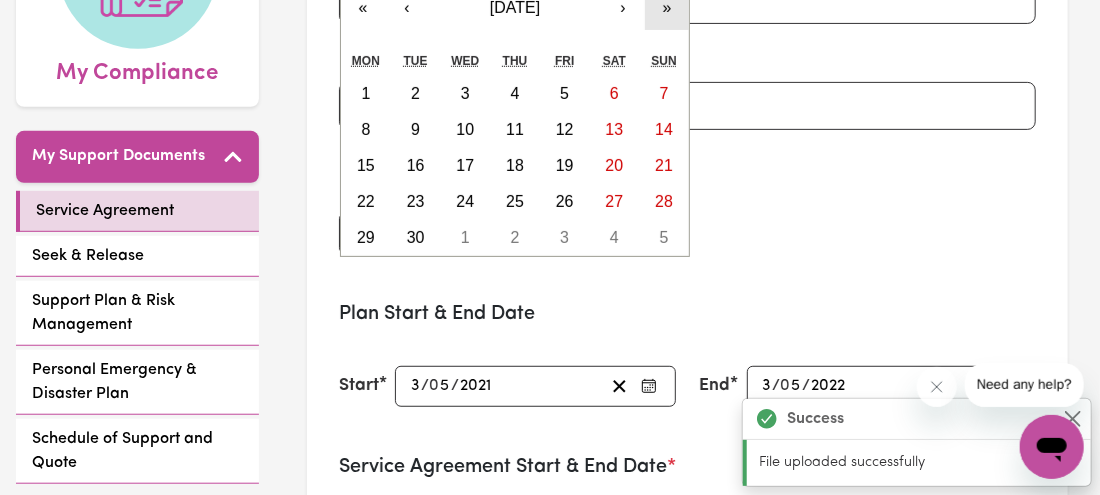 click on "»" at bounding box center (667, 8) 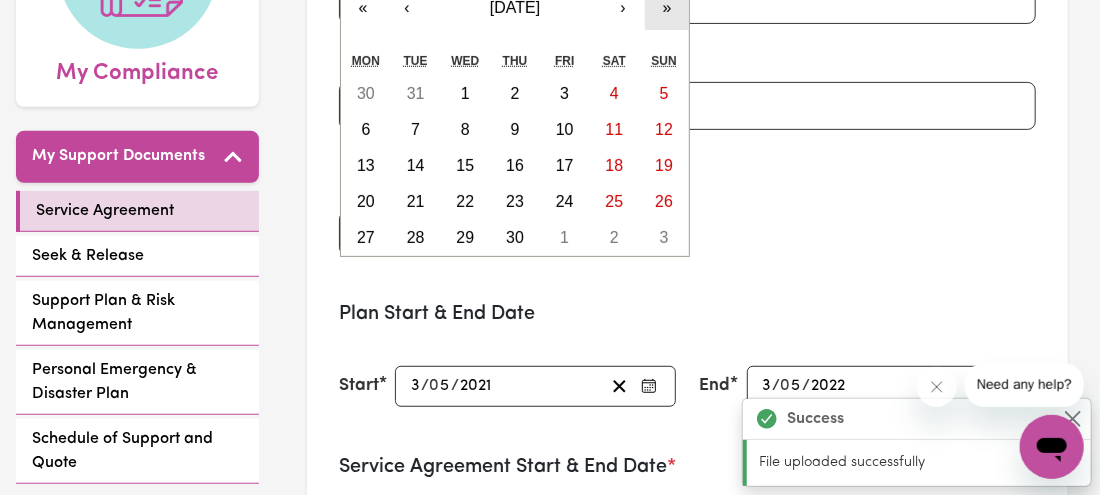 click on "»" at bounding box center (667, 8) 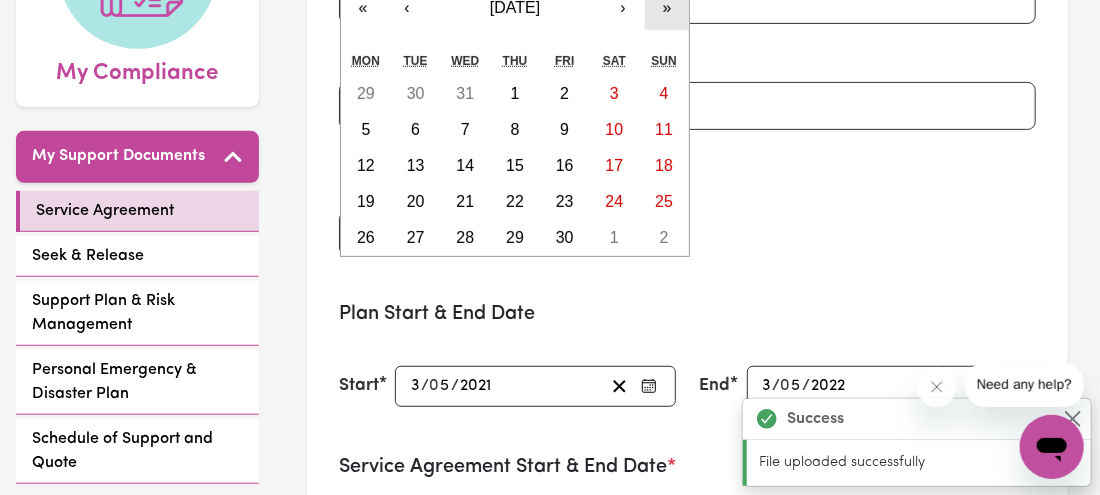 click on "»" at bounding box center [667, 8] 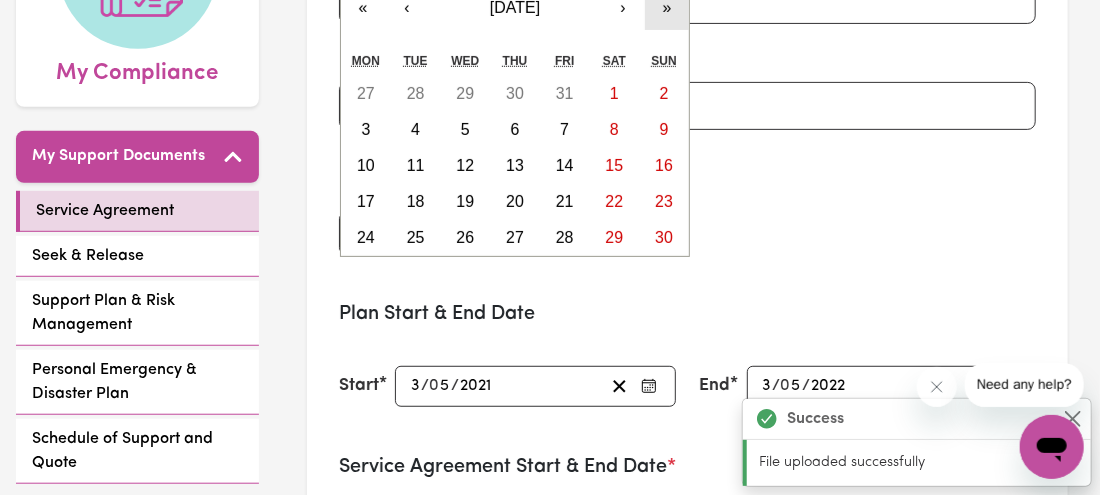 click on "»" at bounding box center (667, 8) 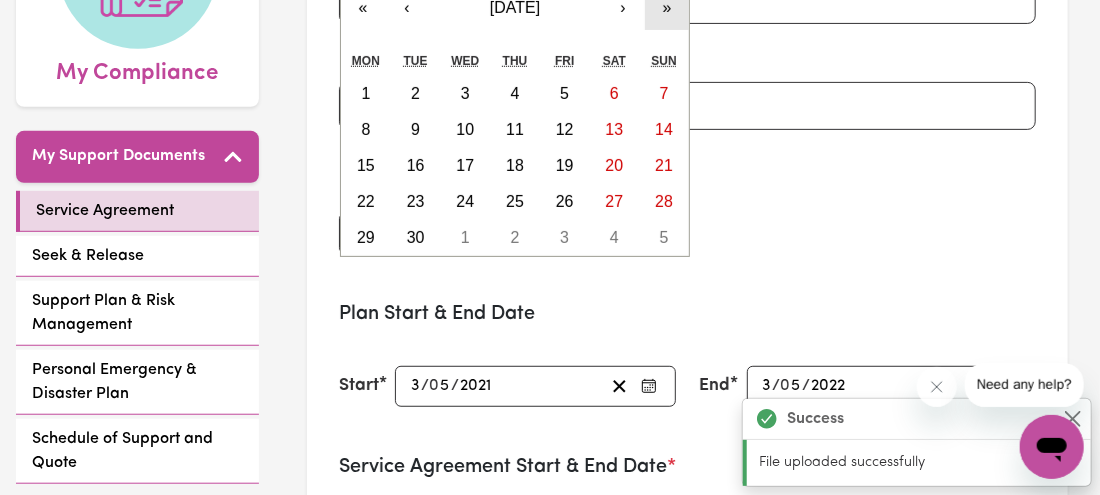 click on "»" at bounding box center [667, 8] 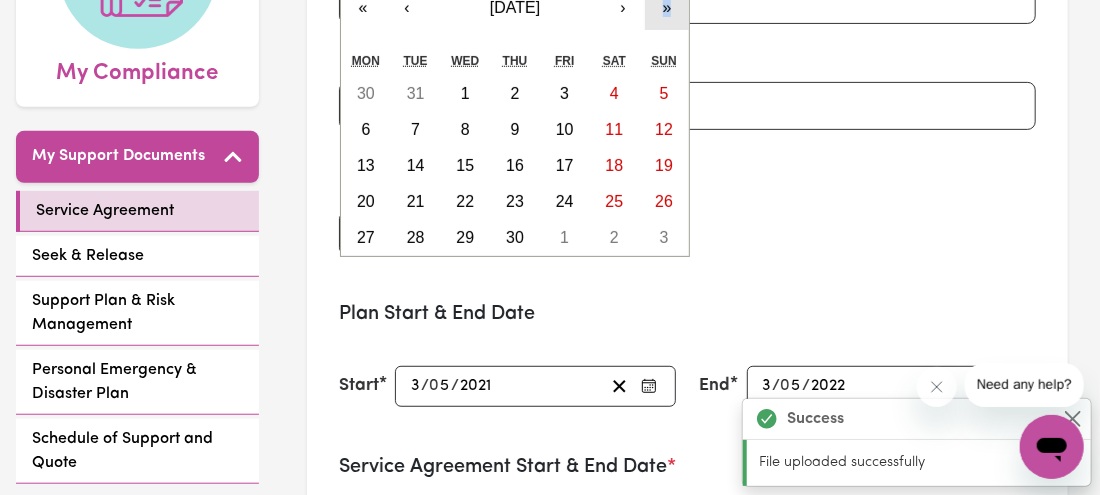 click on "»" at bounding box center [667, 8] 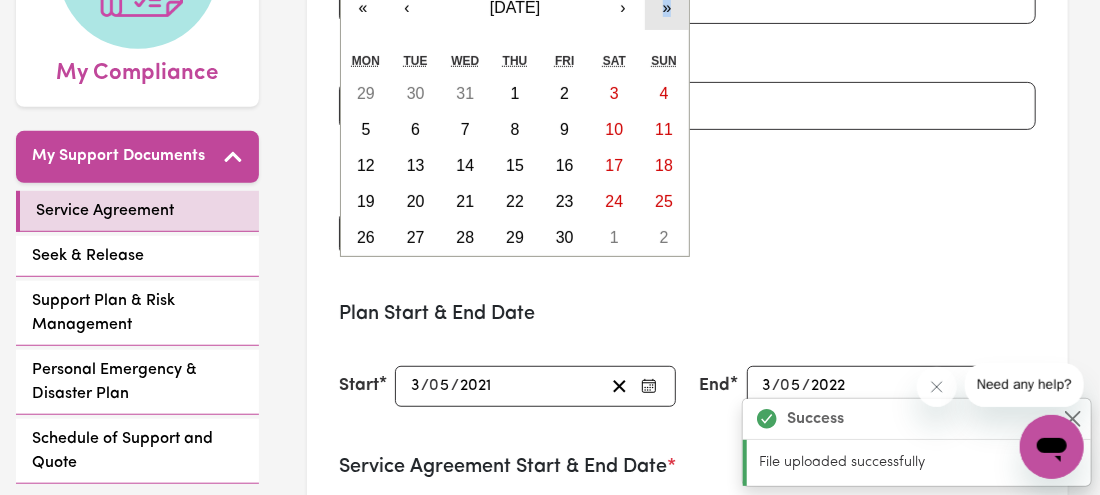 click on "»" at bounding box center (667, 8) 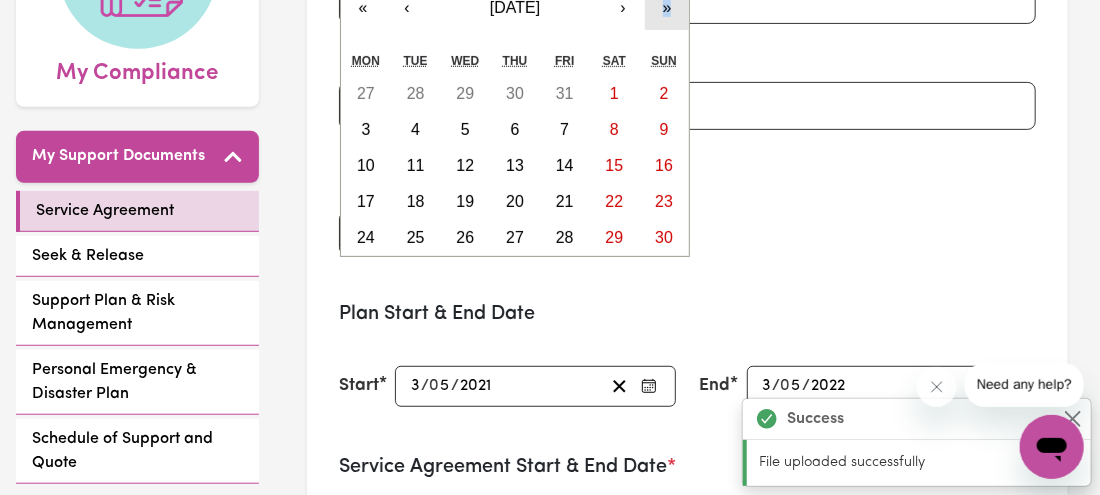 click on "»" at bounding box center [667, 8] 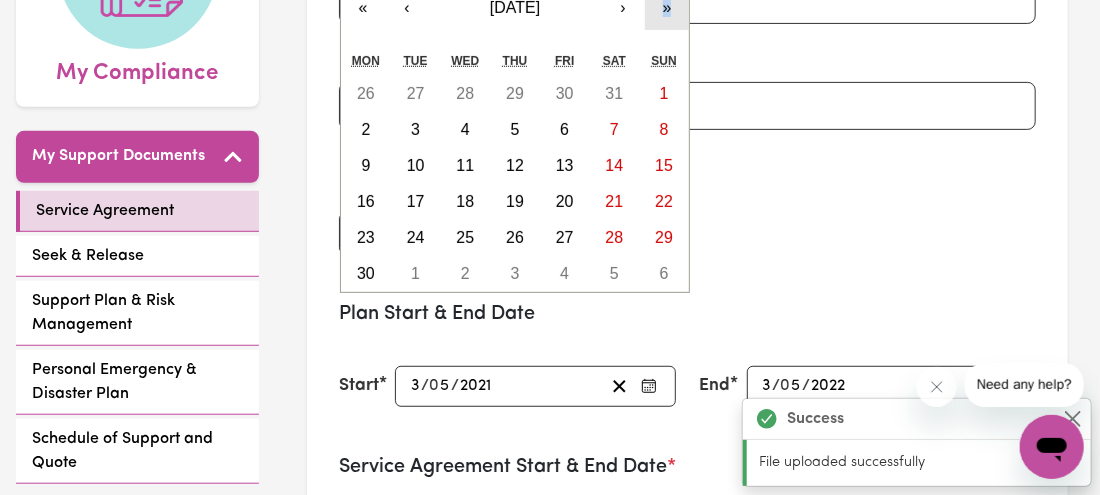 click on "»" at bounding box center (667, 8) 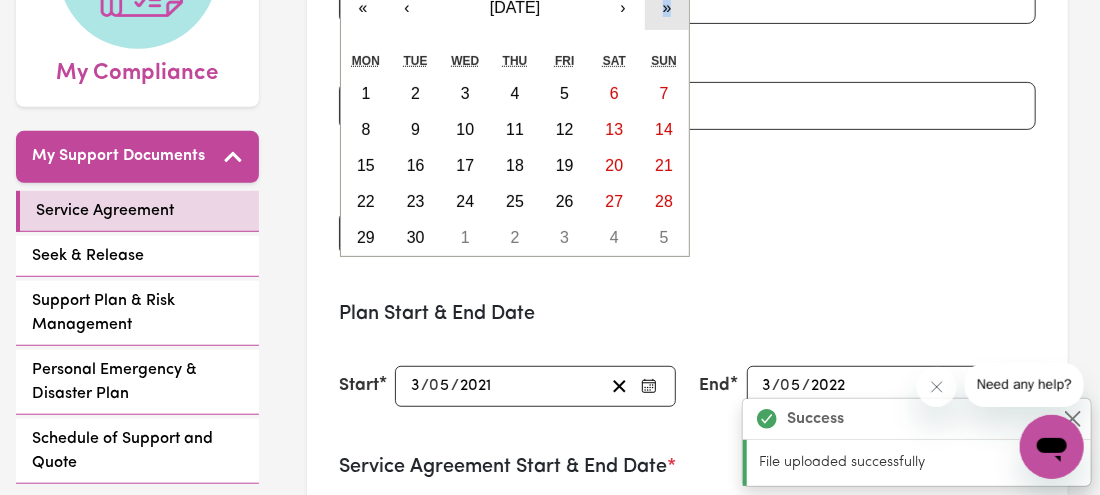 click on "»" at bounding box center (667, 8) 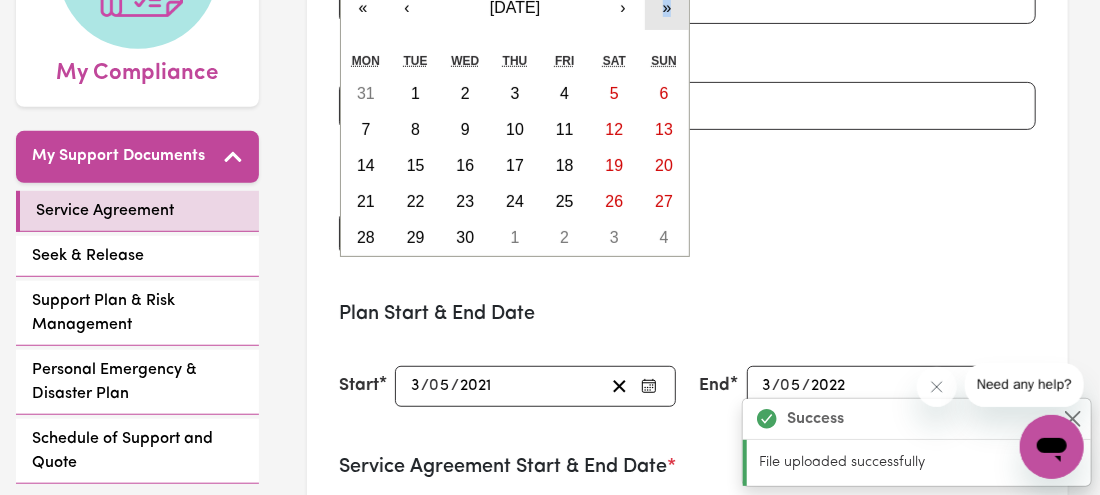 click on "»" at bounding box center (667, 8) 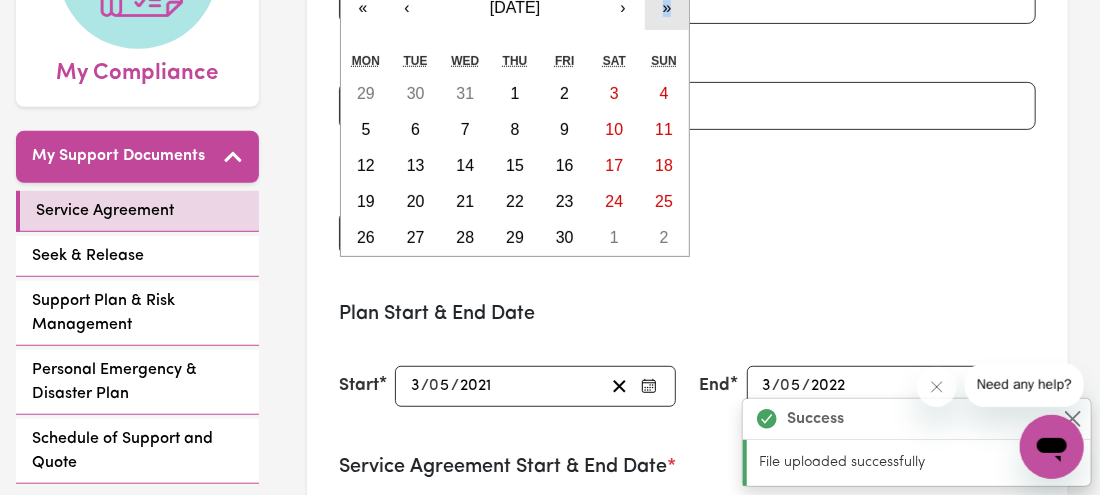click on "»" at bounding box center [667, 8] 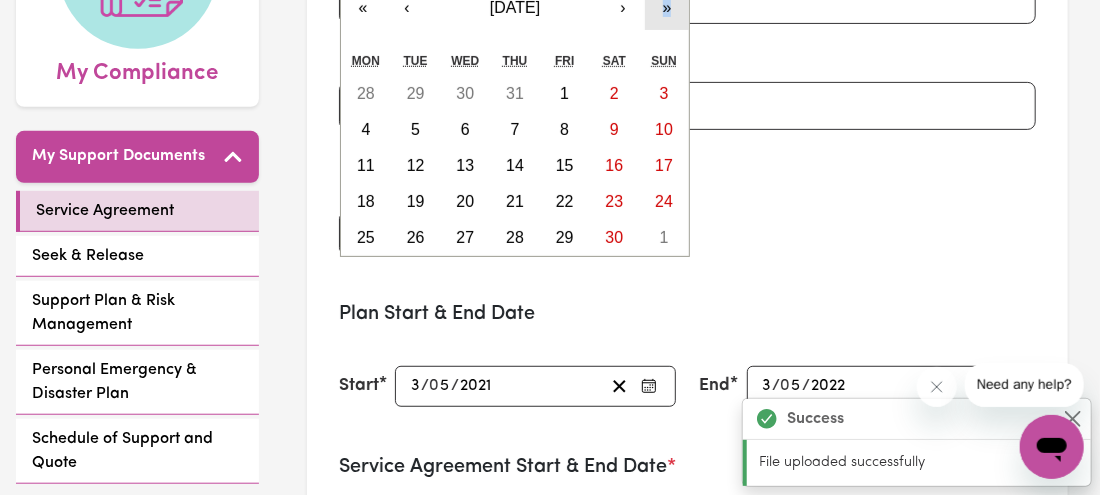 click on "»" at bounding box center (667, 8) 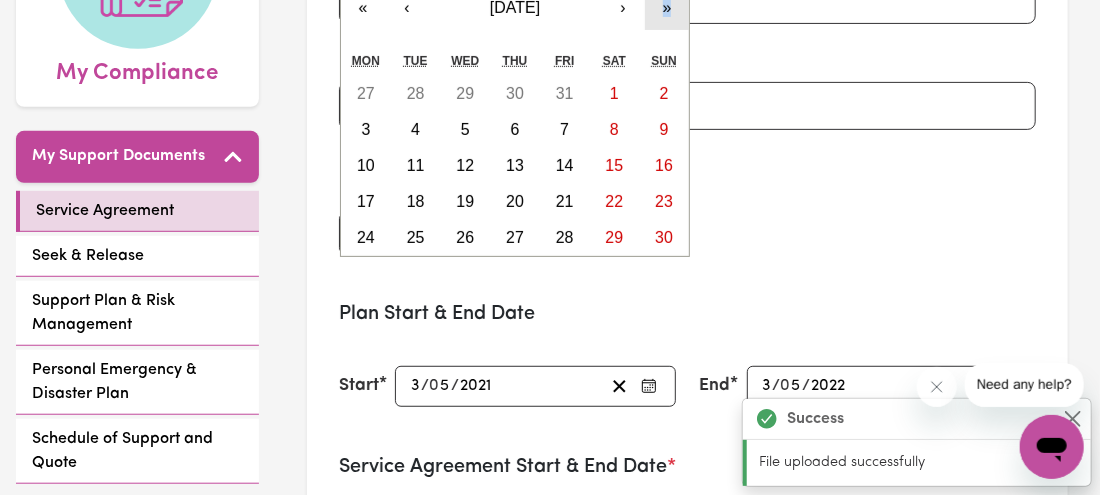 click on "»" at bounding box center [667, 8] 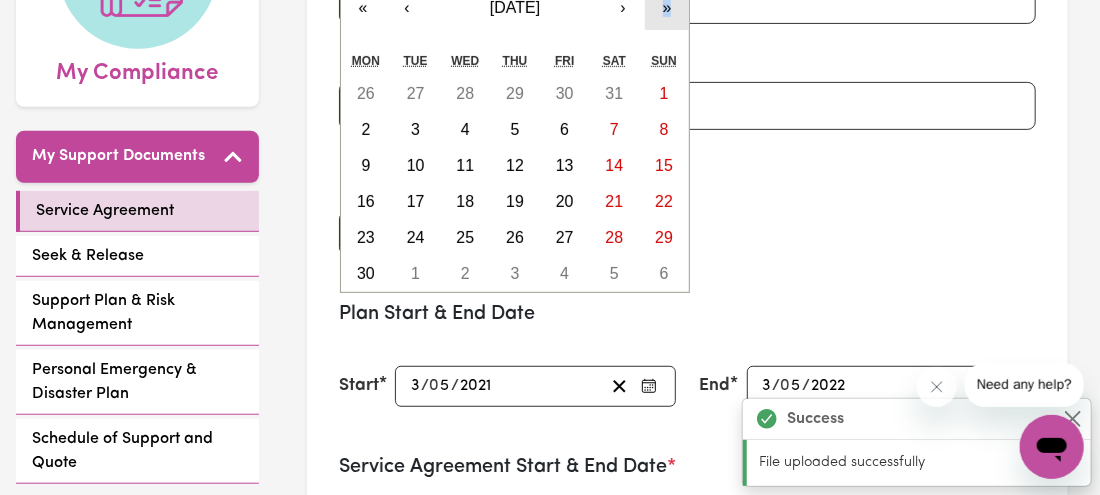 click on "»" at bounding box center [667, 8] 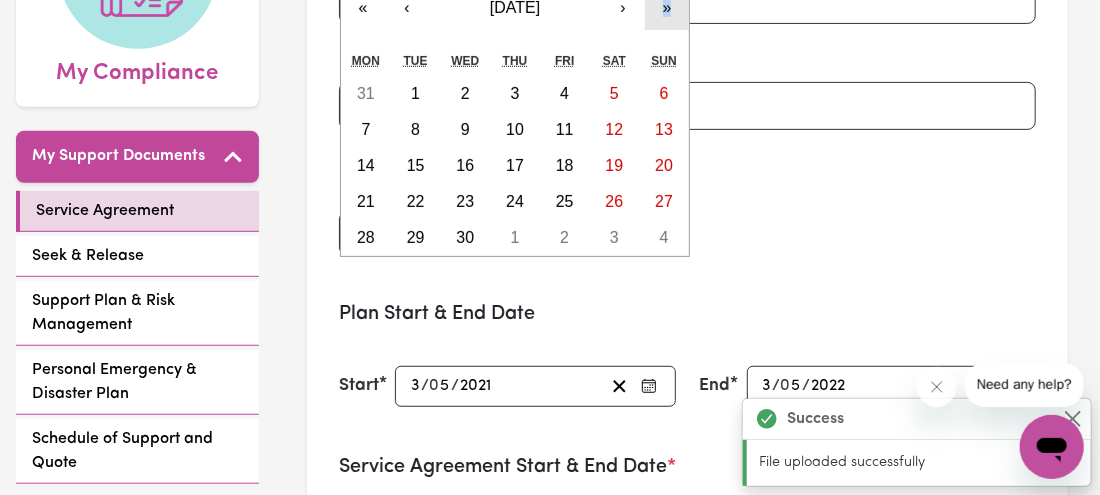 click on "»" at bounding box center (667, 8) 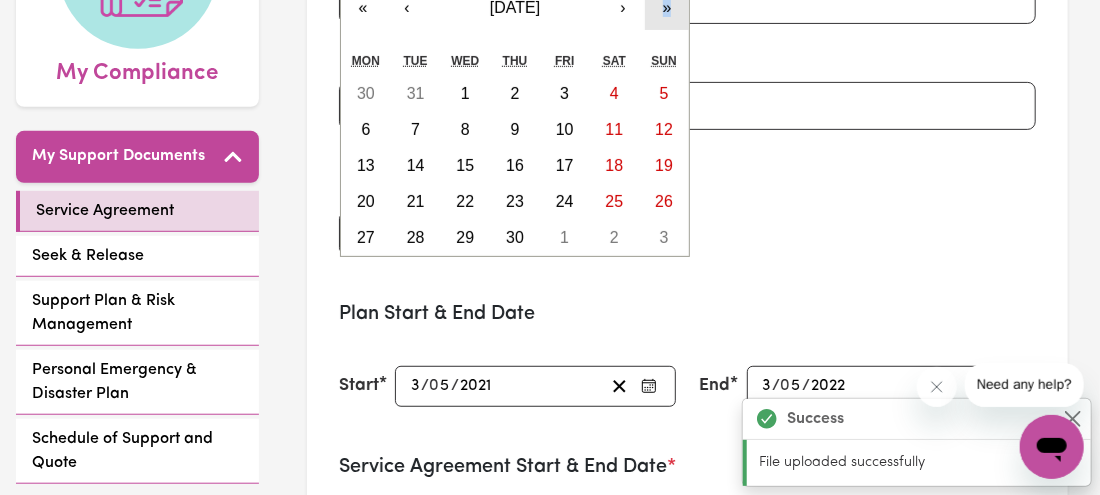 click on "»" at bounding box center [667, 8] 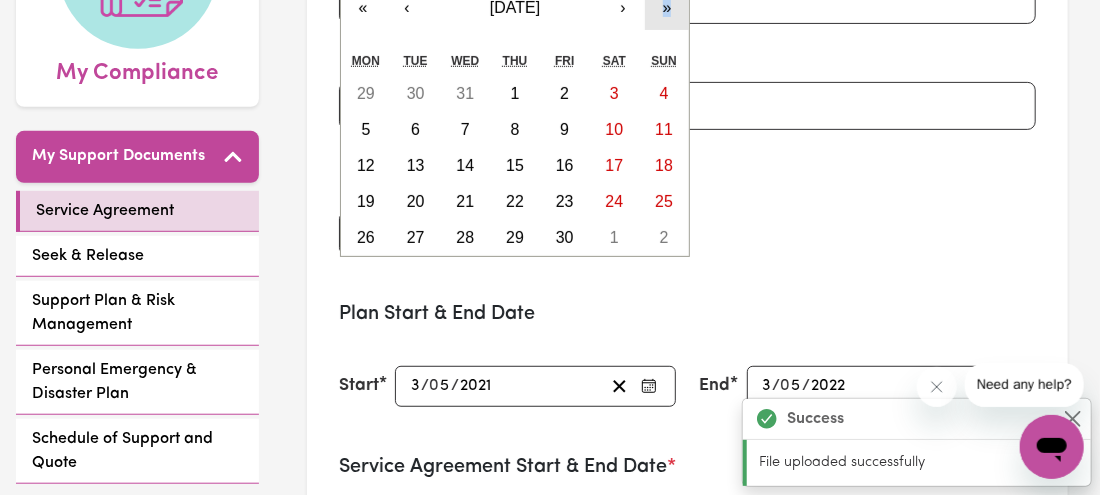 click on "»" at bounding box center (667, 8) 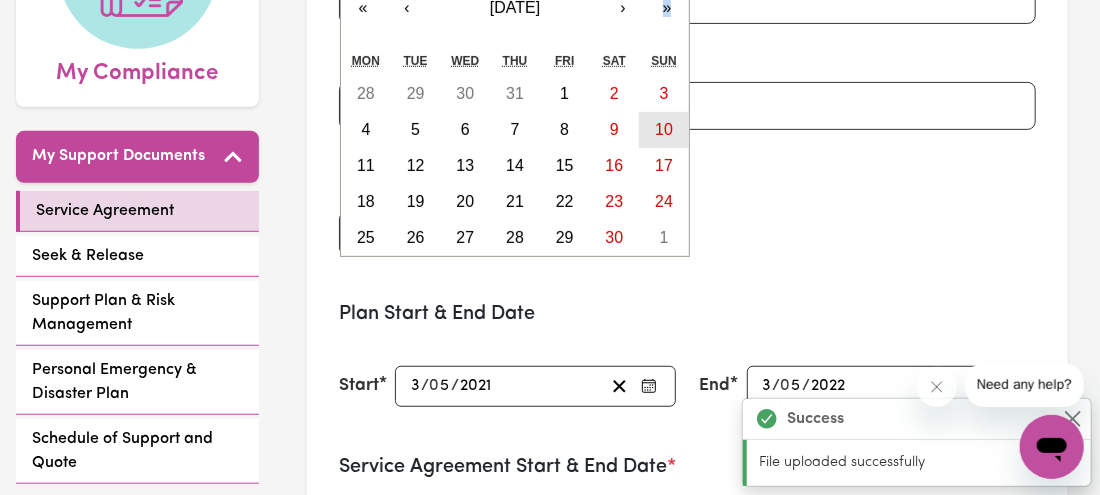click on "10" at bounding box center (664, 129) 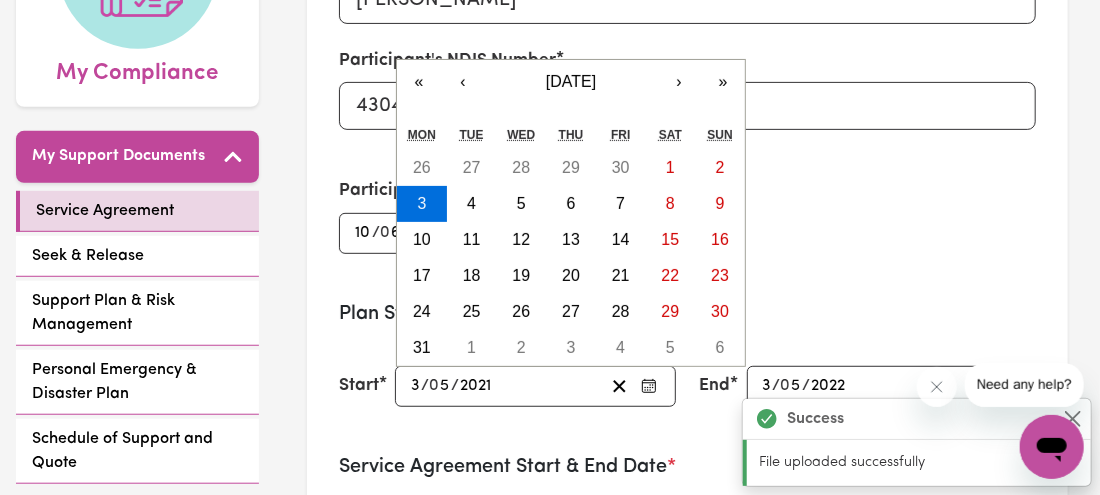 click on "2021" 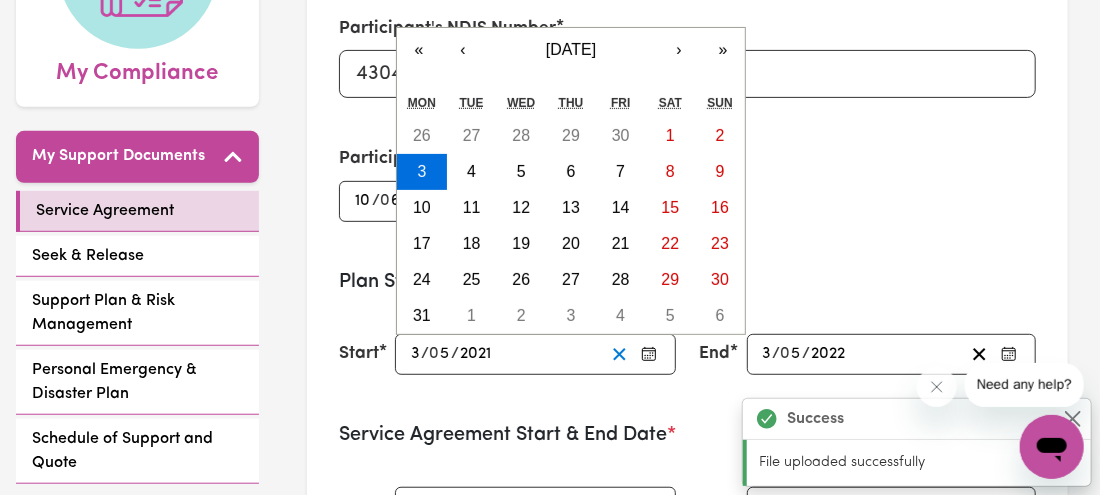 scroll, scrollTop: 0, scrollLeft: 0, axis: both 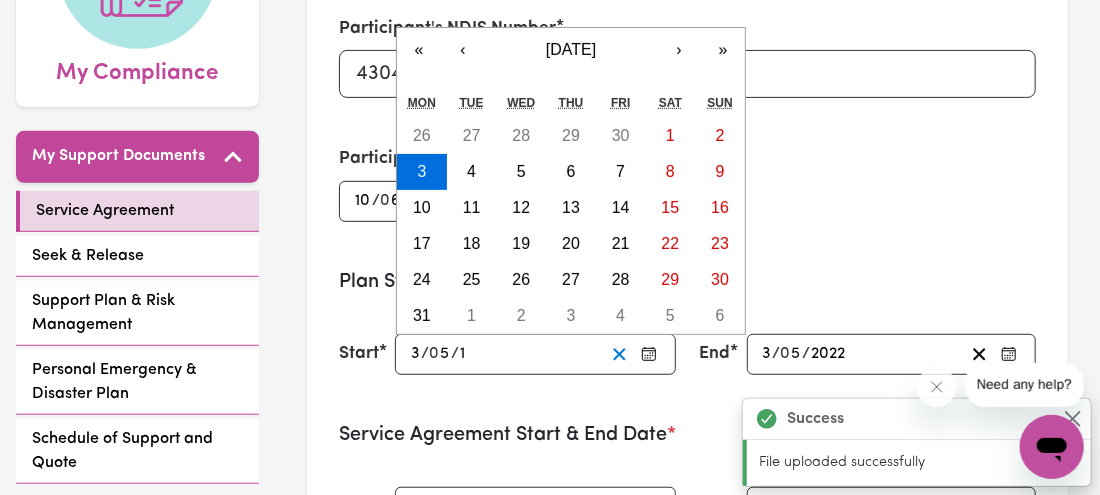 type on "19" 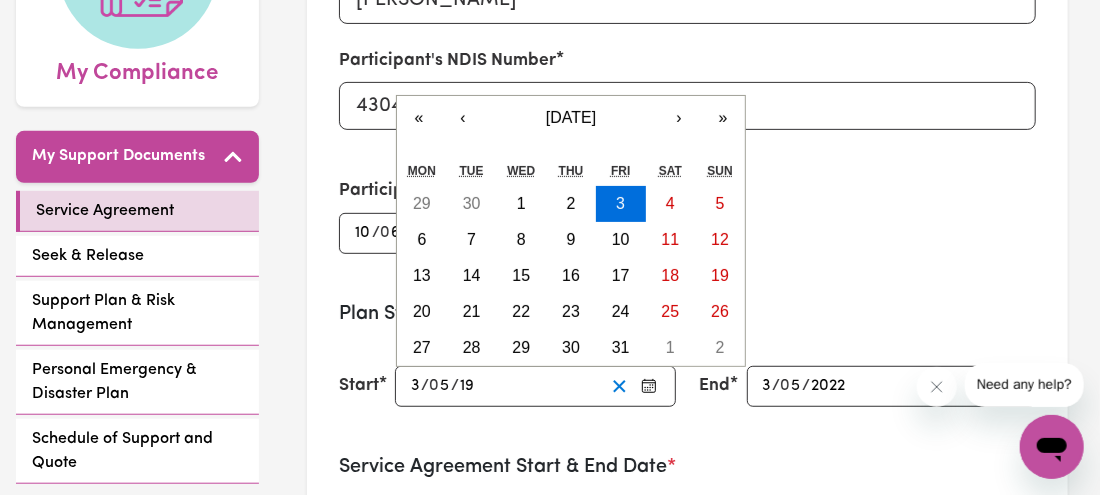 type on "0197-05-03" 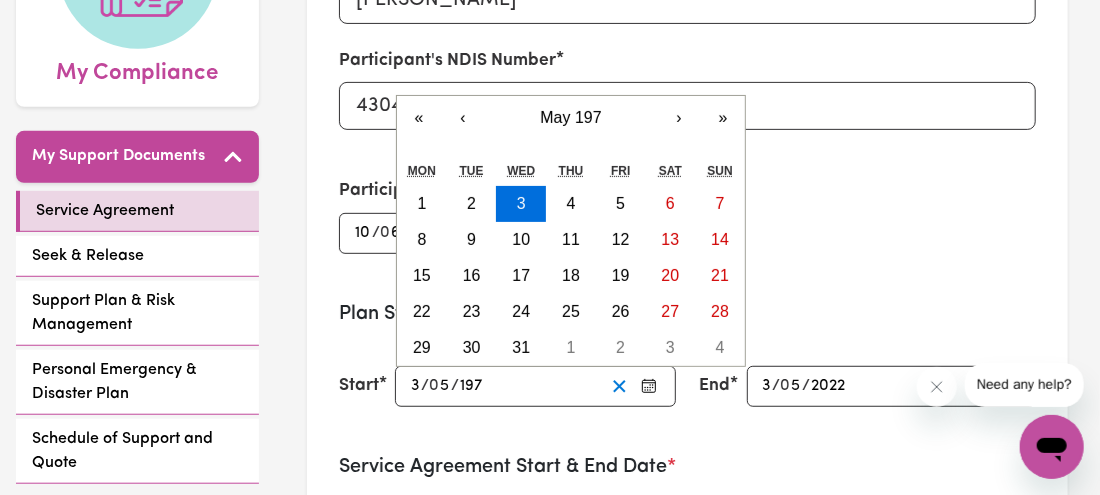 type on "2021" 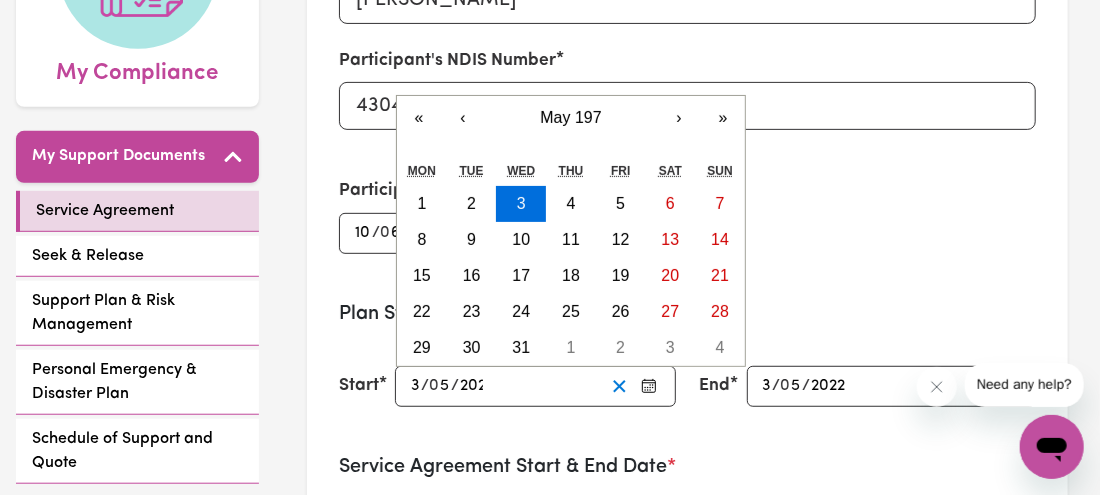type on "[DATE]" 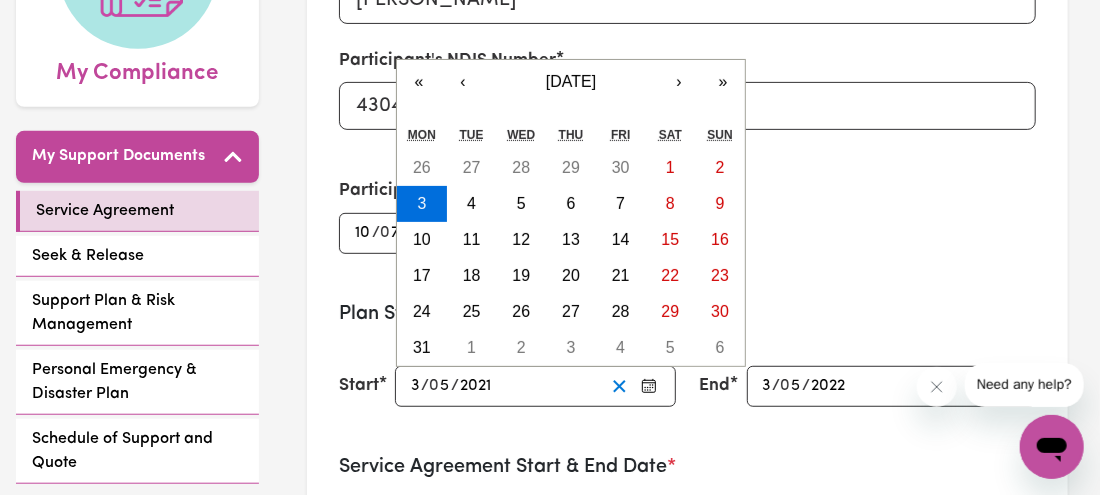 type on "[PHONE_NUMBER]" 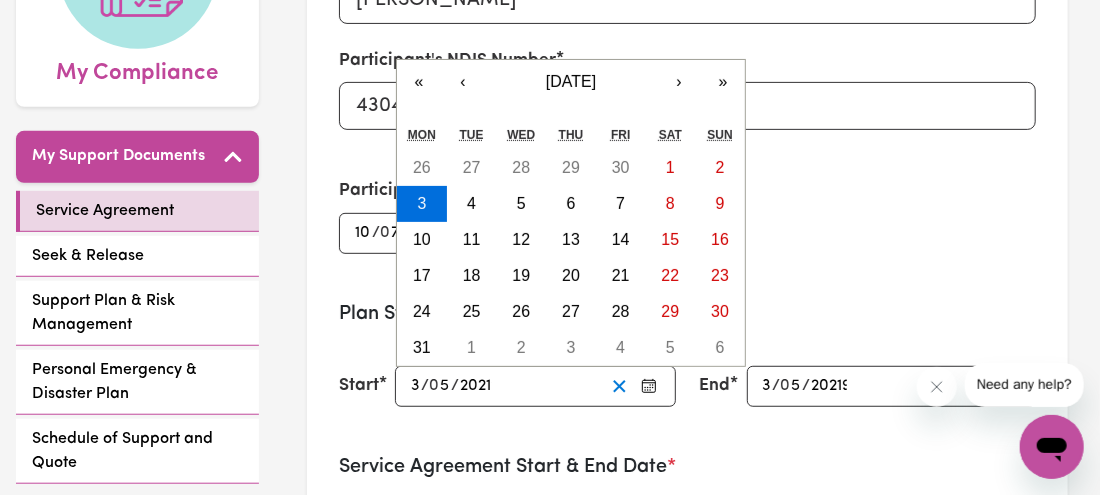 type on "2021" 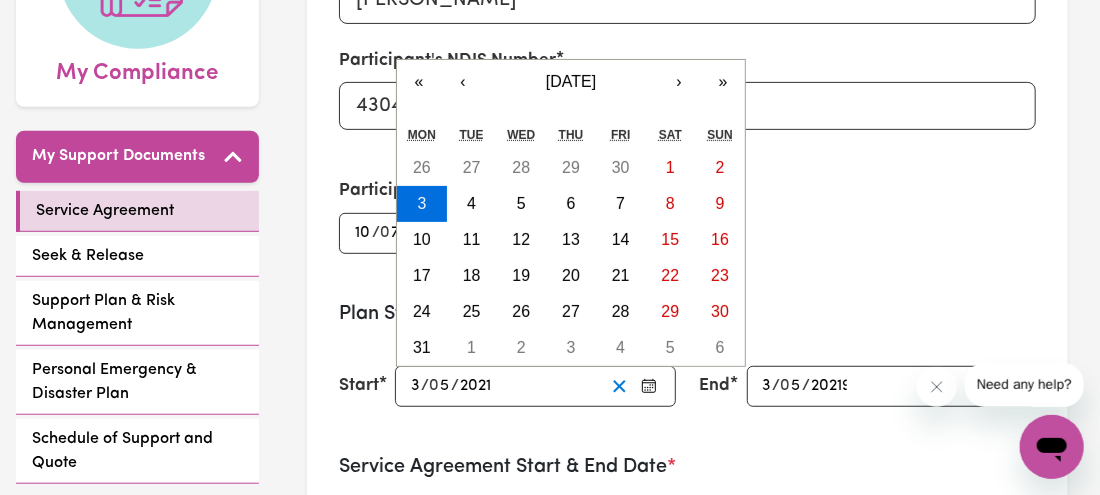 type on "[DATE]" 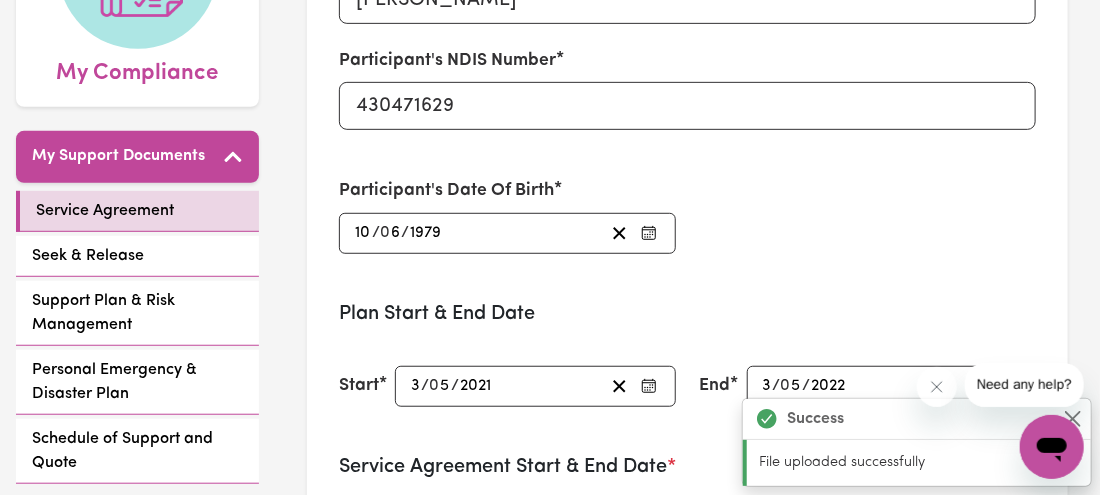 click on "Participant's Name [PERSON_NAME] Participant's NDIS Number 430471629 Participant's Date Of Birth [DEMOGRAPHIC_DATA] 10 / 0 6 / [DEMOGRAPHIC_DATA] « ‹ [DATE] › » Mon Tue Wed Thu Fri Sat Sun 28 29 30 31 1 2 3 4 5 6 7 8 9 10 11 12 13 14 15 16 17 18 19 20 21 22 23 24 25 26 27 28 29 30 1" at bounding box center [687, 97] 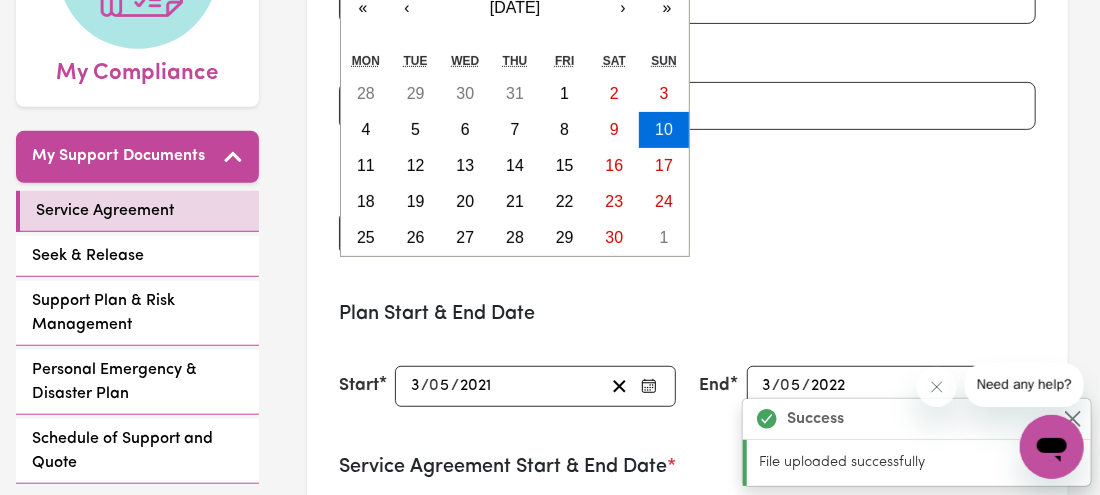click on "[DATE] 10 / 0 6 / 1979 « ‹ [DATE] › » Mon Tue Wed Thu Fri Sat Sun 28 29 30 31 1 2 3 4 5 6 7 8 9 10 11 12 13 14 15 16 17 18 19 20 21 22 23 24 25 26 27 28 29 30 1" at bounding box center (507, 233) 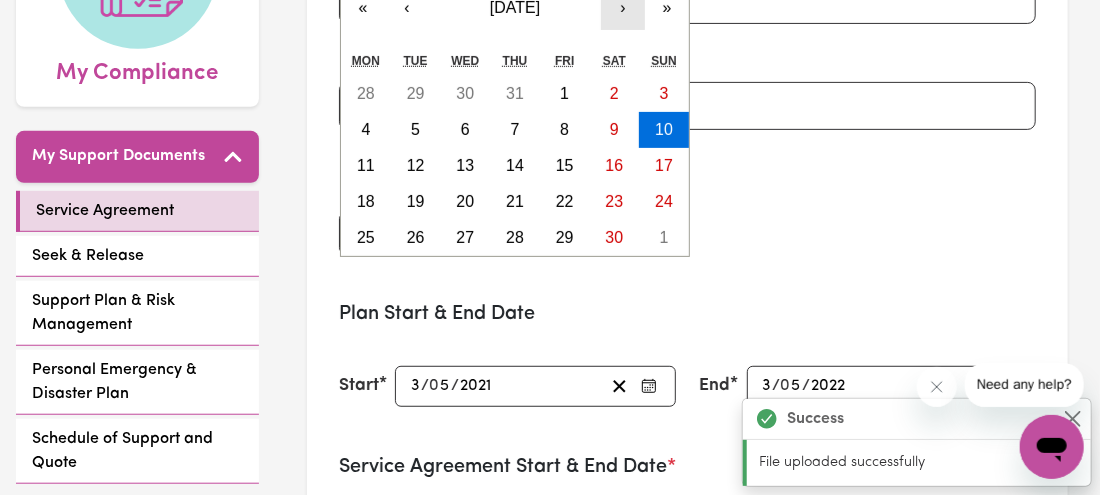 click on "›" at bounding box center (623, 8) 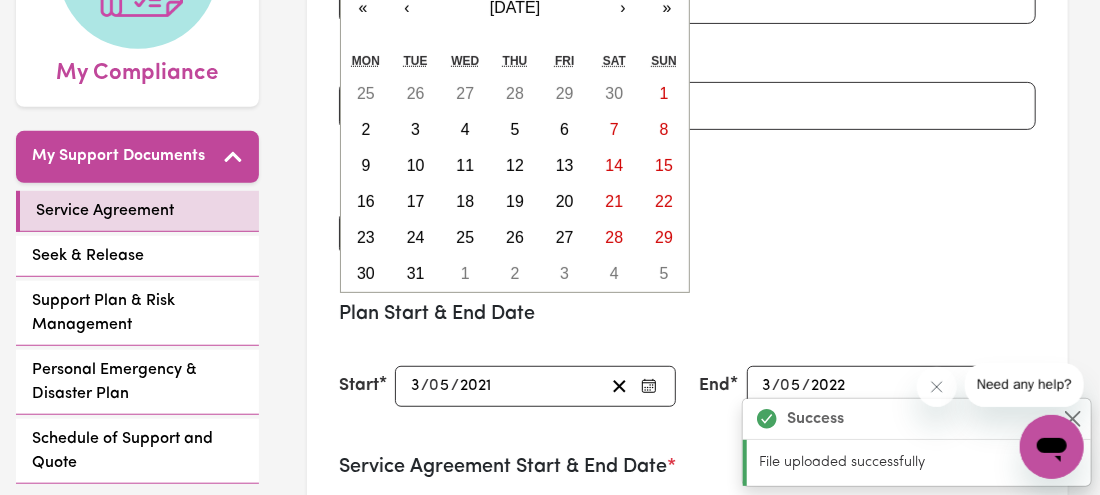 click on "Participant's Name [PERSON_NAME] Participant's NDIS Number 430471629 Participant's Date Of Birth [DEMOGRAPHIC_DATA] 10 / 0 6 / [DEMOGRAPHIC_DATA] « ‹ [DATE] › » Mon Tue Wed Thu Fri Sat Sun 25 26 27 28 29 30 1 2 3 4 5 6 7 8 9 10 11 12 13 14 15 16 17 18 19 20 21 22 23 24 25 26 27 28 29 30 31 1 2 3 4 5" at bounding box center [687, 97] 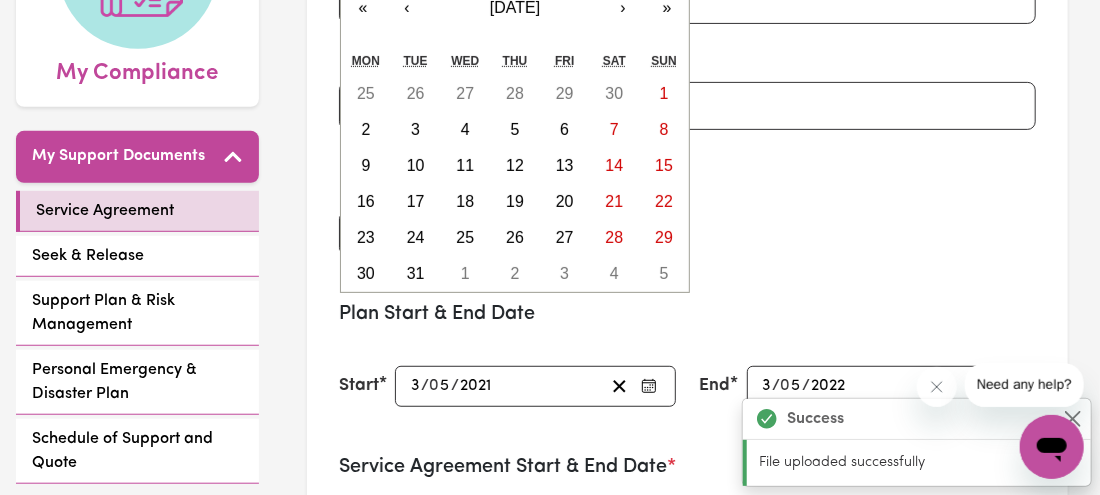 click on "[DATE] 10 / 0 6 / 1979 « ‹ [DATE] › » Mon Tue Wed Thu Fri Sat Sun 25 26 27 28 29 30 1 2 3 4 5 6 7 8 9 10 11 12 13 14 15 16 17 18 19 20 21 22 23 24 25 26 27 28 29 30 31 1 2 3 4 5" at bounding box center (507, 233) 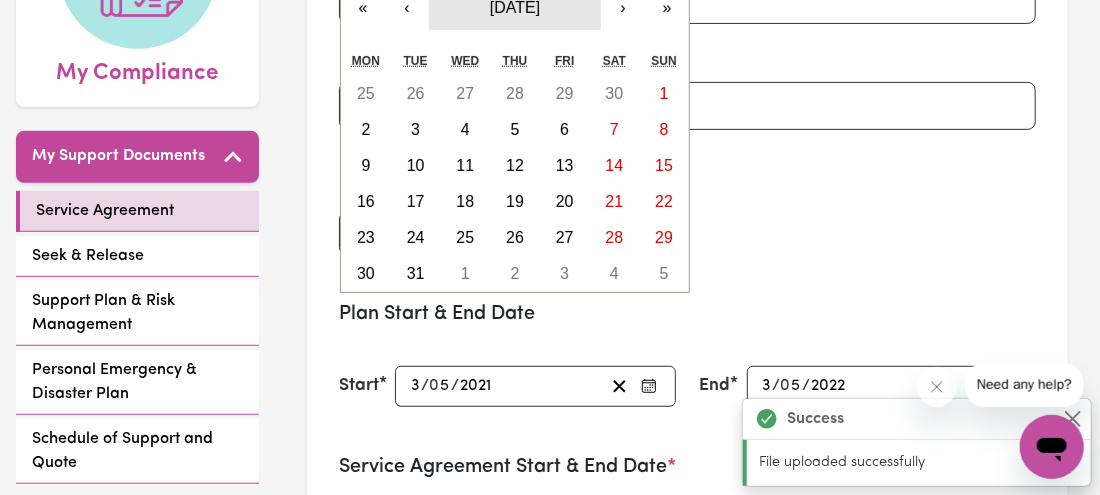 click on "[DATE]" at bounding box center [515, 8] 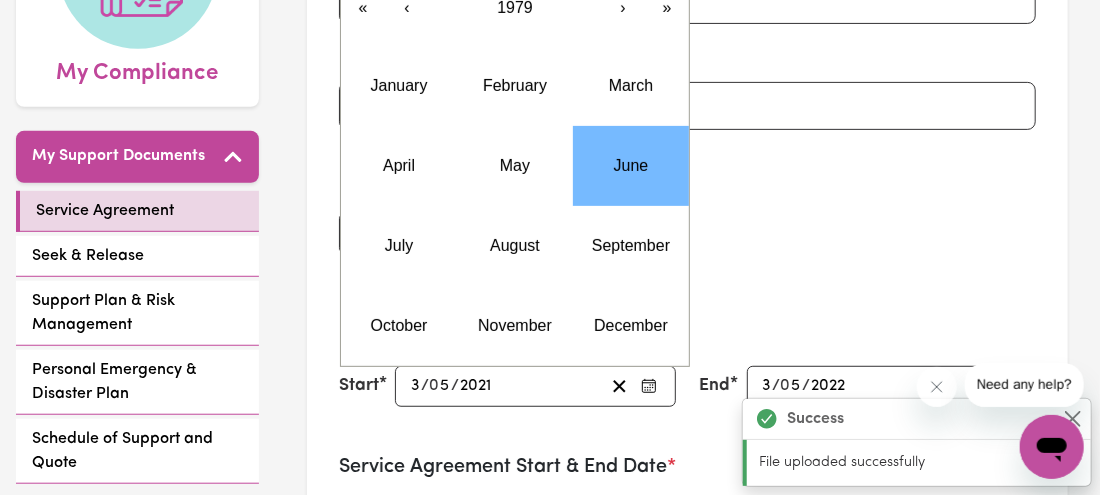 click on "Participant's Name [PERSON_NAME] Participant's NDIS Number 430471629 Participant's Date Of Birth [DEMOGRAPHIC_DATA] 10 / 0 6 / [DEMOGRAPHIC_DATA] « ‹ [DEMOGRAPHIC_DATA] › » January February March April May June July August September October November December" at bounding box center (687, 97) 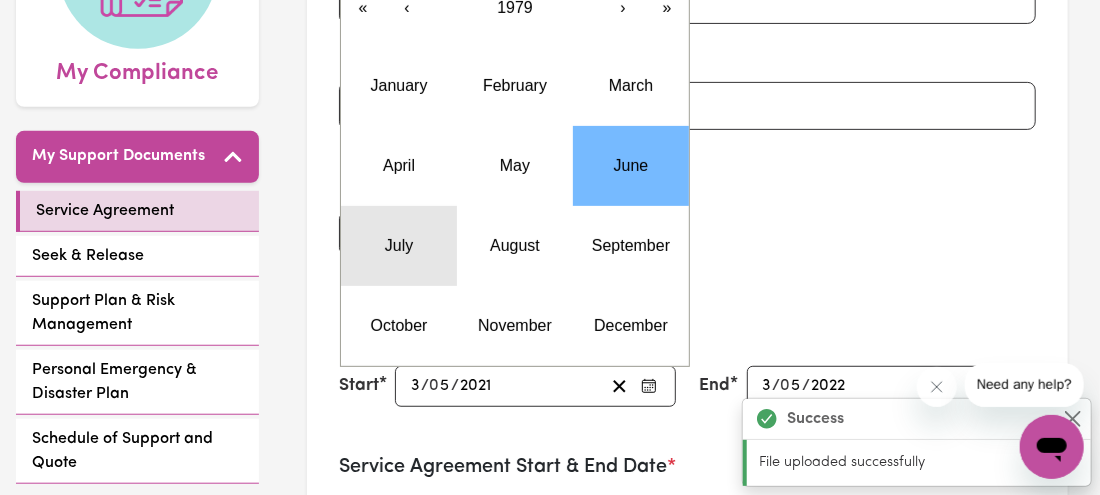 click on "July" at bounding box center [399, 246] 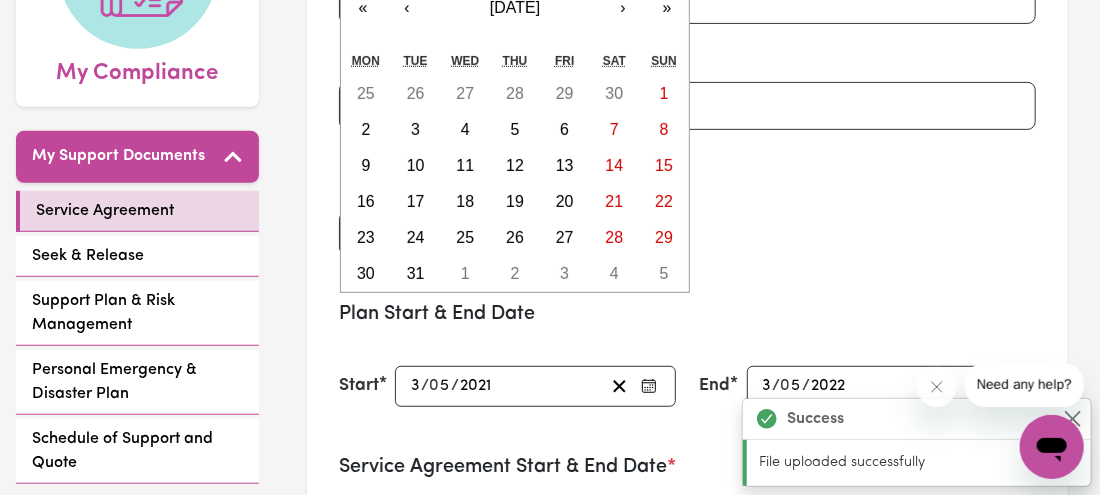 click on "Participant's Name [PERSON_NAME] Participant's NDIS Number 430471629 Participant's Date Of Birth [DEMOGRAPHIC_DATA] 10 / 0 6 / [DEMOGRAPHIC_DATA] « ‹ [DATE] › » Mon Tue Wed Thu Fri Sat Sun 25 26 27 28 29 30 1 2 3 4 5 6 7 8 9 10 11 12 13 14 15 16 17 18 19 20 21 22 23 24 25 26 27 28 29 30 31 1 2 3 4 5" at bounding box center (687, 97) 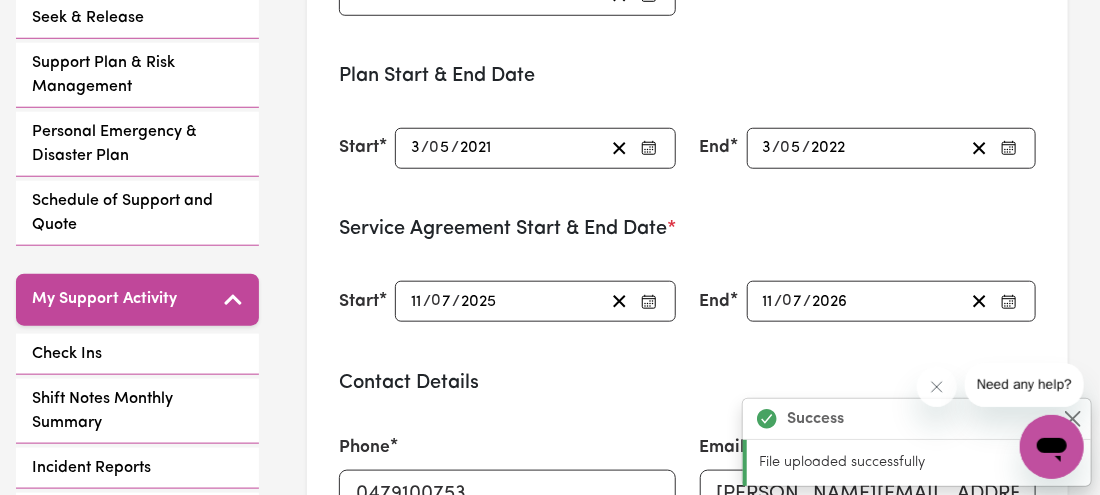 scroll, scrollTop: 559, scrollLeft: 0, axis: vertical 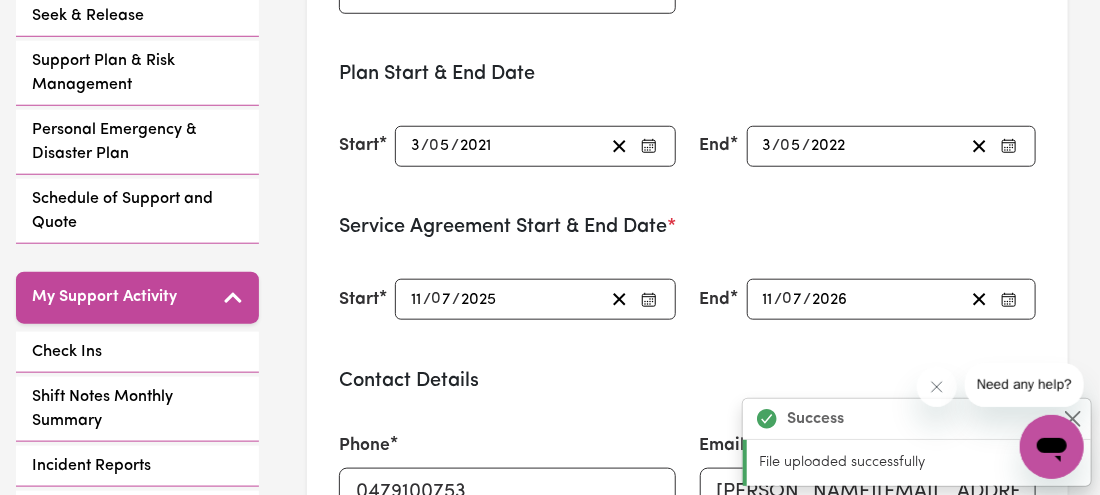 click on "[DATE] 3 / 0 5 / 2022" at bounding box center (862, 146) 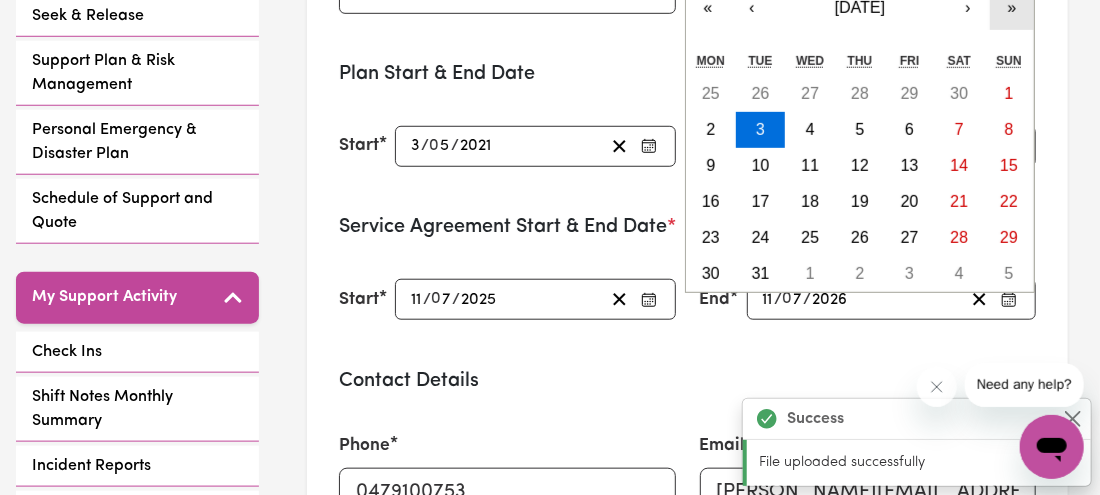 click on "»" at bounding box center [1012, 8] 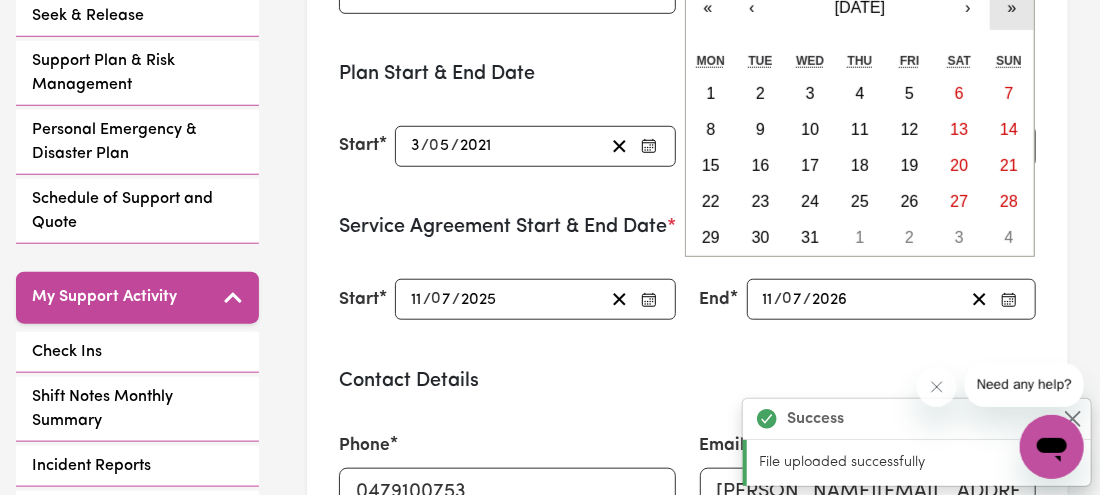click on "»" at bounding box center [1012, 8] 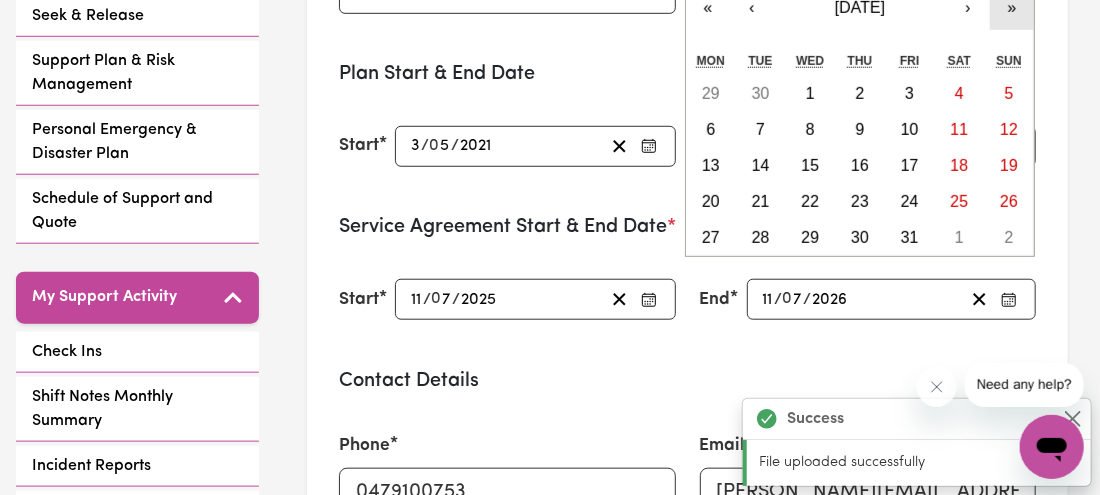 click on "»" at bounding box center [1012, 8] 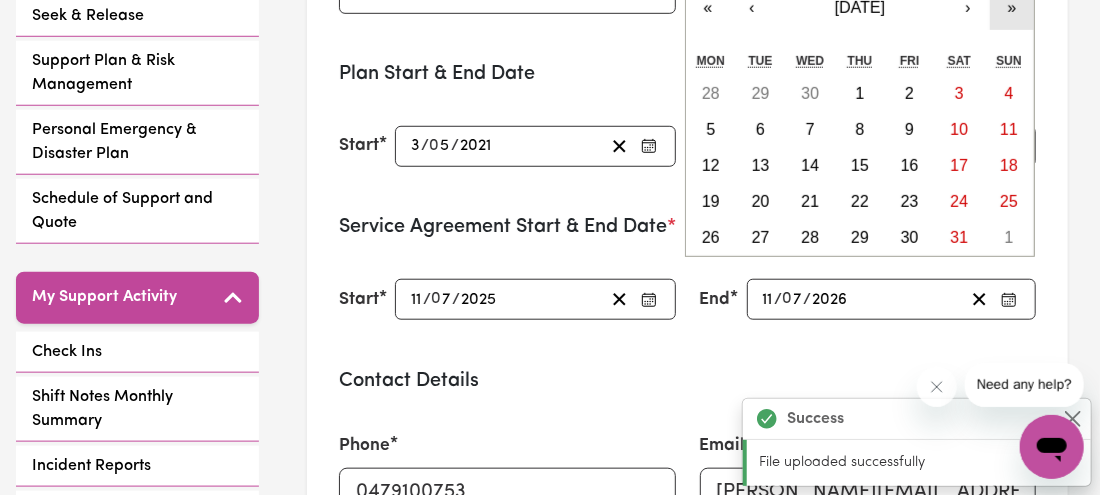 click on "»" at bounding box center [1012, 8] 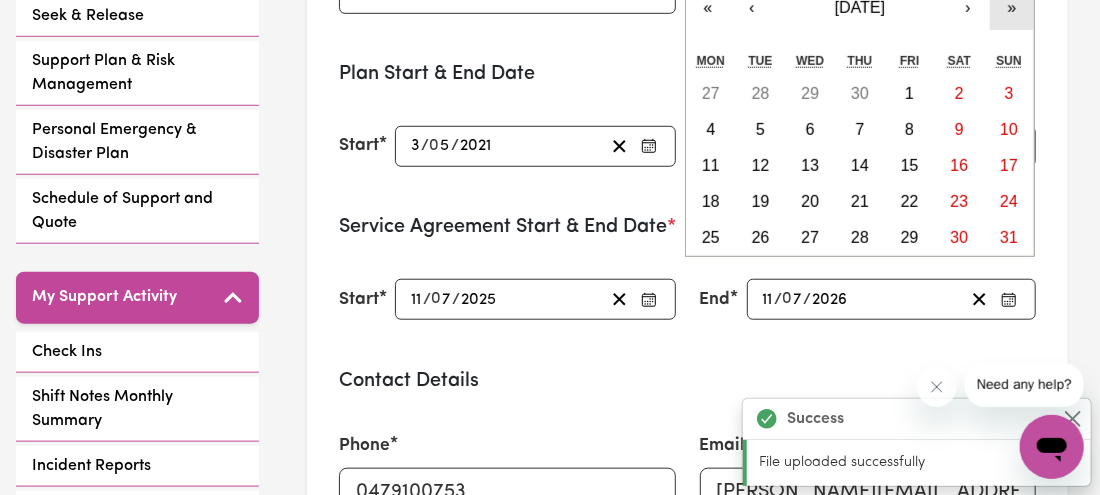 click on "»" at bounding box center [1012, 8] 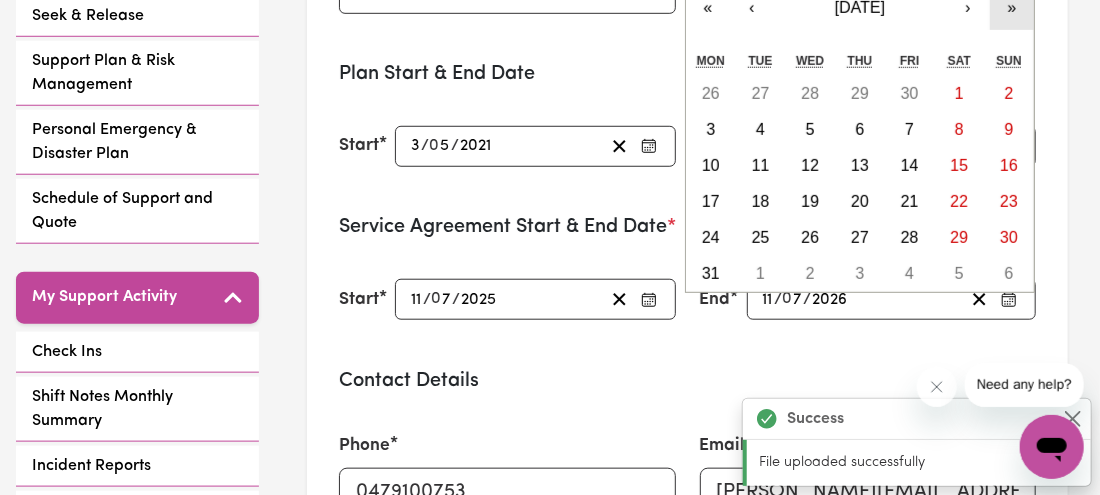 click on "»" at bounding box center (1012, 8) 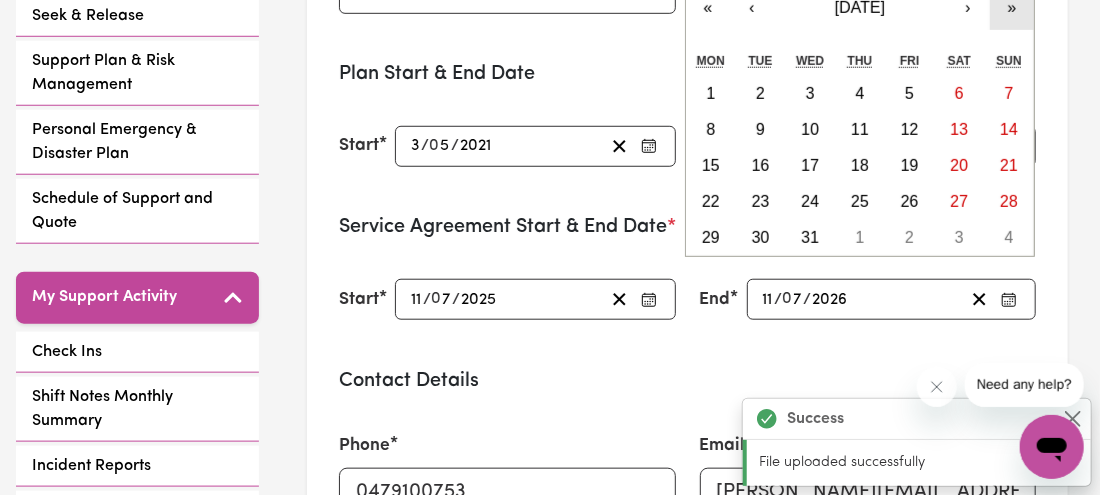 click on "»" at bounding box center (1012, 8) 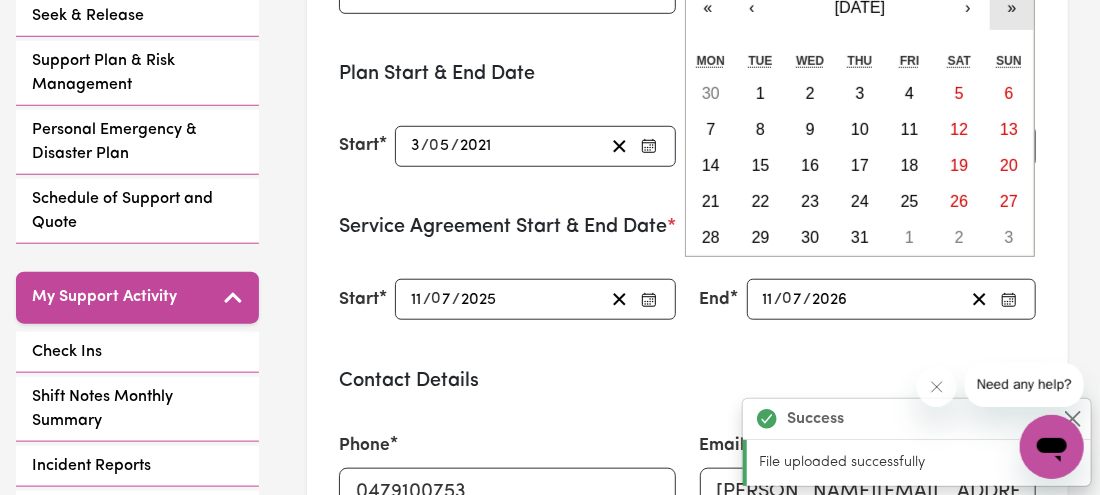 click on "»" at bounding box center [1012, 8] 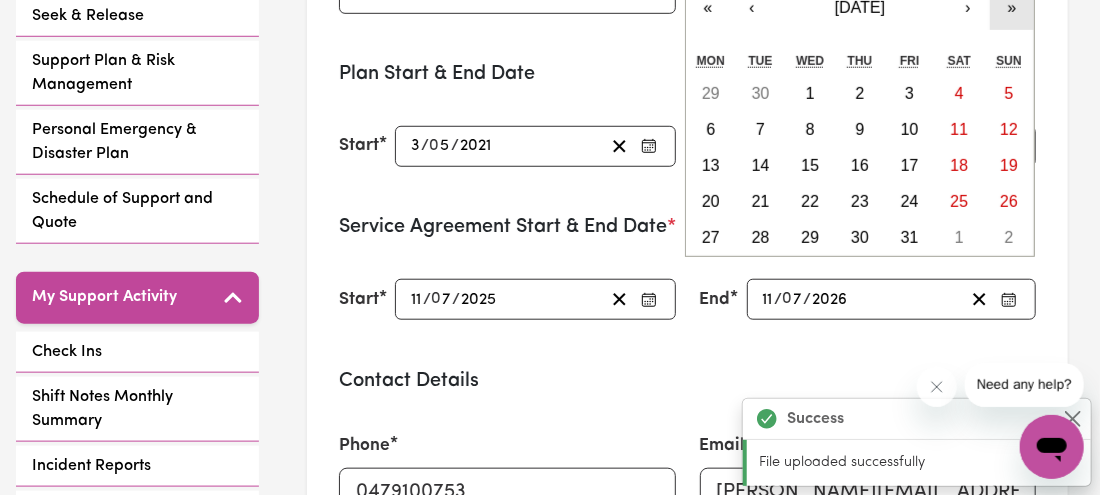 click on "»" at bounding box center [1012, 8] 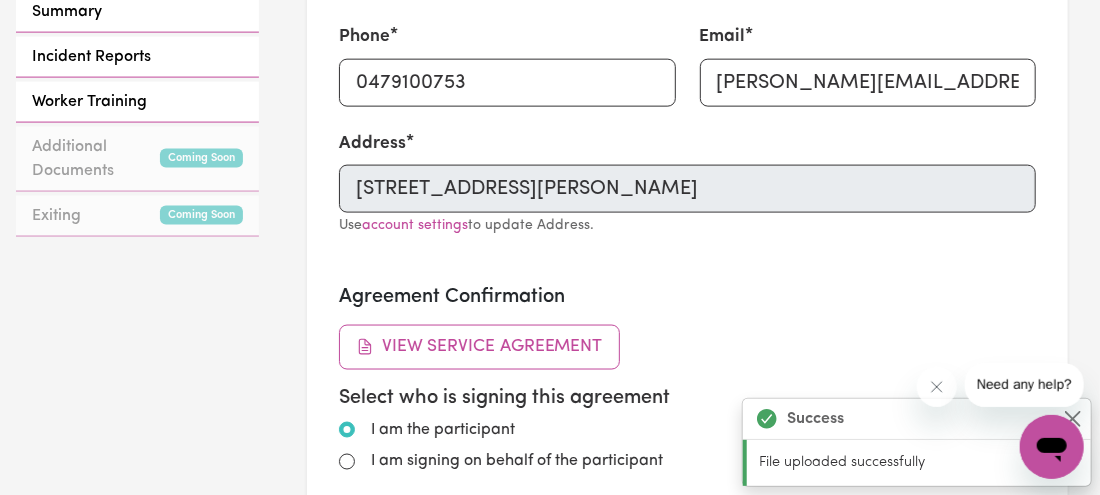 scroll, scrollTop: 971, scrollLeft: 0, axis: vertical 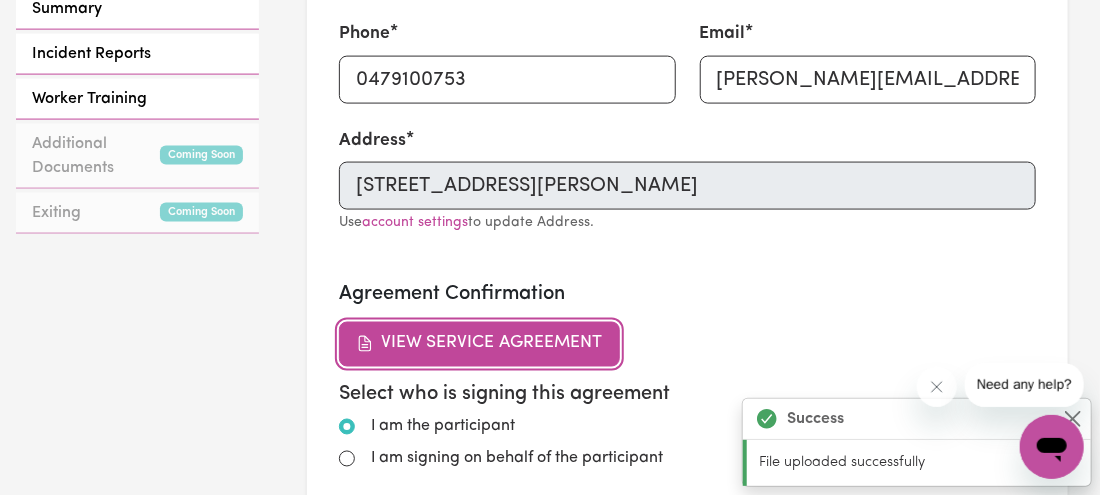 click on "View Service Agreement" at bounding box center (479, 344) 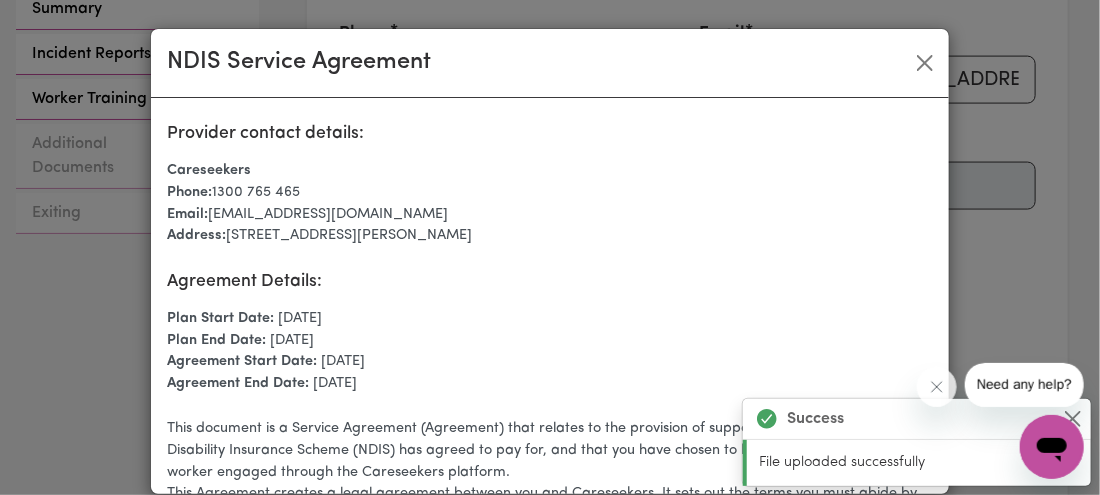 scroll, scrollTop: 191, scrollLeft: 0, axis: vertical 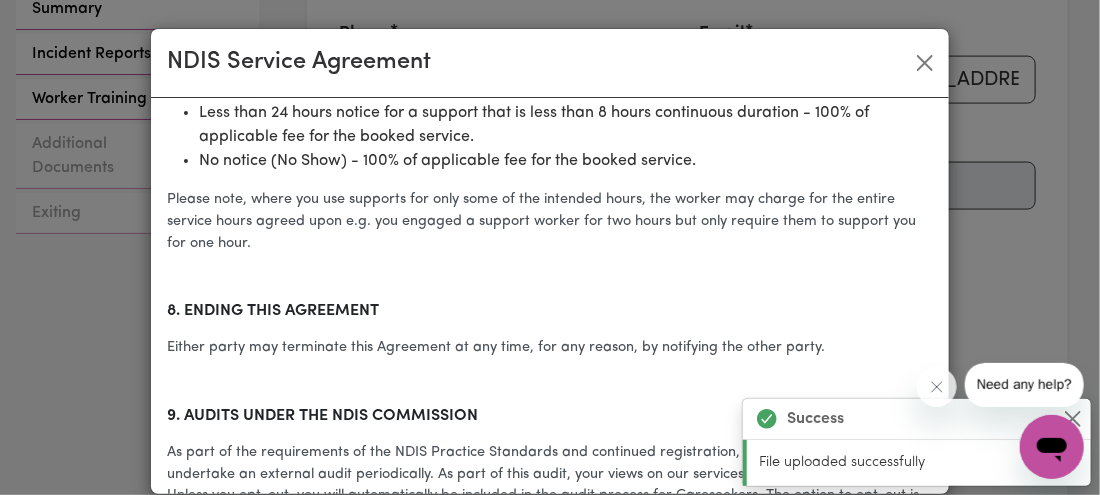 drag, startPoint x: 562, startPoint y: 415, endPoint x: 540, endPoint y: 414, distance: 22.022715 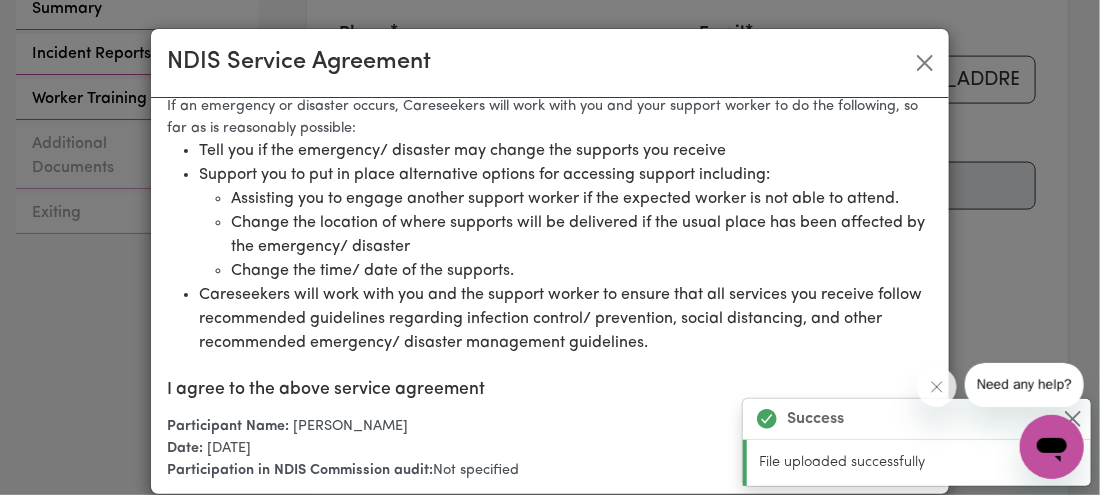 scroll, scrollTop: 4176, scrollLeft: 0, axis: vertical 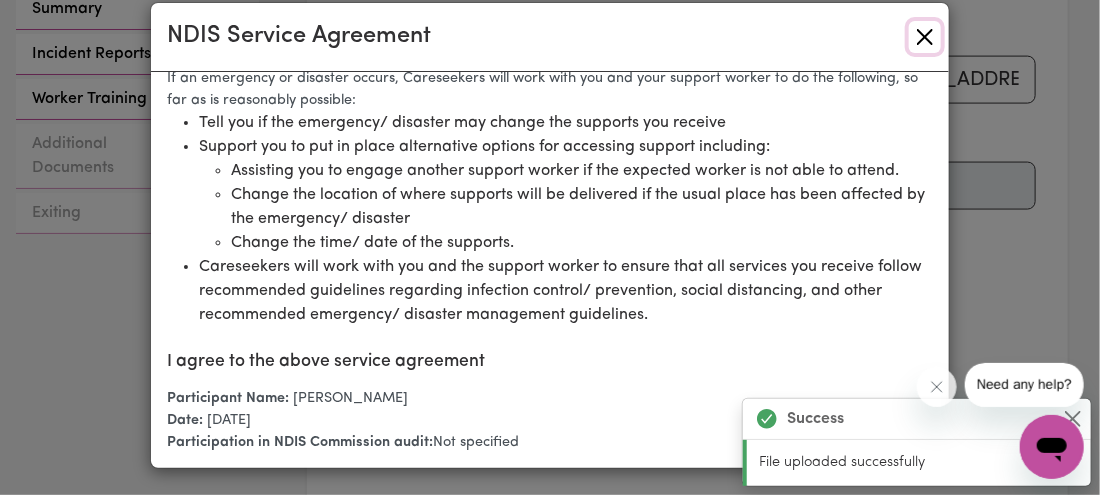 click at bounding box center [925, 37] 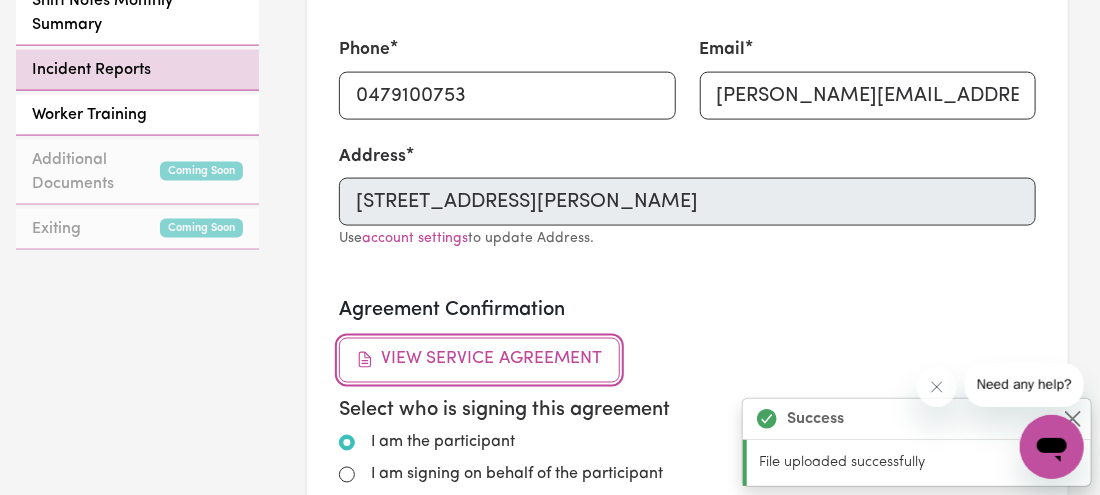 scroll, scrollTop: 876, scrollLeft: 0, axis: vertical 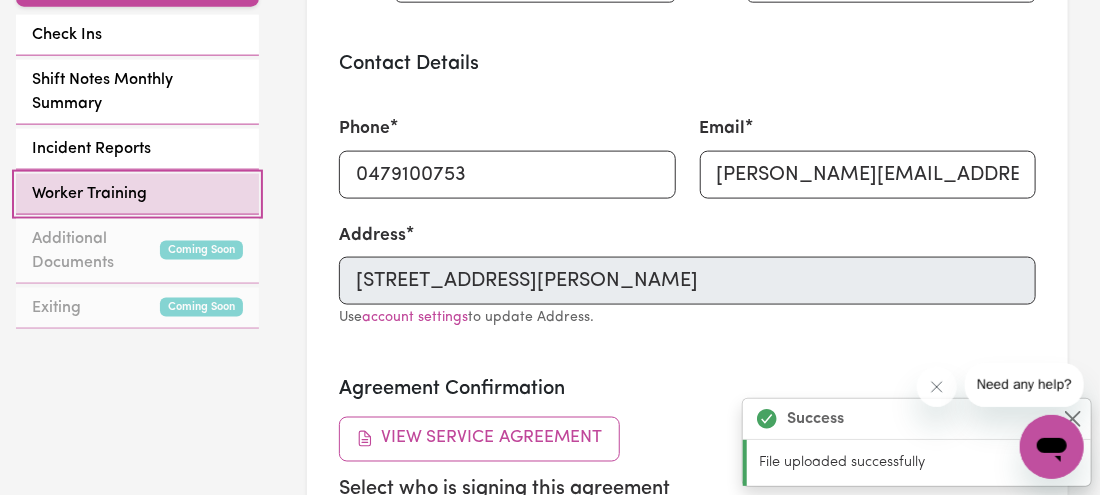 click on "Worker Training" at bounding box center [137, 194] 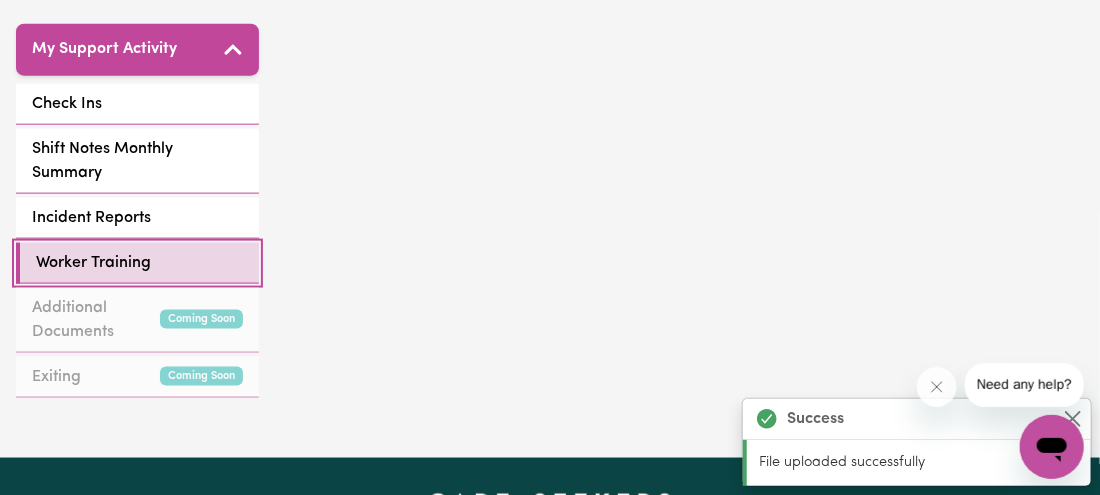 scroll, scrollTop: 808, scrollLeft: 0, axis: vertical 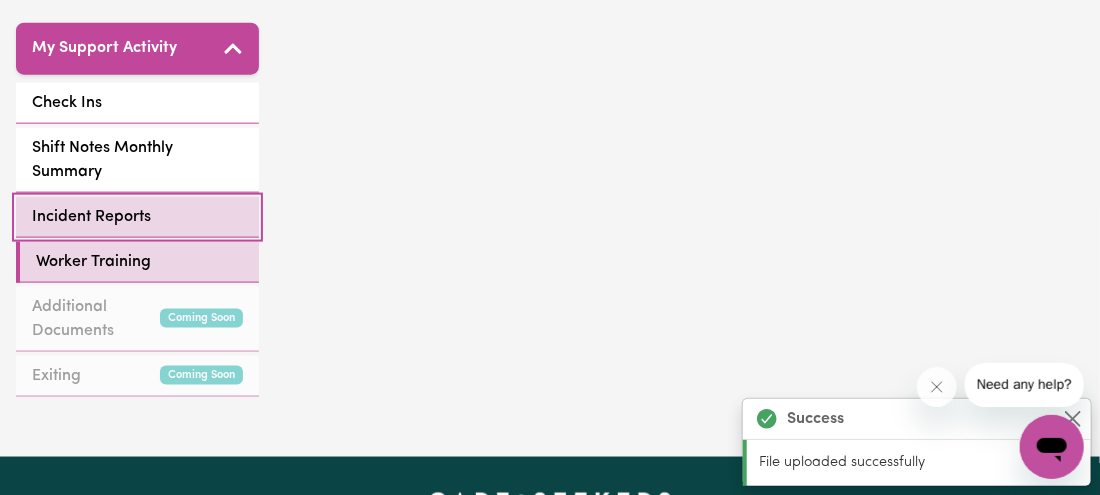 click on "Incident Reports" at bounding box center (137, 217) 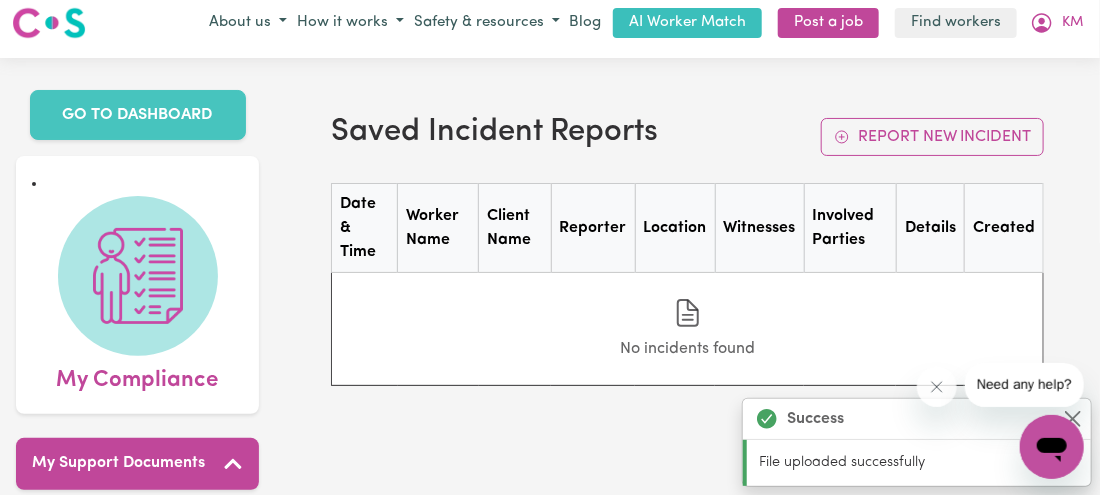 scroll, scrollTop: 0, scrollLeft: 0, axis: both 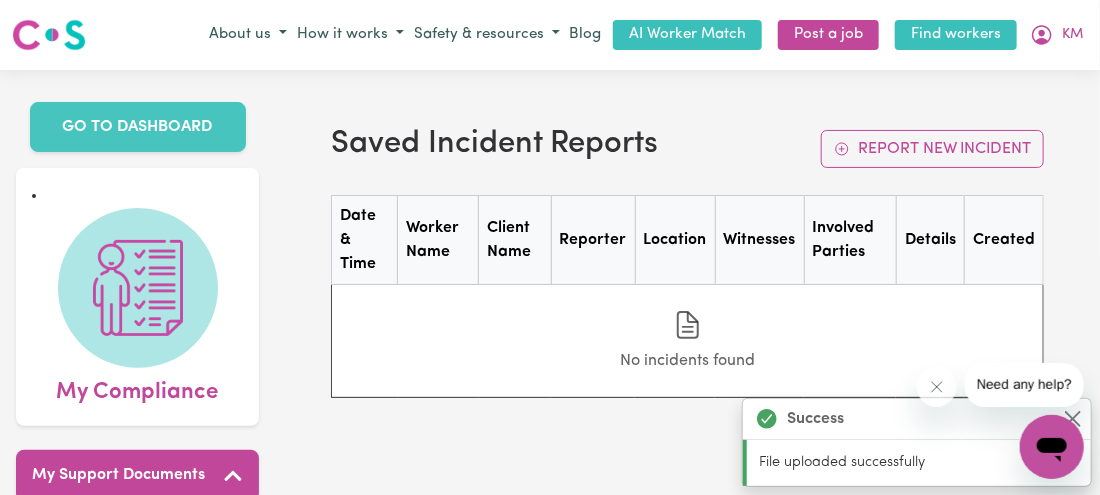 click on "Find workers" at bounding box center (956, 35) 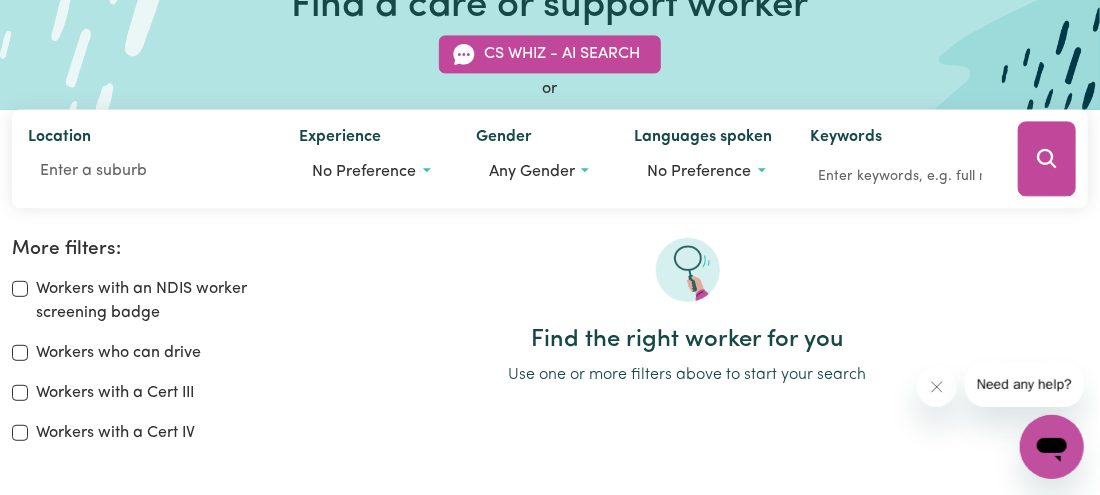 scroll, scrollTop: 182, scrollLeft: 0, axis: vertical 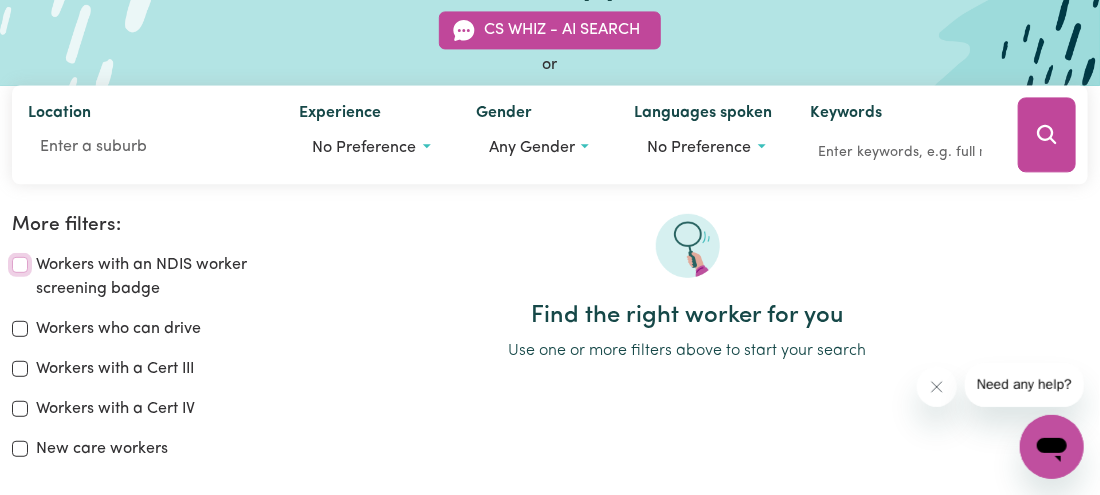 click on "Workers with an NDIS worker screening badge" at bounding box center [20, 265] 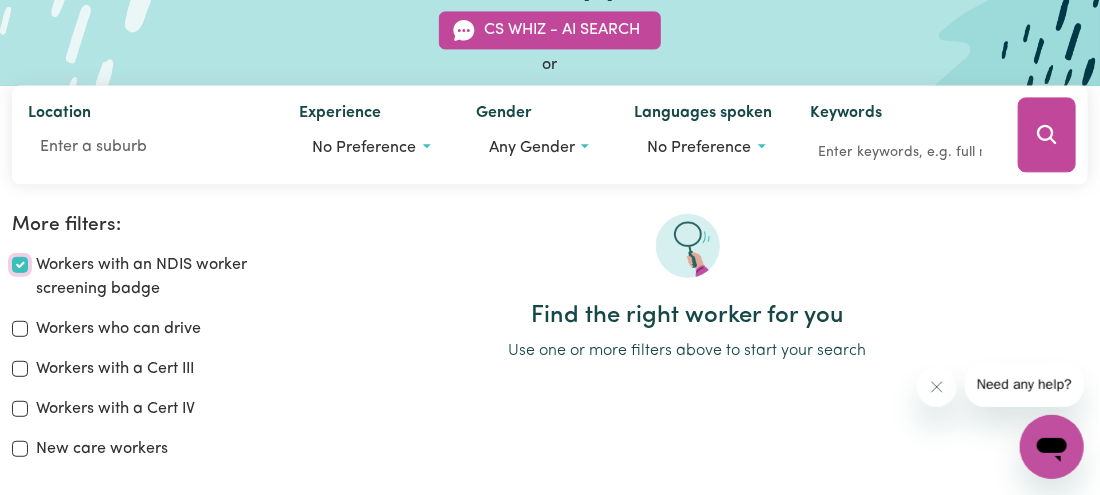 checkbox on "true" 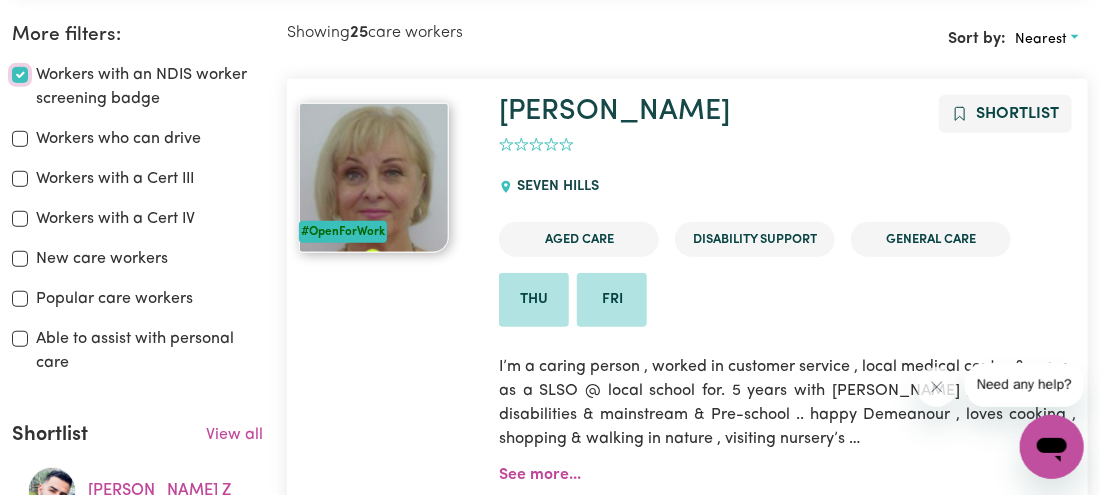 scroll, scrollTop: 410, scrollLeft: 0, axis: vertical 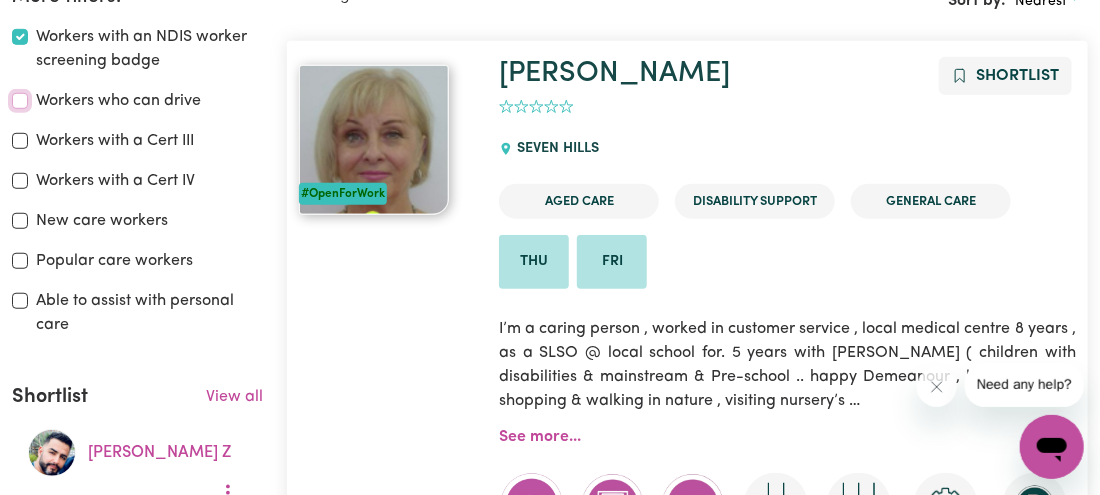click on "Workers who can drive" at bounding box center (20, 101) 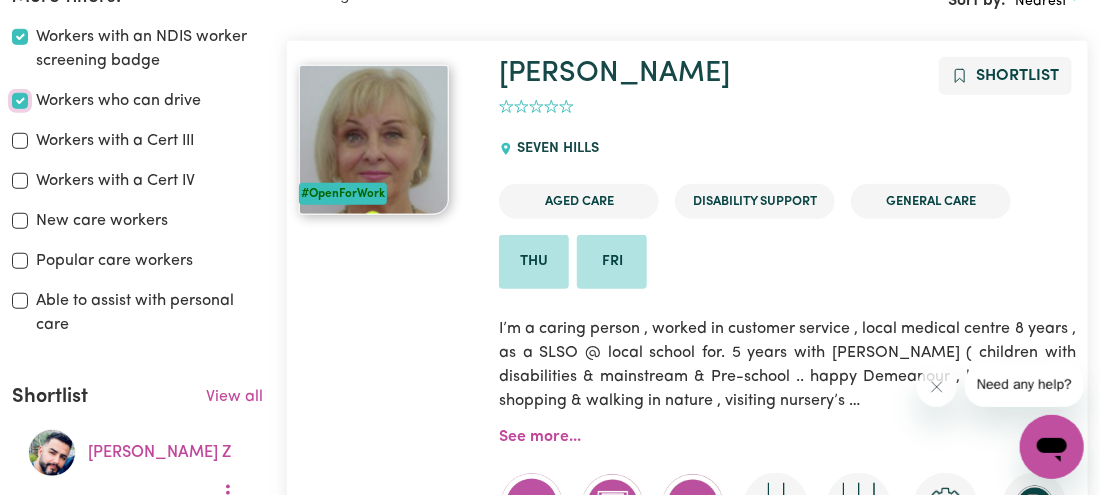 checkbox on "true" 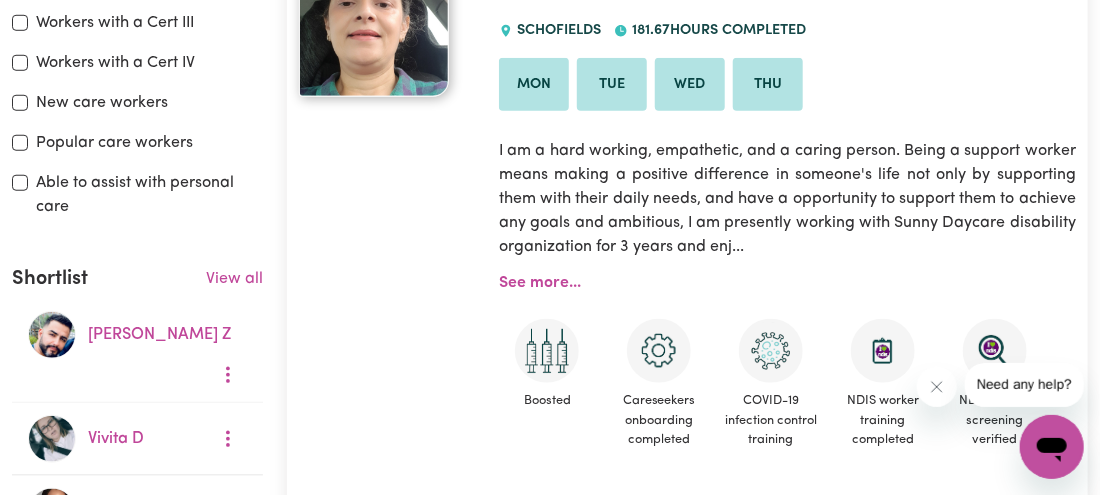 scroll, scrollTop: 566, scrollLeft: 0, axis: vertical 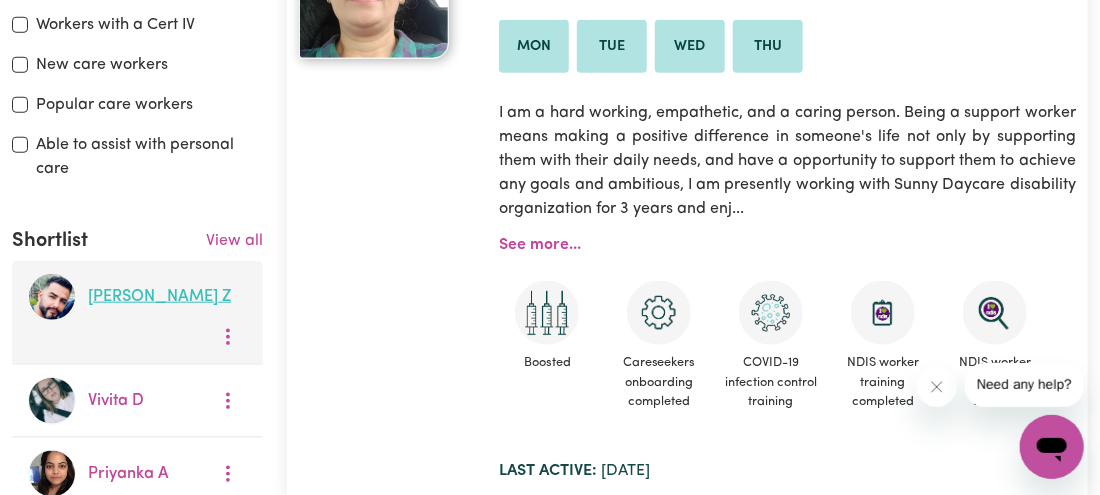 click on "[PERSON_NAME]" at bounding box center [159, 297] 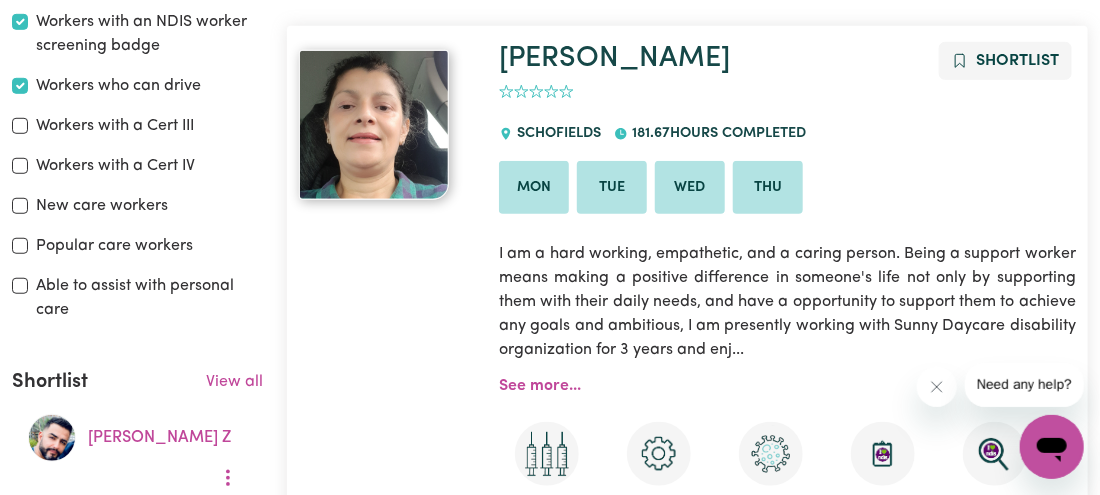scroll, scrollTop: 471, scrollLeft: 0, axis: vertical 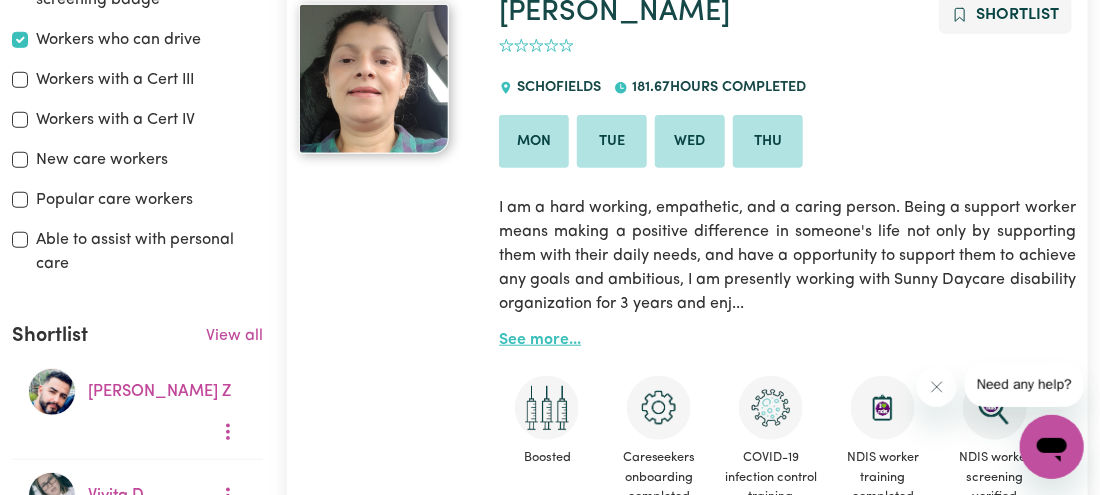 click on "See more..." at bounding box center [540, 340] 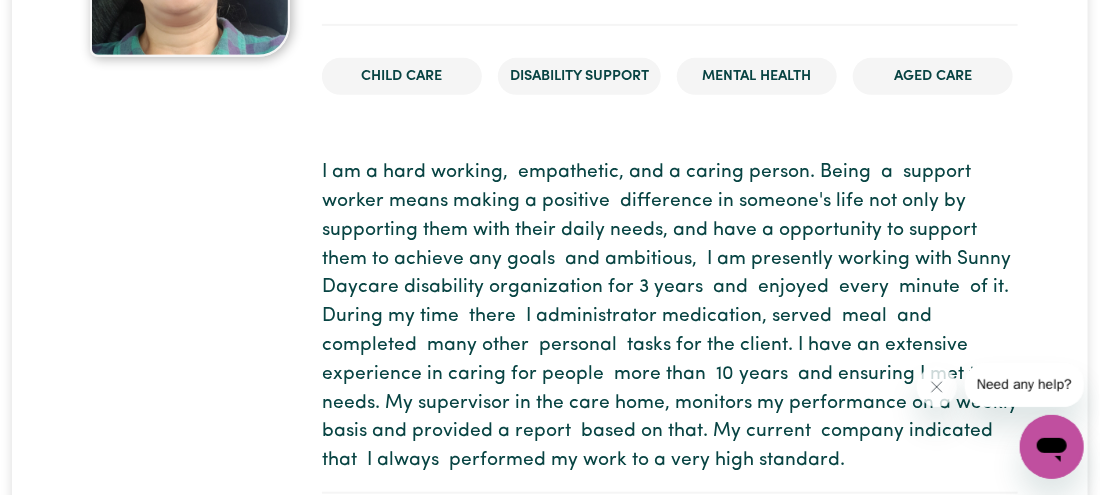 scroll, scrollTop: 0, scrollLeft: 0, axis: both 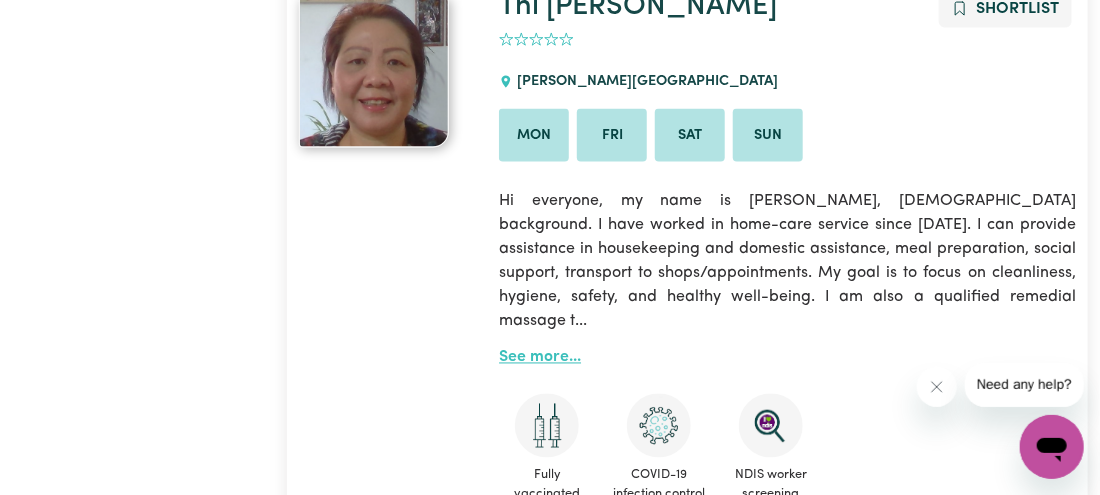 click on "See more..." at bounding box center [540, 358] 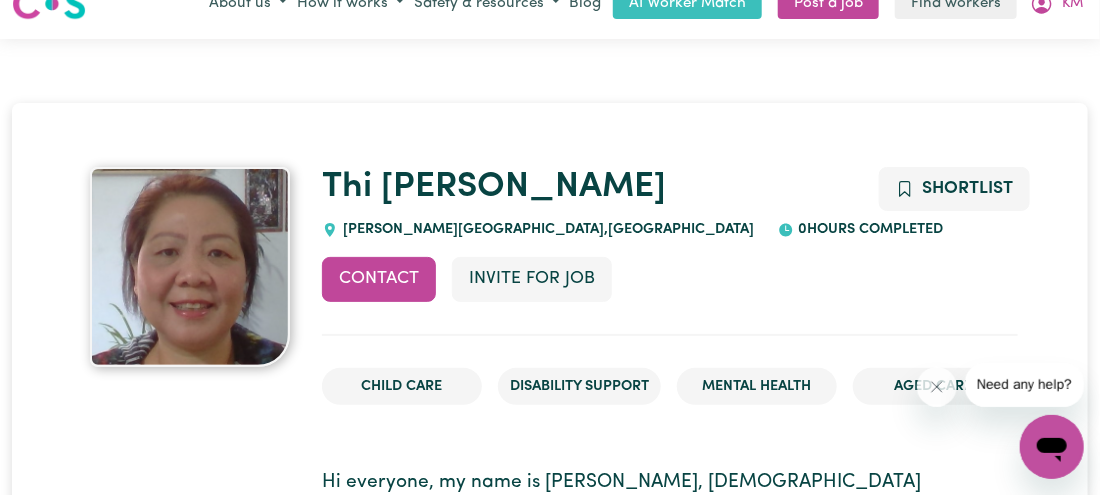 scroll, scrollTop: 0, scrollLeft: 0, axis: both 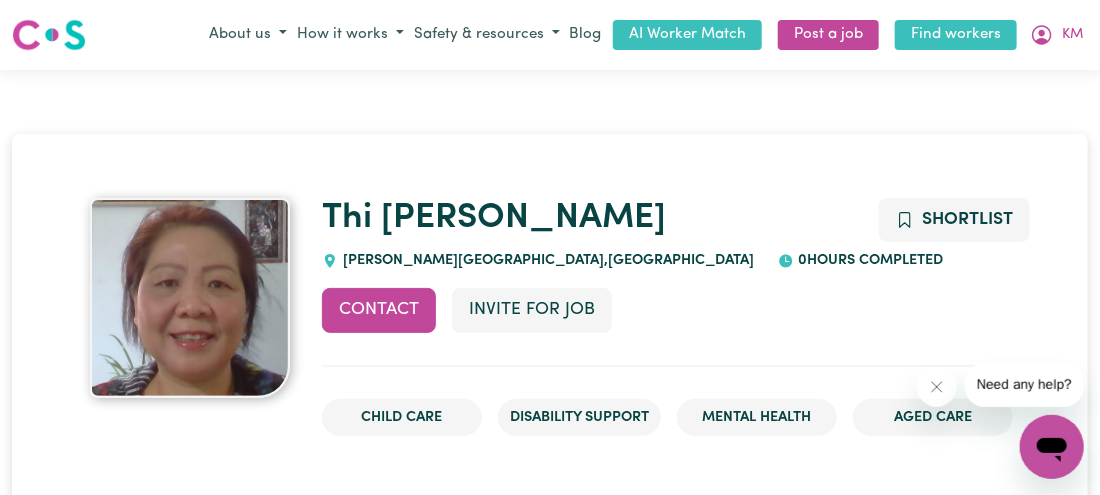 click on "Find workers" at bounding box center (956, 35) 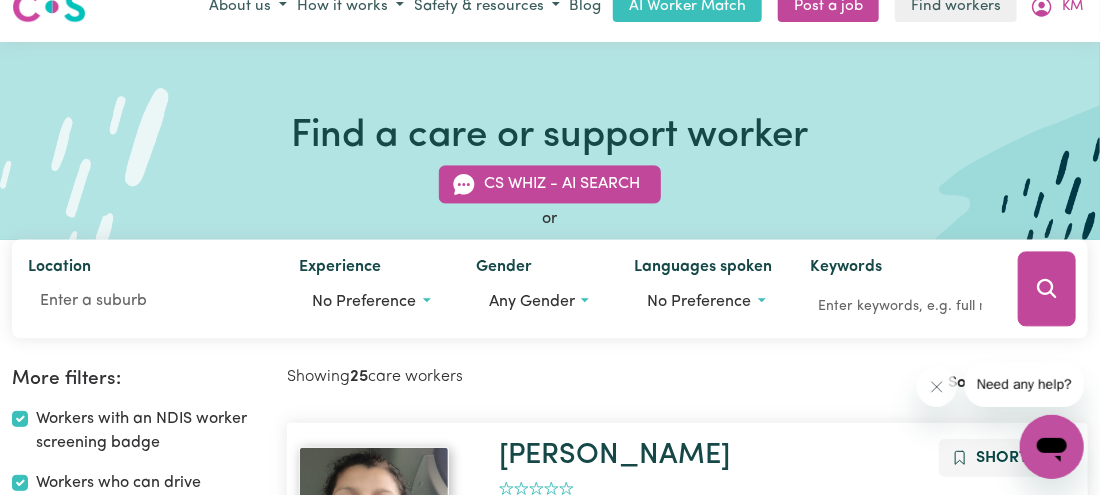 scroll, scrollTop: 30, scrollLeft: 0, axis: vertical 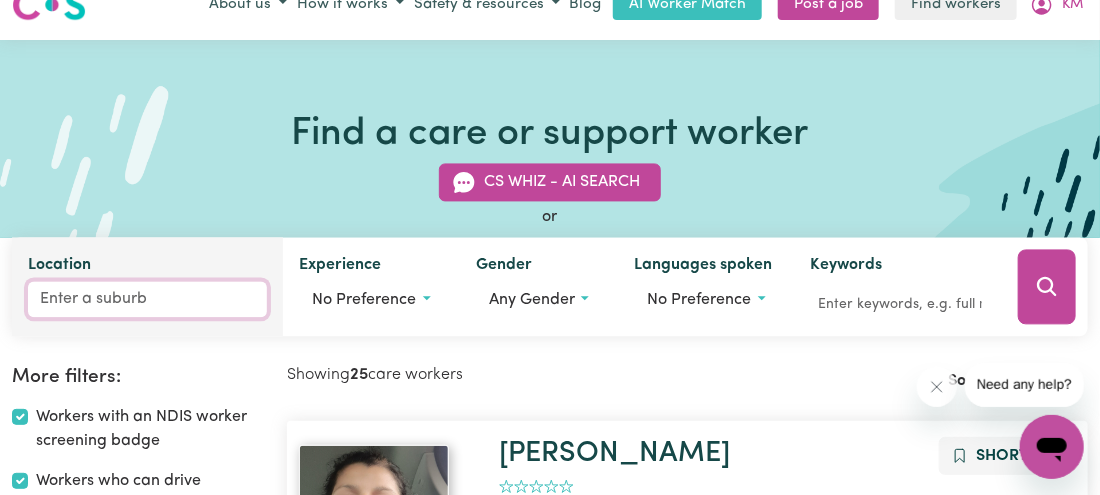 click on "Location" at bounding box center (147, 300) 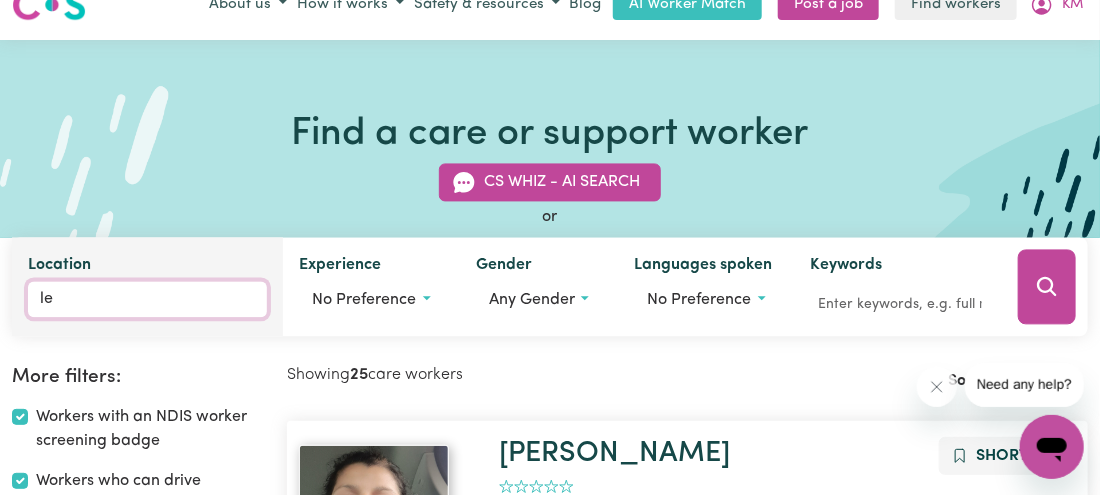 type on "leb" 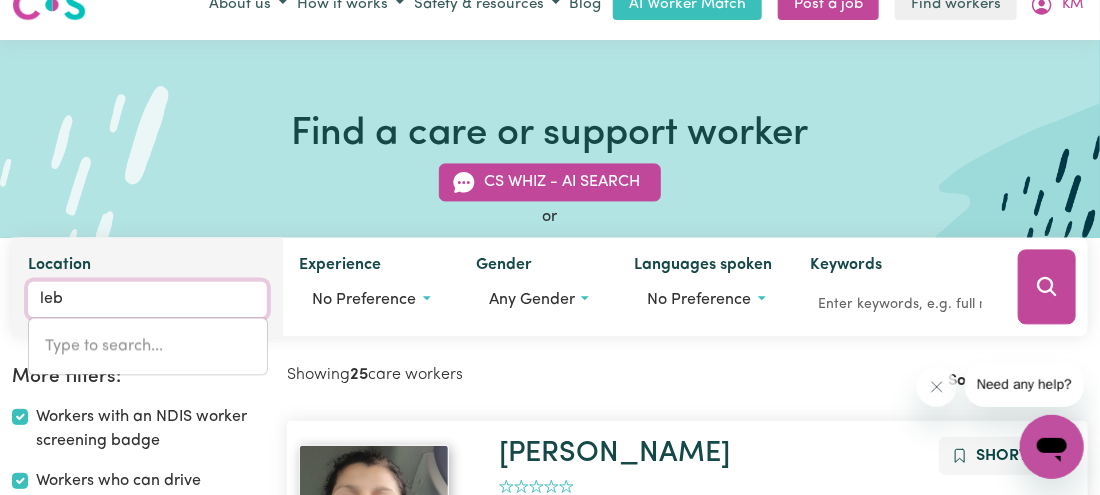 type on "lebRINA, [GEOGRAPHIC_DATA], 7254" 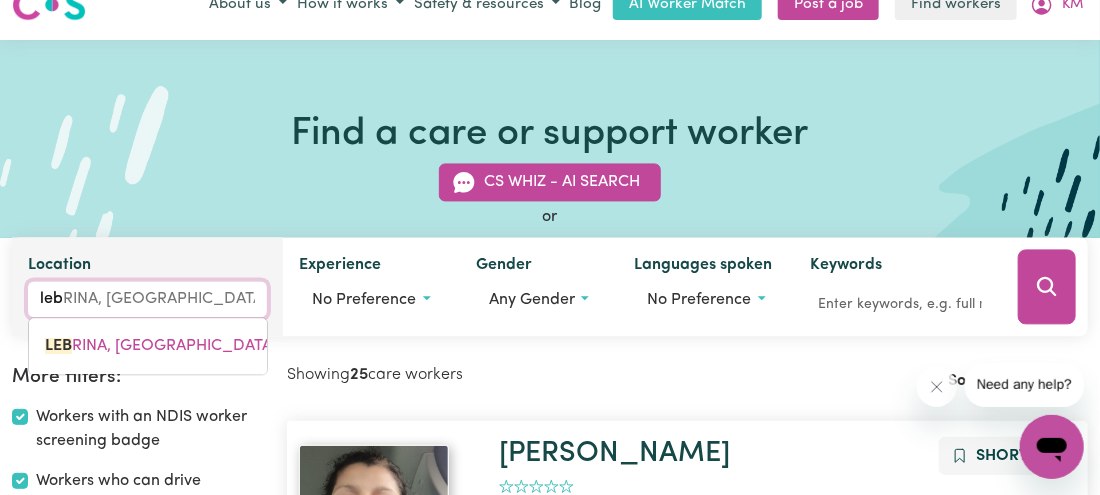 type on "lebe" 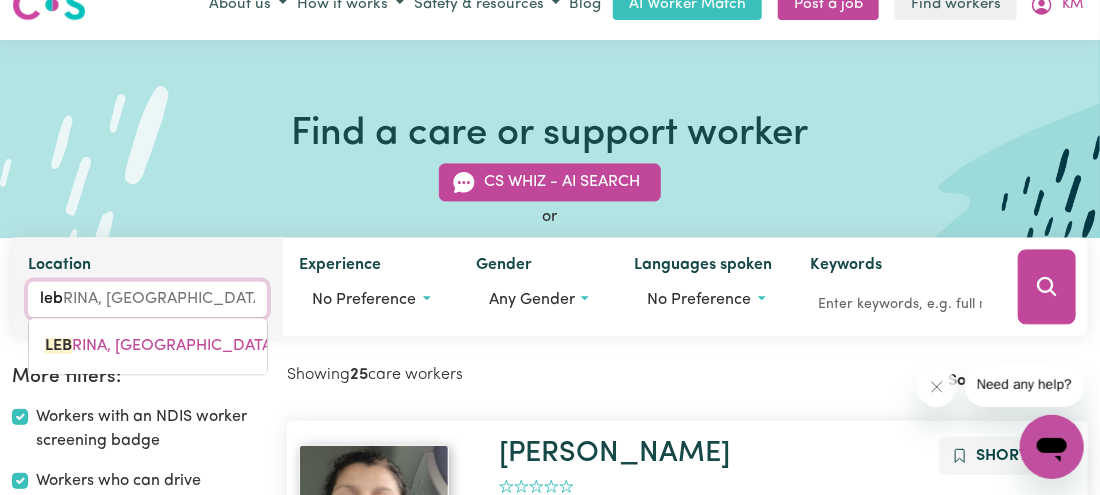 type 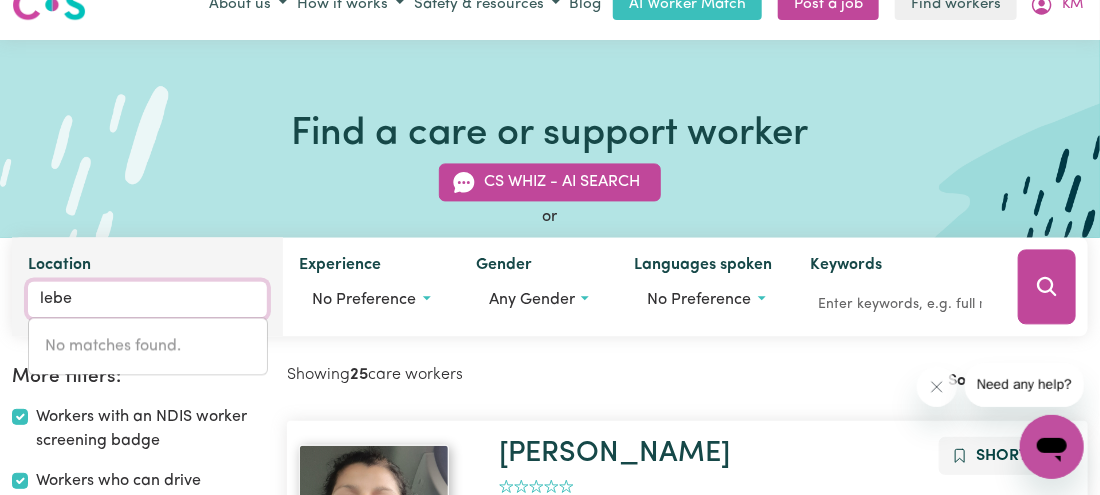 click on "lebe" at bounding box center [147, 300] 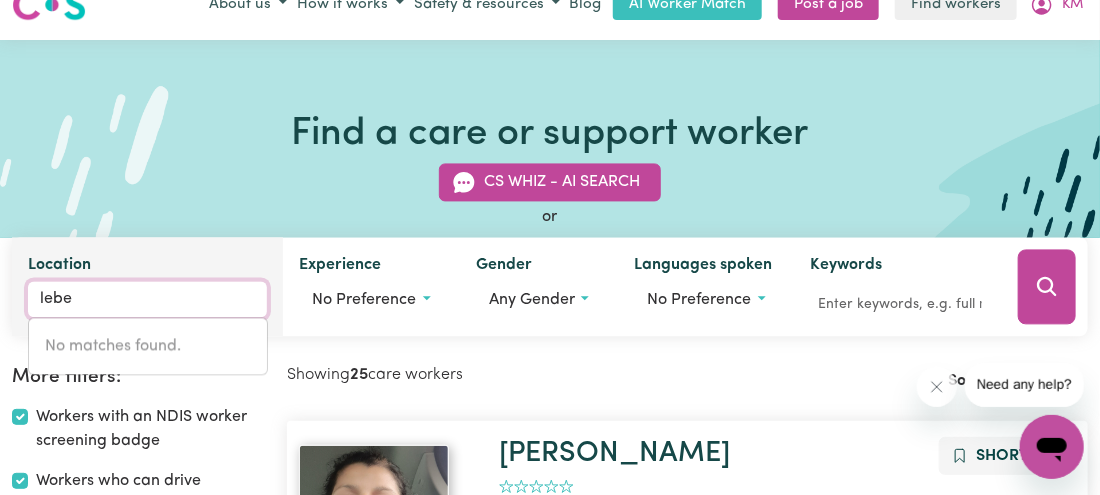 type on "Glebe" 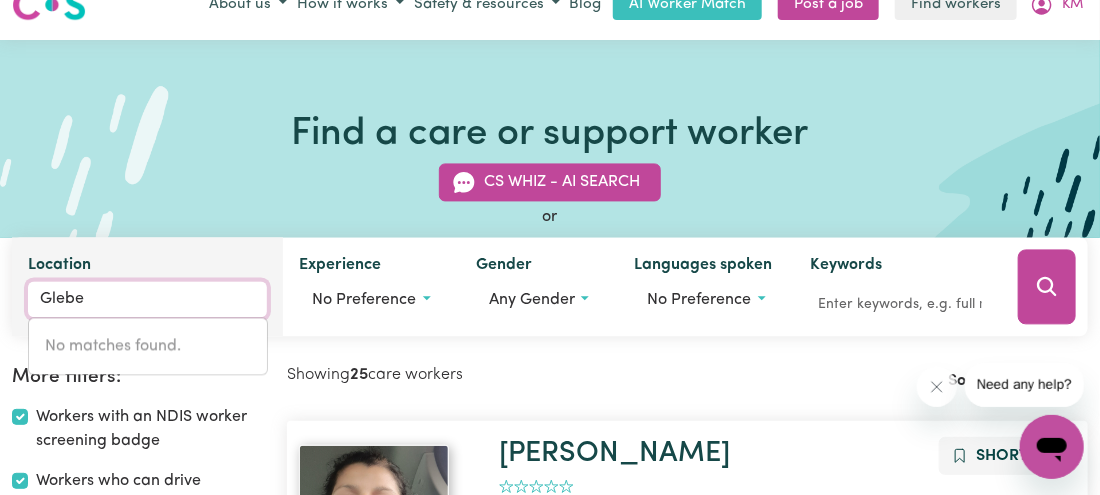 type on "Glebe, [GEOGRAPHIC_DATA], 2037" 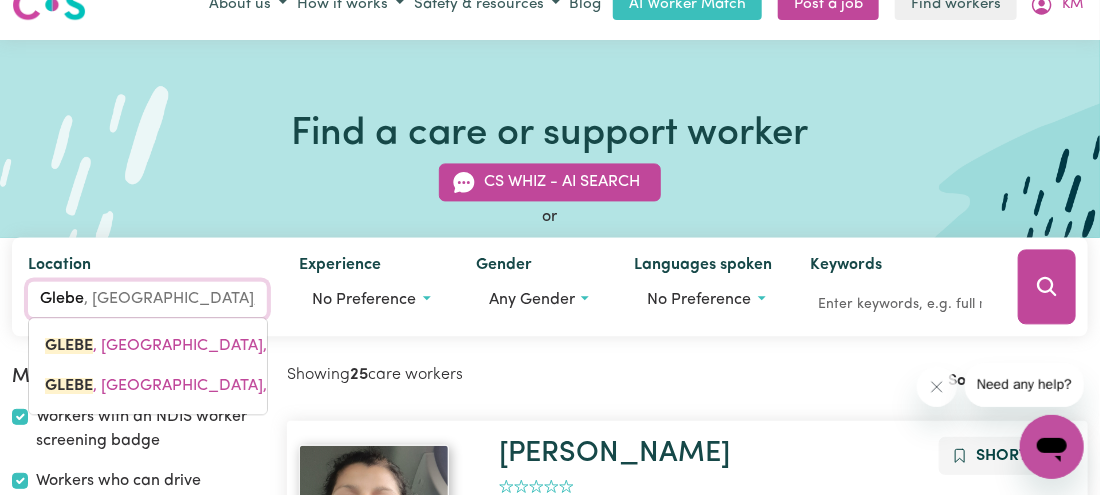 click on "[GEOGRAPHIC_DATA] , [GEOGRAPHIC_DATA], 2037" at bounding box center (175, 347) 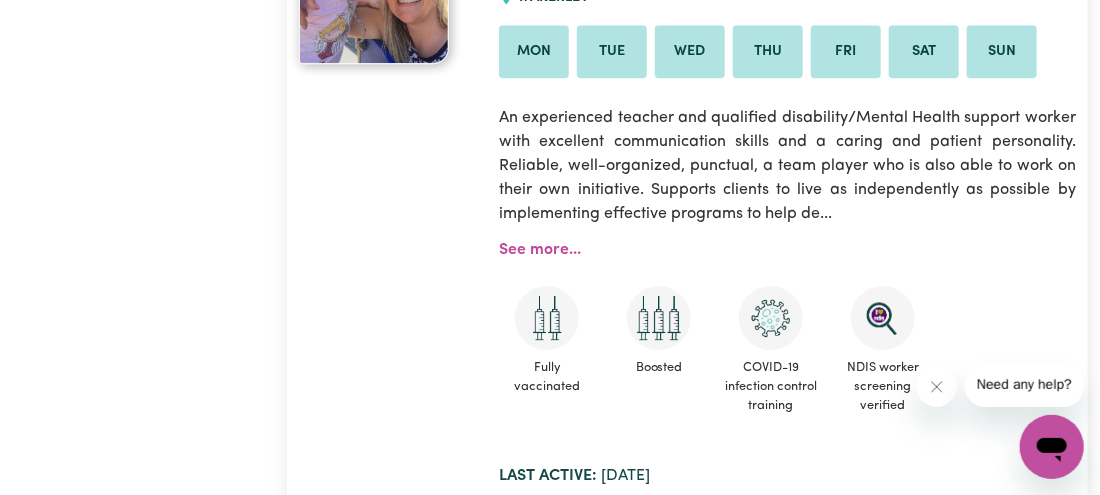 scroll, scrollTop: 0, scrollLeft: 0, axis: both 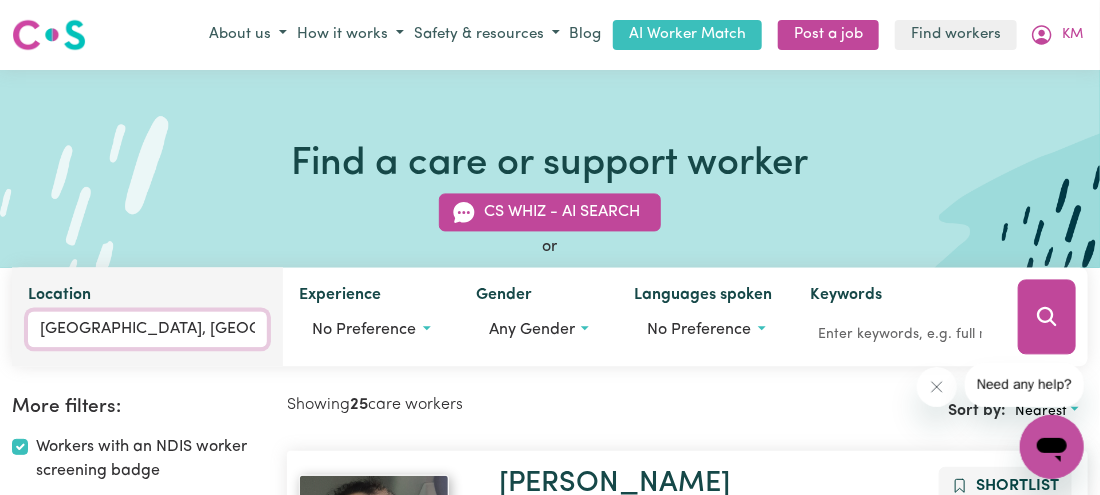 type on "[GEOGRAPHIC_DATA], [GEOGRAPHIC_DATA], 2037" 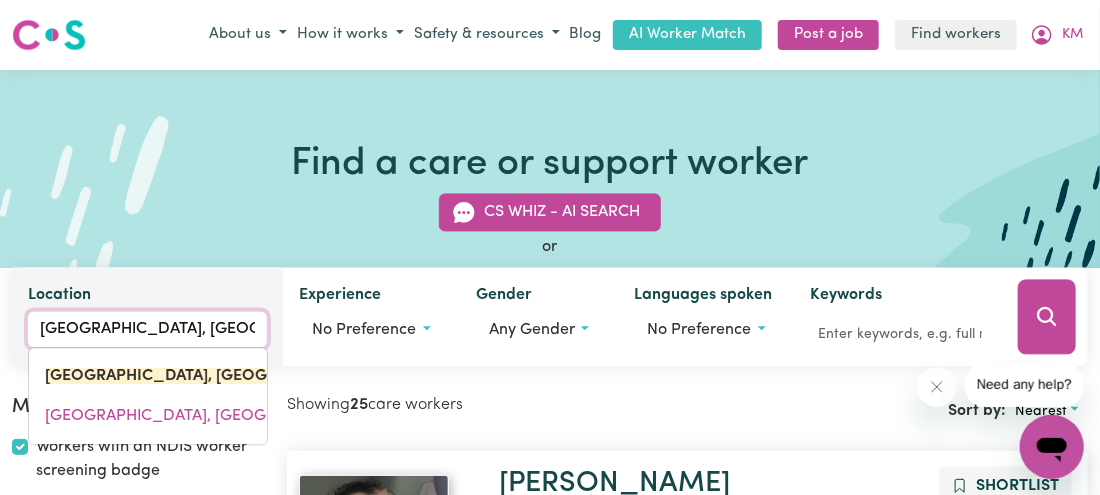click on "[GEOGRAPHIC_DATA], [GEOGRAPHIC_DATA]" at bounding box center [147, 330] 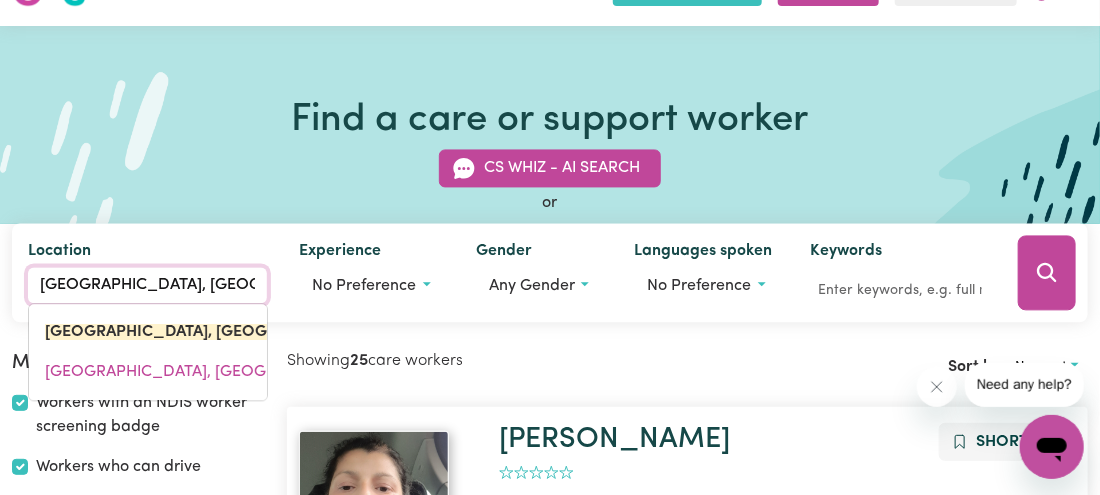 scroll, scrollTop: 230, scrollLeft: 0, axis: vertical 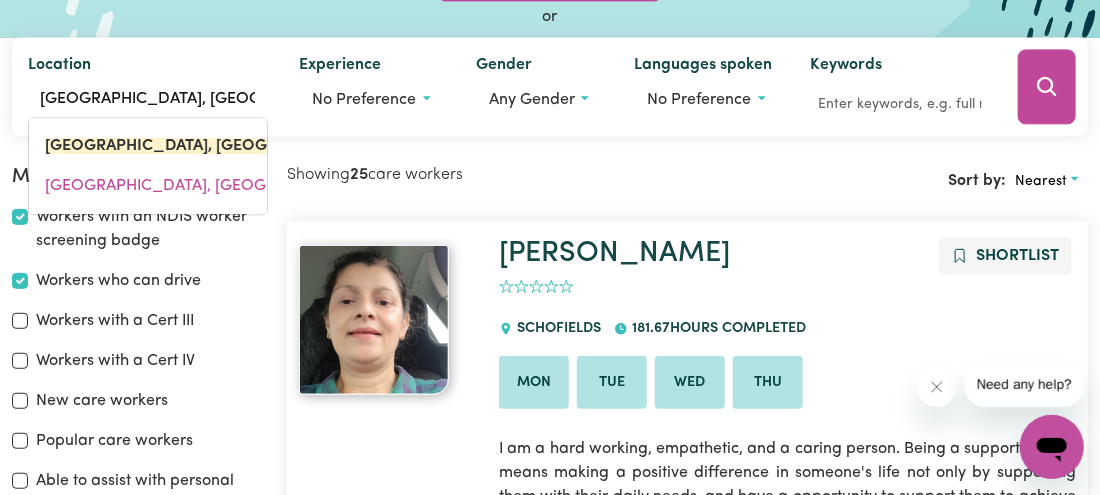type 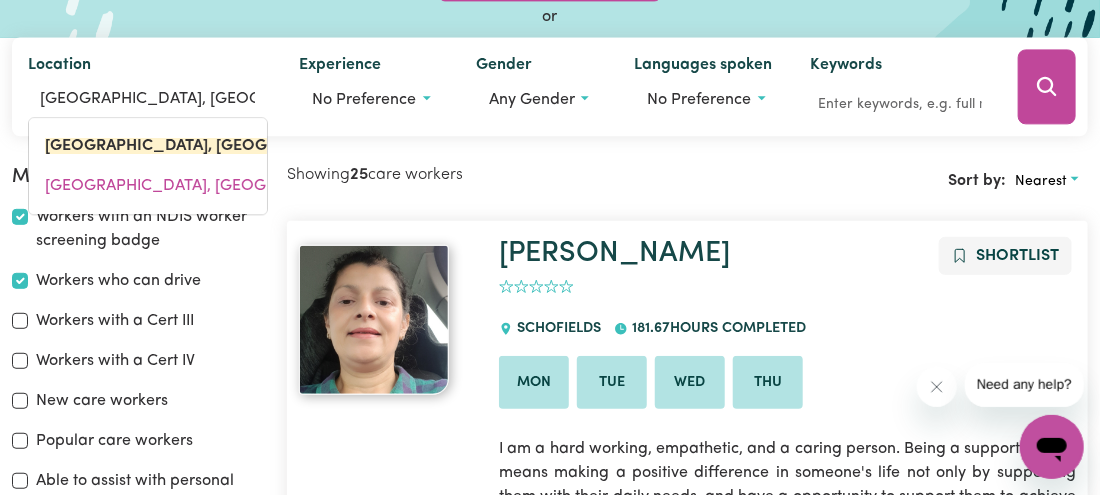 click on "More filters: Workers with an NDIS worker screening badge Workers who can drive Workers with a Cert III Workers with a Cert IV New care workers Popular care workers Able to assist with personal care Shortlist View all [PERSON_NAME]   D [PERSON_NAME]   A View shortlisted workers Showing  25  care workers Sort by:  Nearest [PERSON_NAME] Shortlist 0 SCHOFIELDS 181.67  hours completed Mon Tue Wed Thu I am a hard working,  empathetic, and a caring person. Being  a  support worker means making a positive  difference in someone's life not only by supporting them with their daily needs, and have a opportunity to support them to achieve any goals  and ambitious,  I am presently working with Sunny Daycare disability organization for 3 years  and  enj... See more... Boosted Careseekers onboarding completed [MEDICAL_DATA] infection control training NDIS worker training completed NDIS worker screening verified Last active:    [DATE] Thi [PERSON_NAME] Shortlist 0 [PERSON_NAME][GEOGRAPHIC_DATA] Mon Fri Sat Sun See more... Fully vaccinated Last active:" at bounding box center (550, 8115) 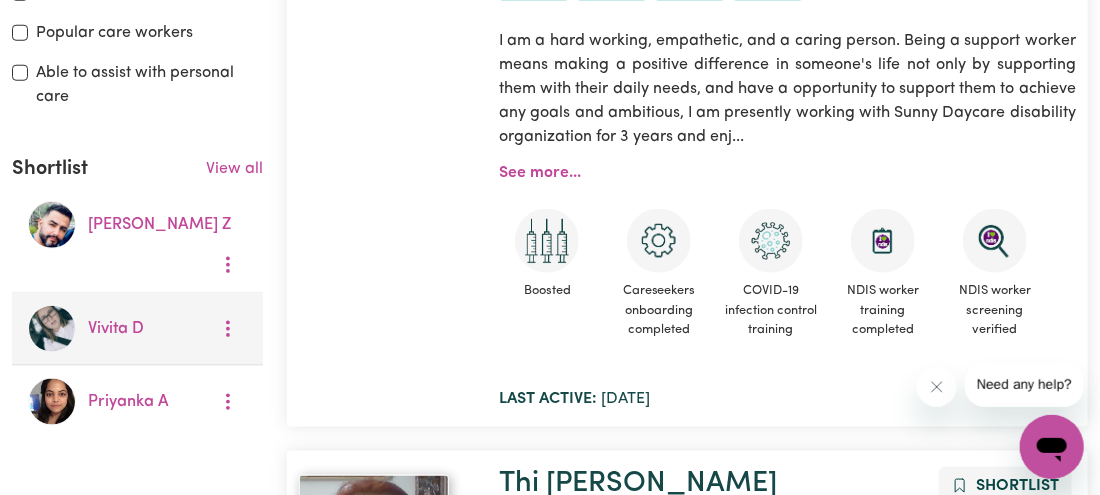 scroll, scrollTop: 655, scrollLeft: 0, axis: vertical 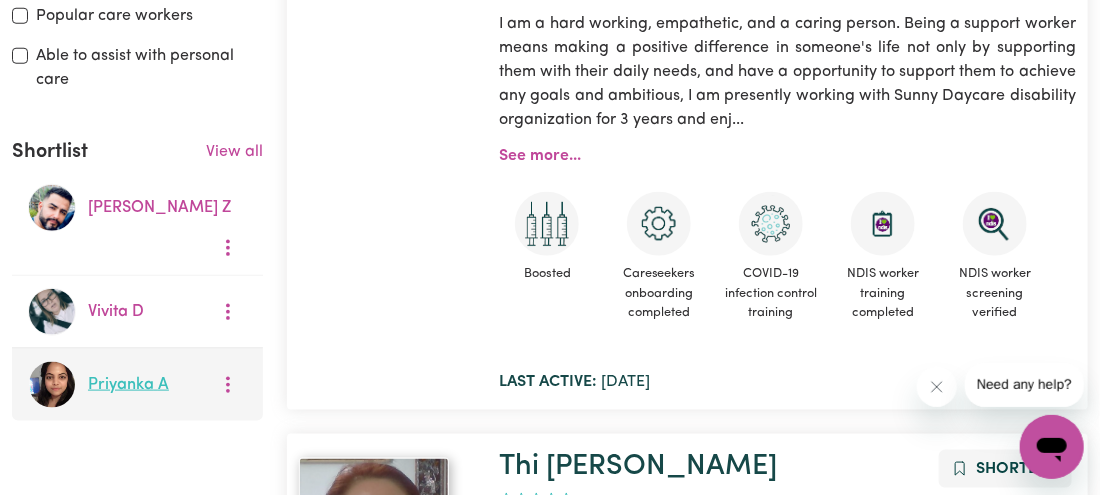 click on "Priyanka   A" at bounding box center (128, 385) 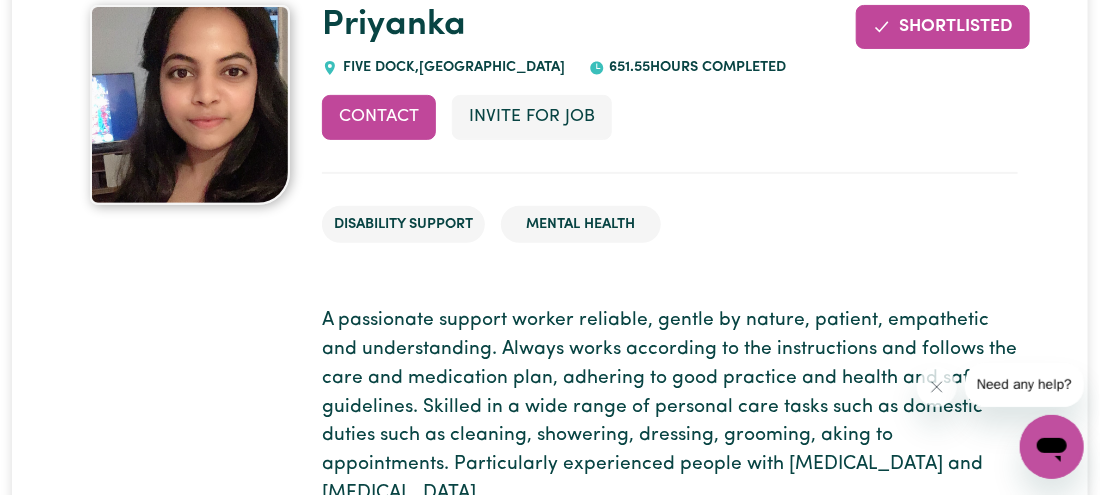 scroll, scrollTop: 25, scrollLeft: 0, axis: vertical 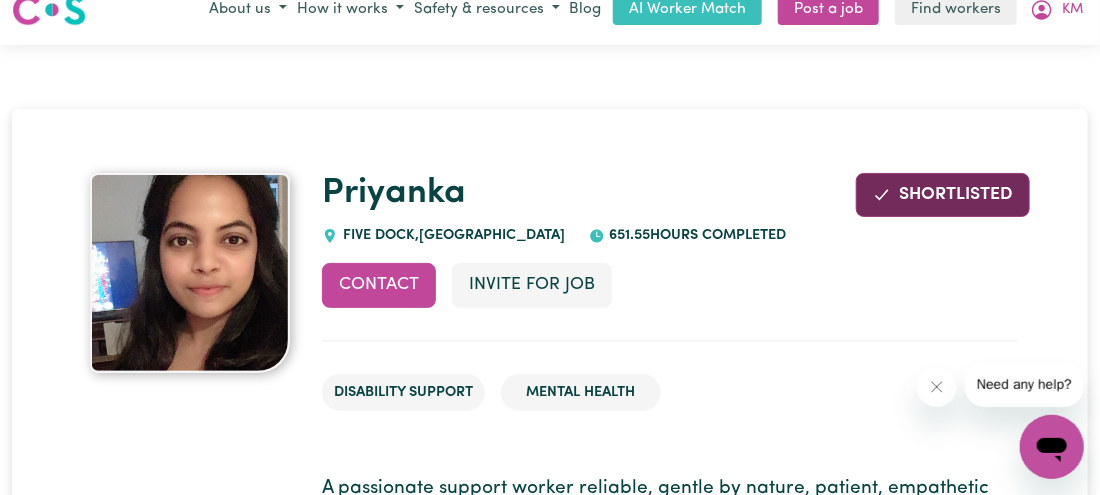 click on "Shortlisted" at bounding box center [943, 195] 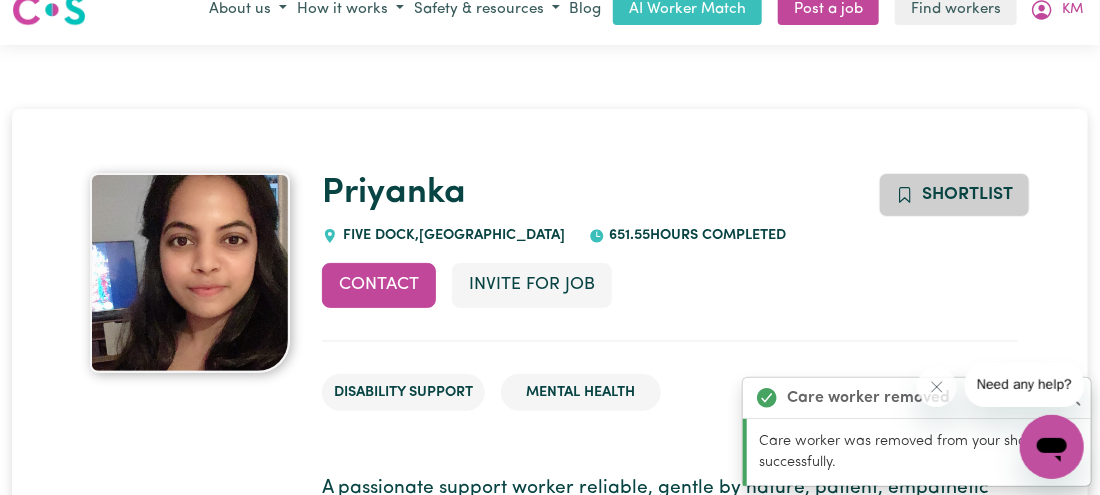 click on "Shortlist" at bounding box center (954, 195) 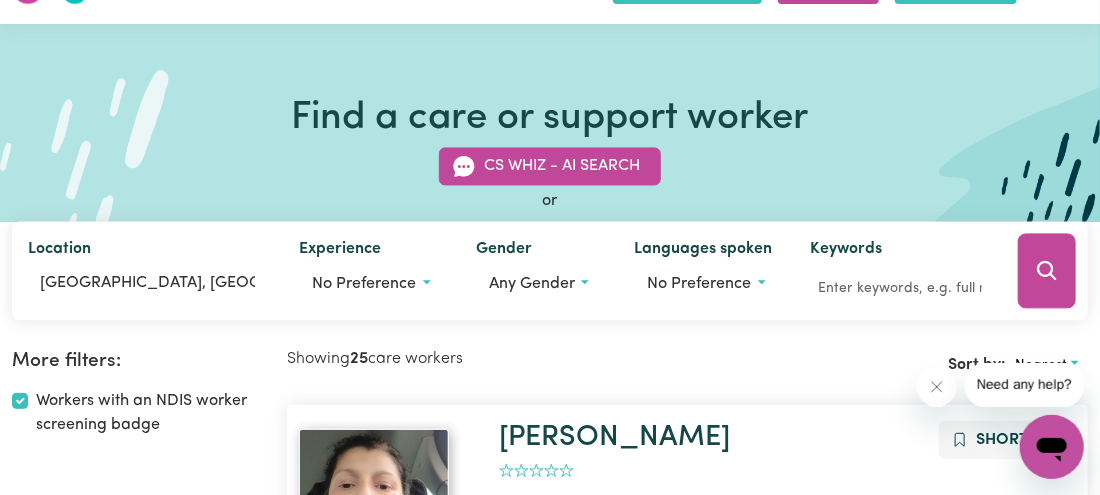 scroll, scrollTop: 0, scrollLeft: 0, axis: both 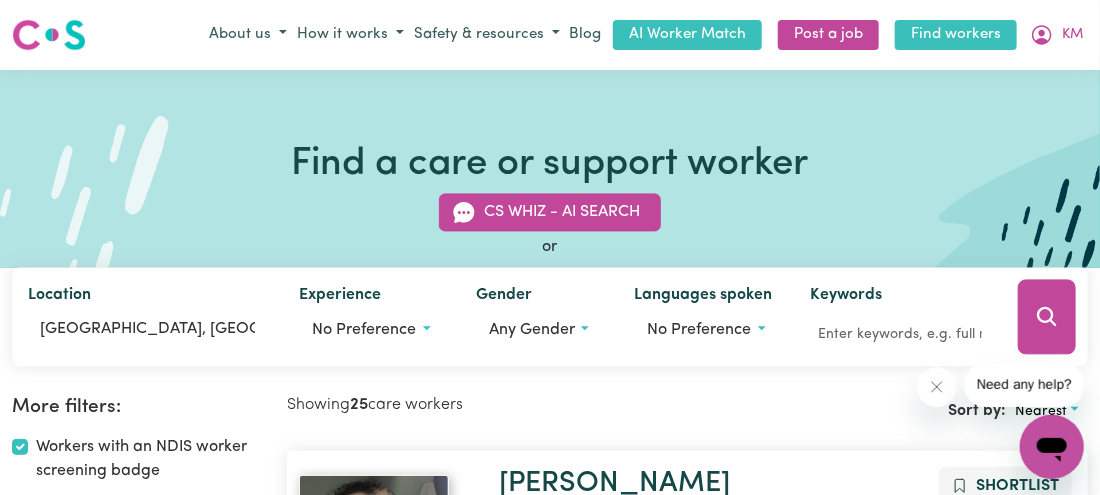 drag, startPoint x: 955, startPoint y: 39, endPoint x: 945, endPoint y: 44, distance: 11.18034 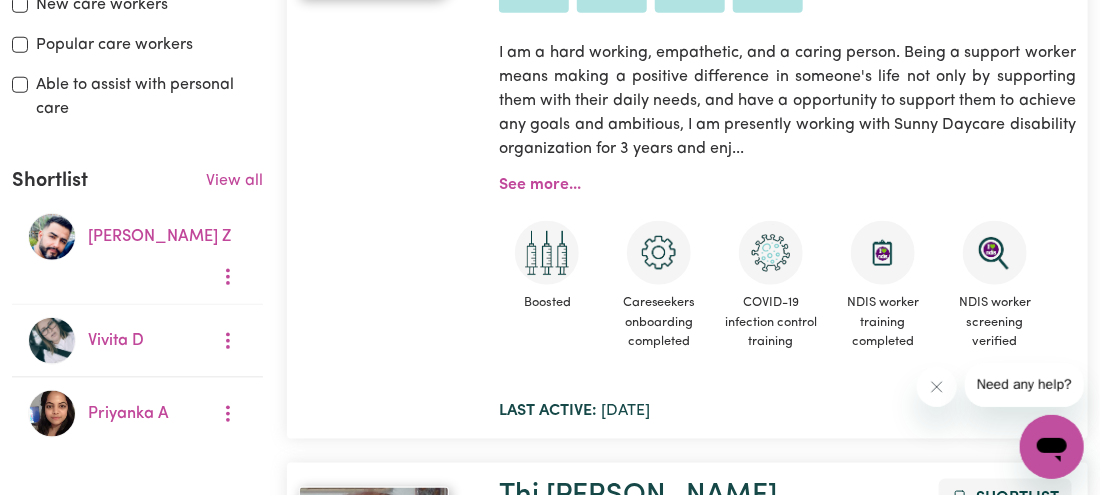 scroll, scrollTop: 626, scrollLeft: 0, axis: vertical 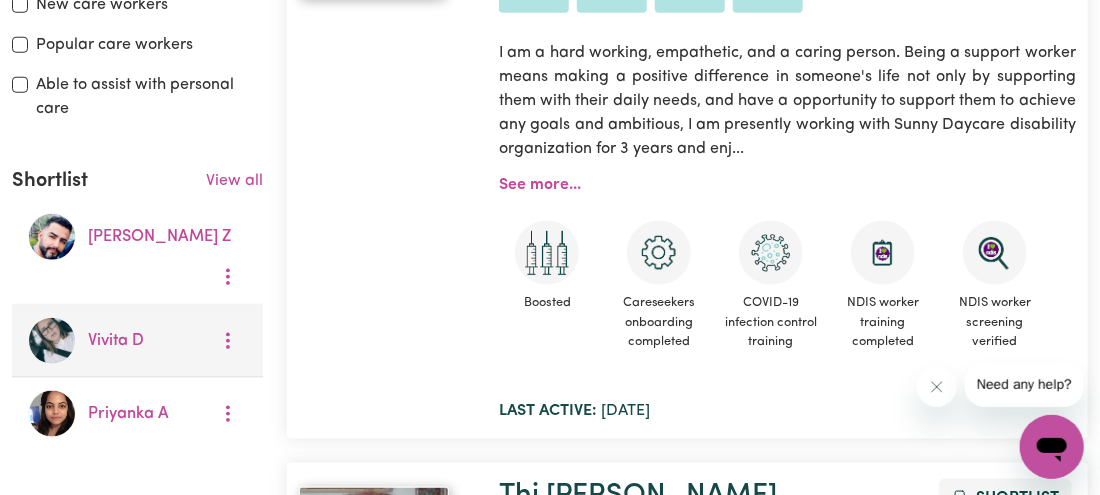 click on "Vivita   D" at bounding box center [116, 341] 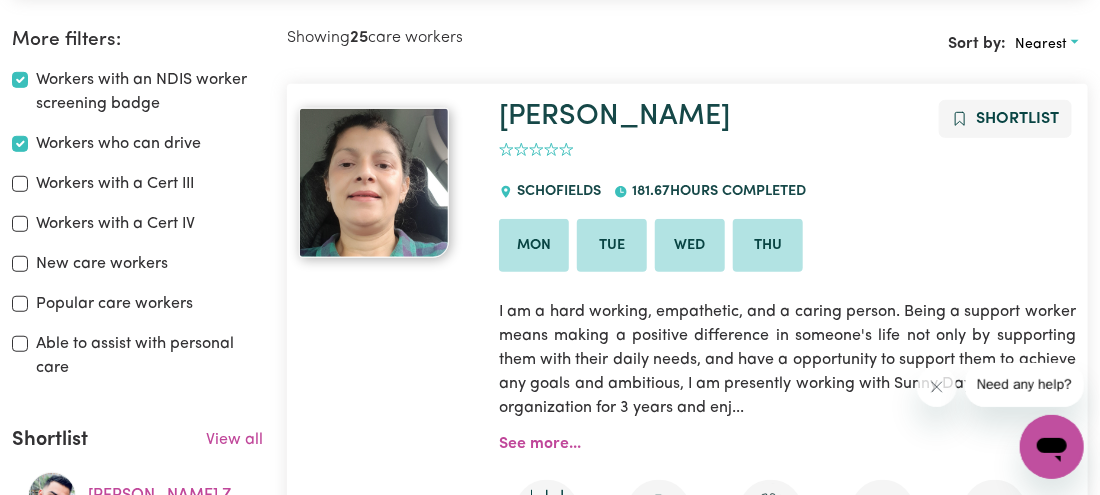 scroll, scrollTop: 663, scrollLeft: 0, axis: vertical 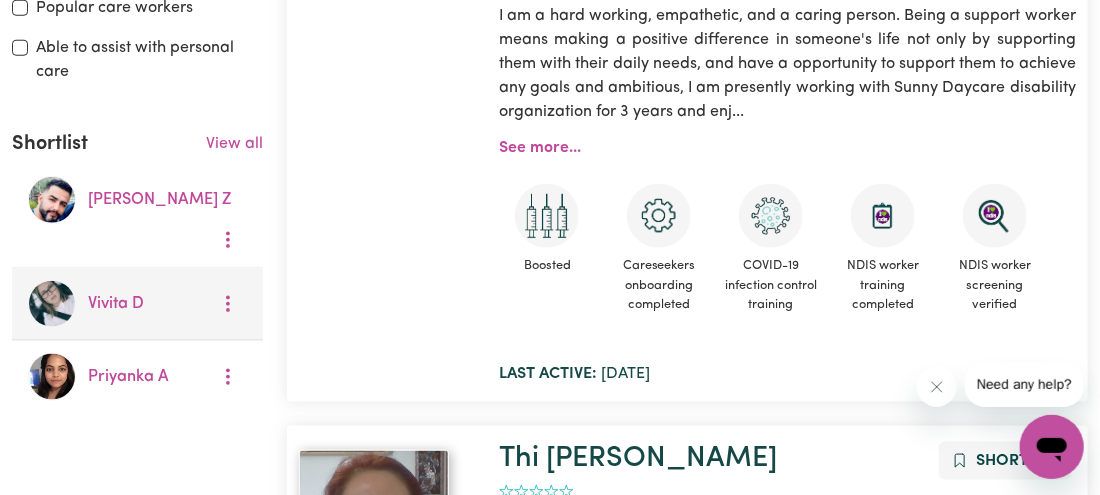click on "Vivita   D" at bounding box center (138, 304) 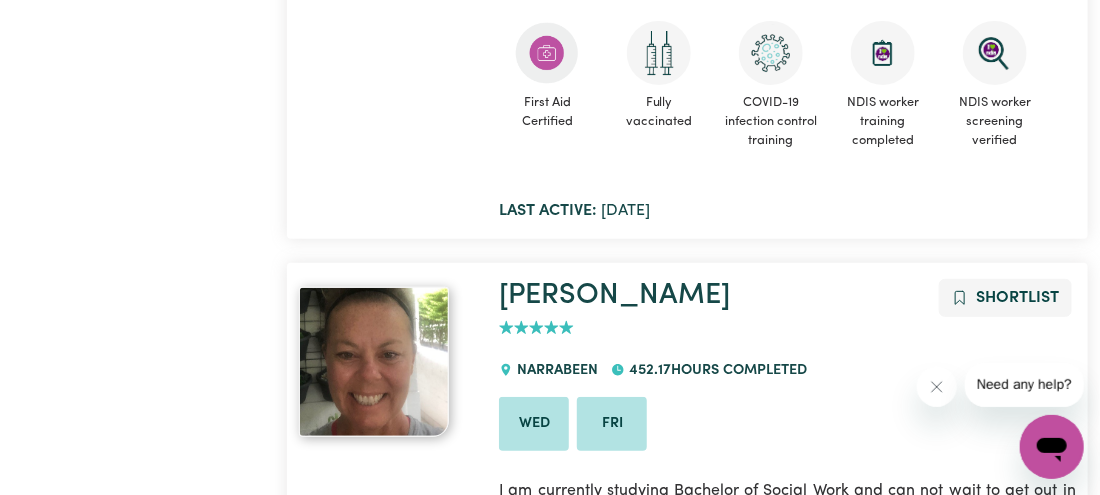 scroll, scrollTop: 2766, scrollLeft: 0, axis: vertical 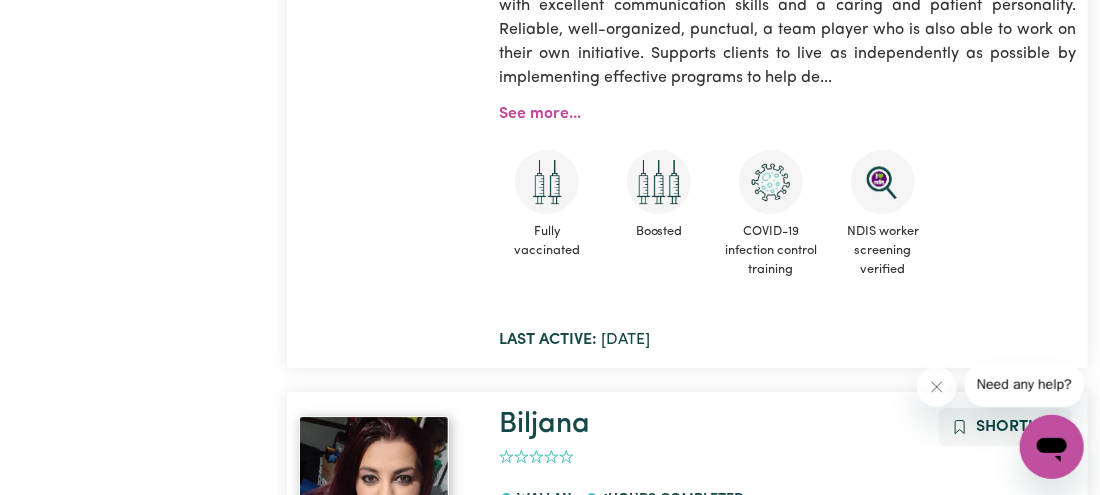 drag, startPoint x: 179, startPoint y: 344, endPoint x: 232, endPoint y: 517, distance: 180.93645 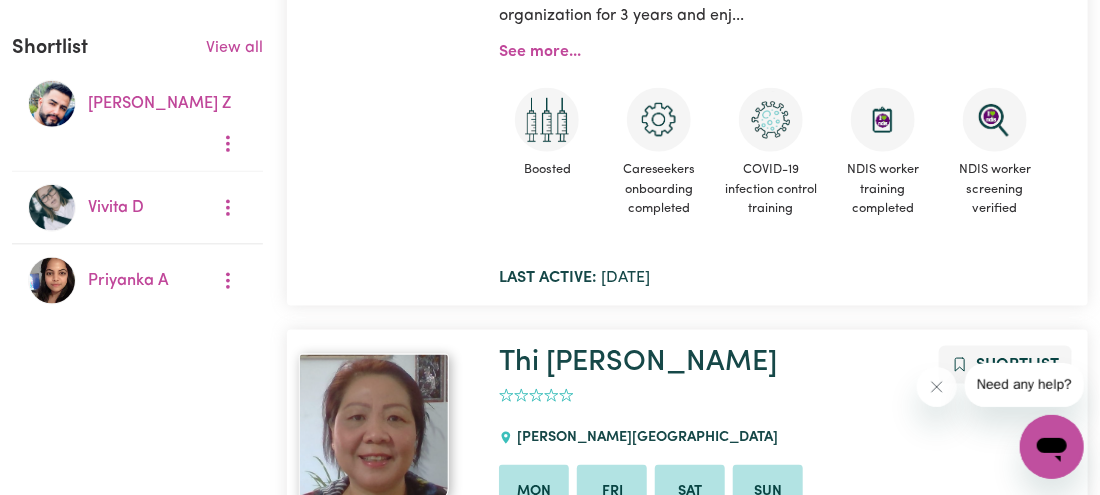 scroll, scrollTop: 471, scrollLeft: 0, axis: vertical 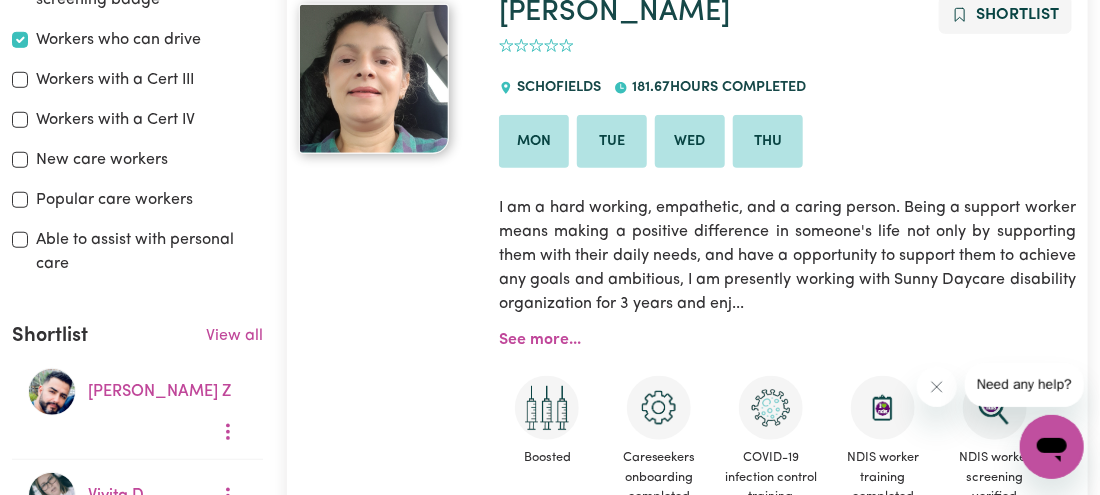 click on "[PERSON_NAME] 0 [PERSON_NAME] 181.67  hours completed Mon Tue Wed Thu I am a hard working,  empathetic, and a caring person. Being  a  support worker means making a positive  difference in someone's life not only by supporting them with their daily needs, and have a opportunity to support them to achieve any goals  and ambitious,  I am presently working with Sunny Daycare disability organization for 3 years  and  enj... See more... Boosted Careseekers onboarding completed [MEDICAL_DATA] infection control training NDIS worker training completed NDIS worker screening verified Last active:    [DATE]" at bounding box center [787, 287] 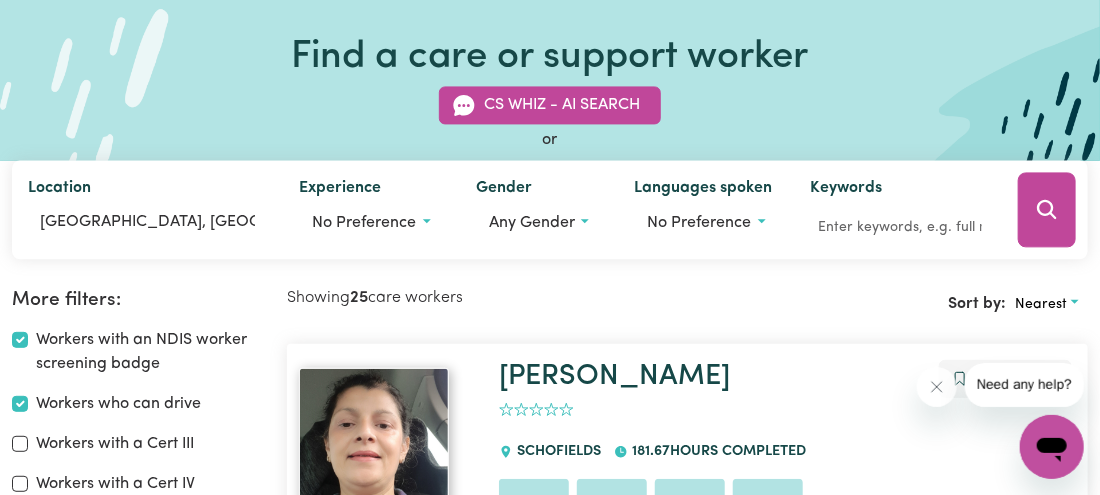 scroll, scrollTop: 126, scrollLeft: 0, axis: vertical 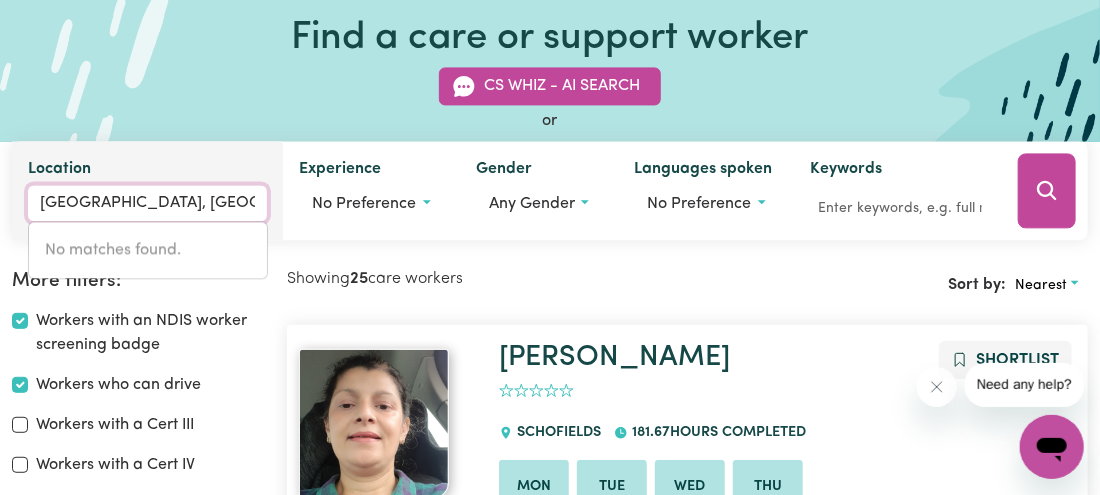 click on "[GEOGRAPHIC_DATA], [GEOGRAPHIC_DATA]" at bounding box center [147, 204] 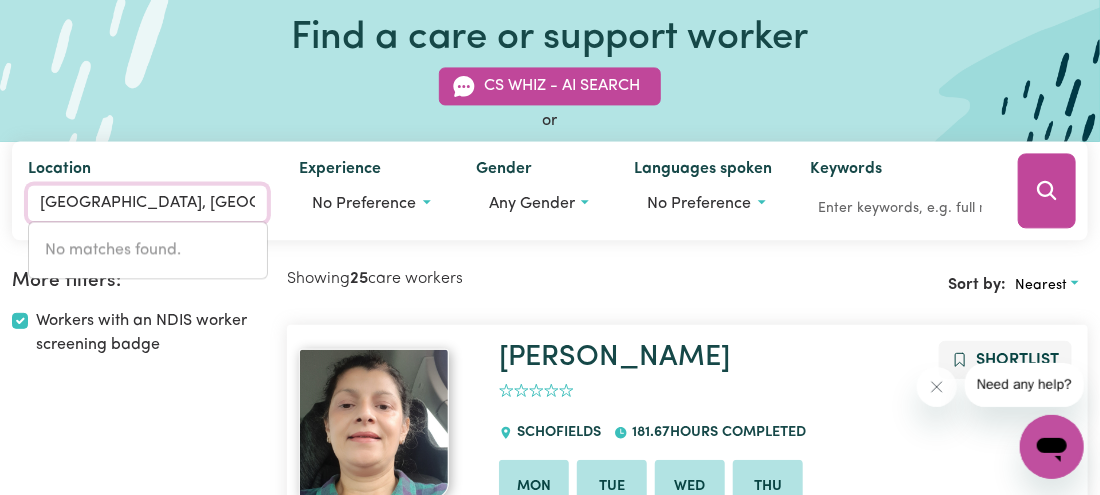 scroll, scrollTop: 0, scrollLeft: 0, axis: both 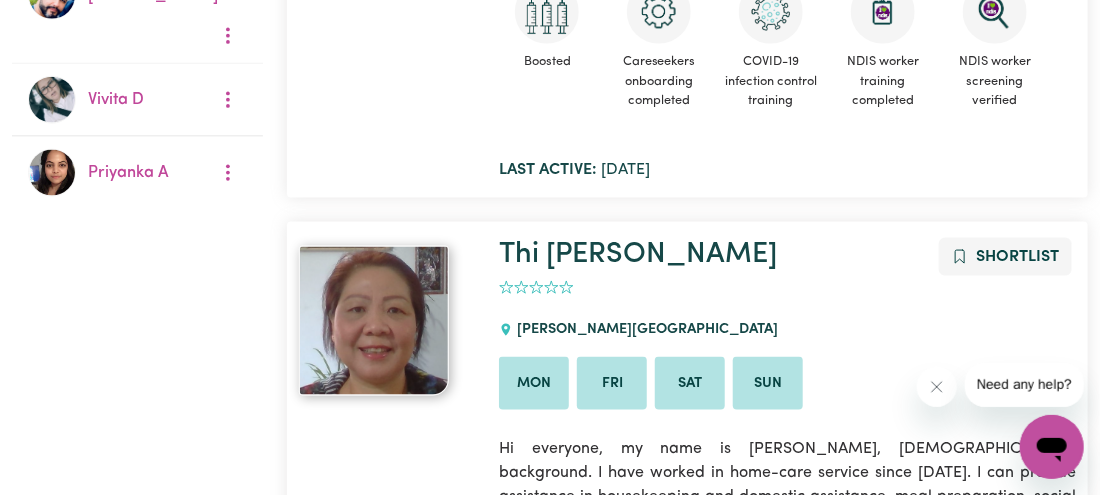 type on "GLEBE, [GEOGRAPHIC_DATA] 2037" 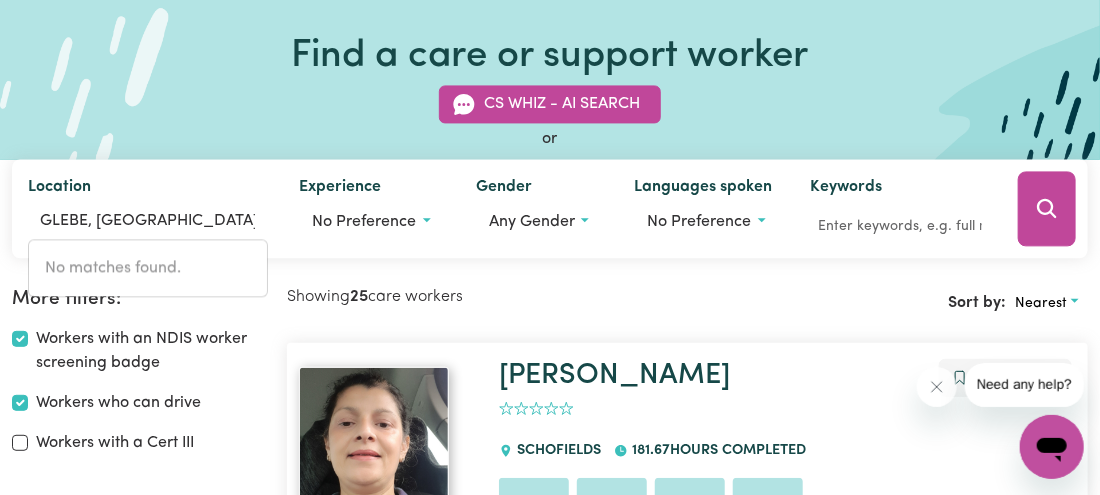 scroll, scrollTop: 110, scrollLeft: 0, axis: vertical 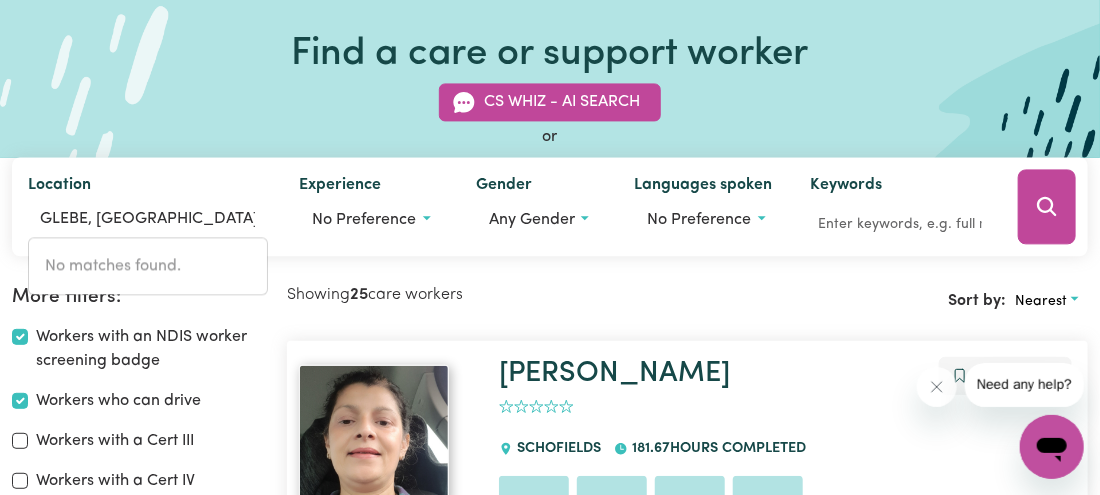 click on "Need any help?" at bounding box center (1024, 384) 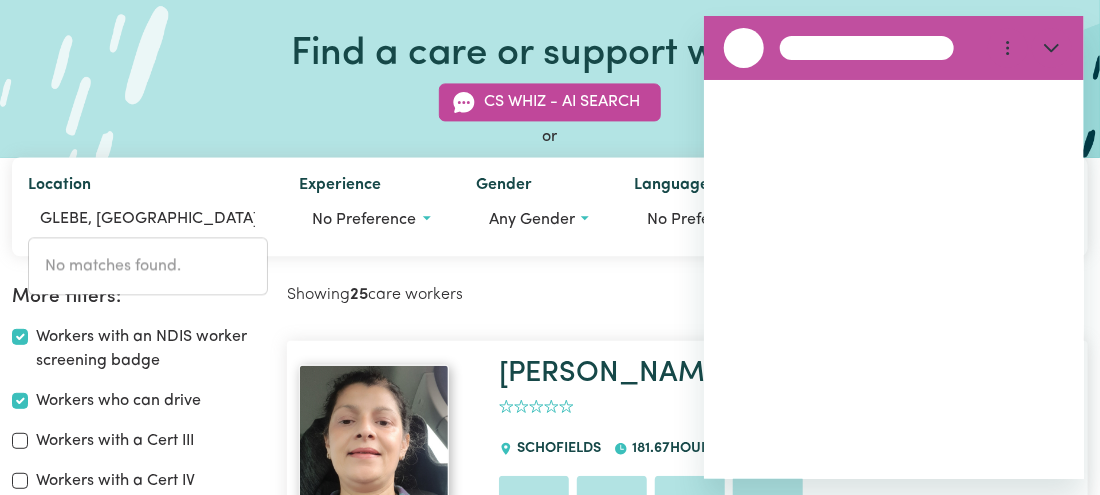 scroll, scrollTop: 0, scrollLeft: 0, axis: both 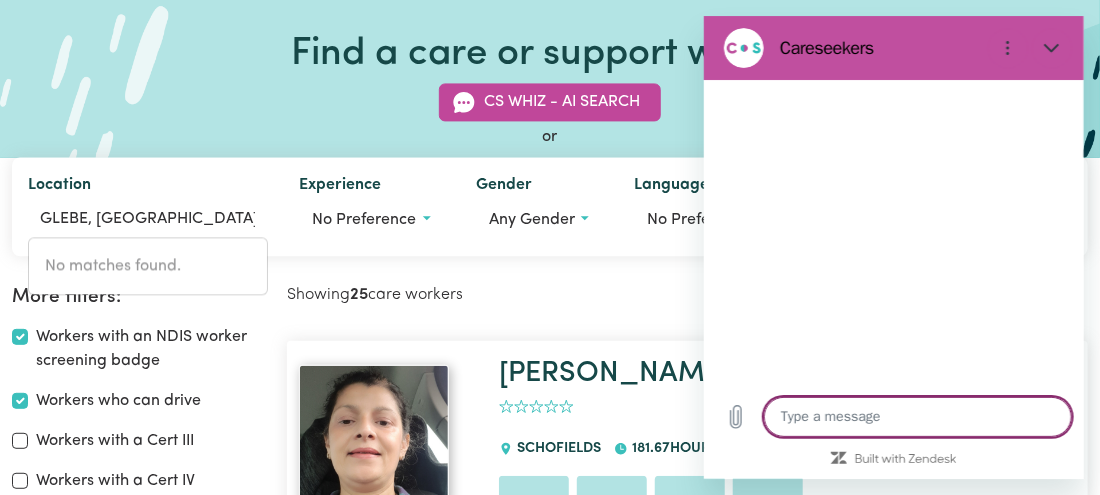 type on "x" 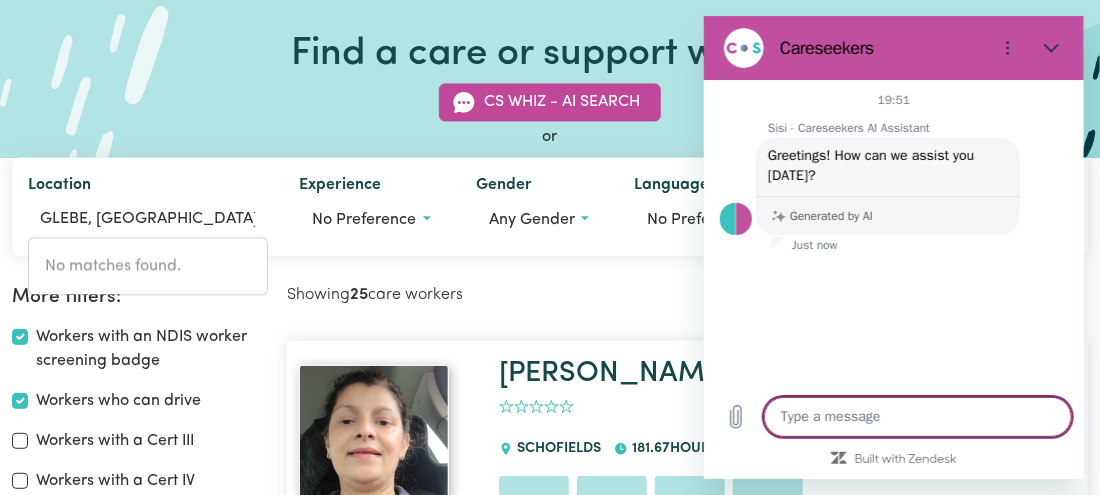 click at bounding box center [917, 417] 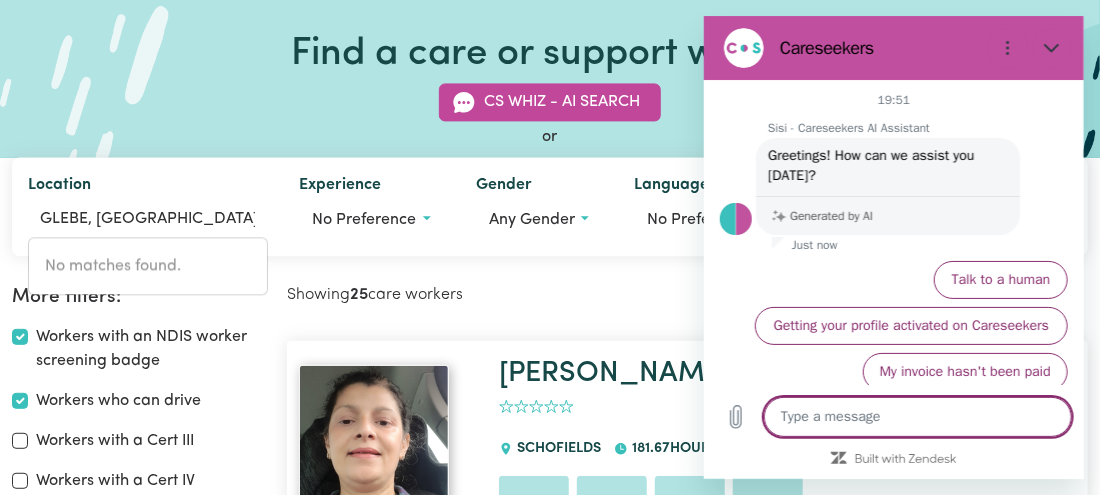 scroll, scrollTop: 98, scrollLeft: 0, axis: vertical 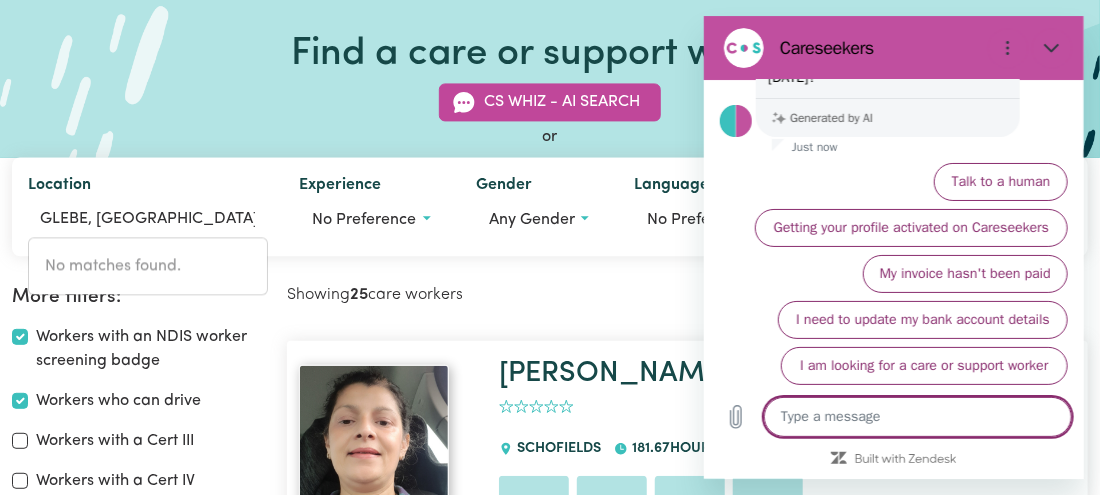 click at bounding box center (917, 417) 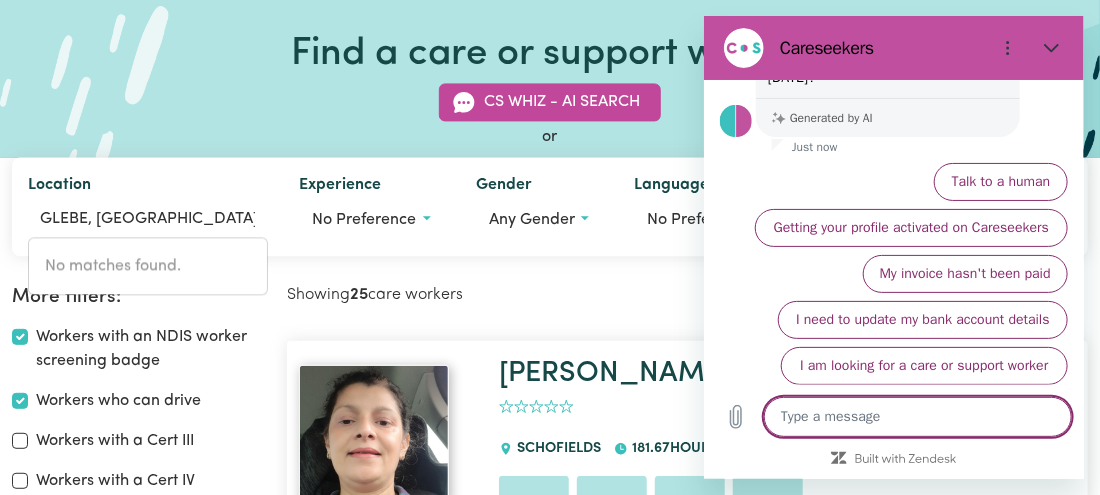 type on "f" 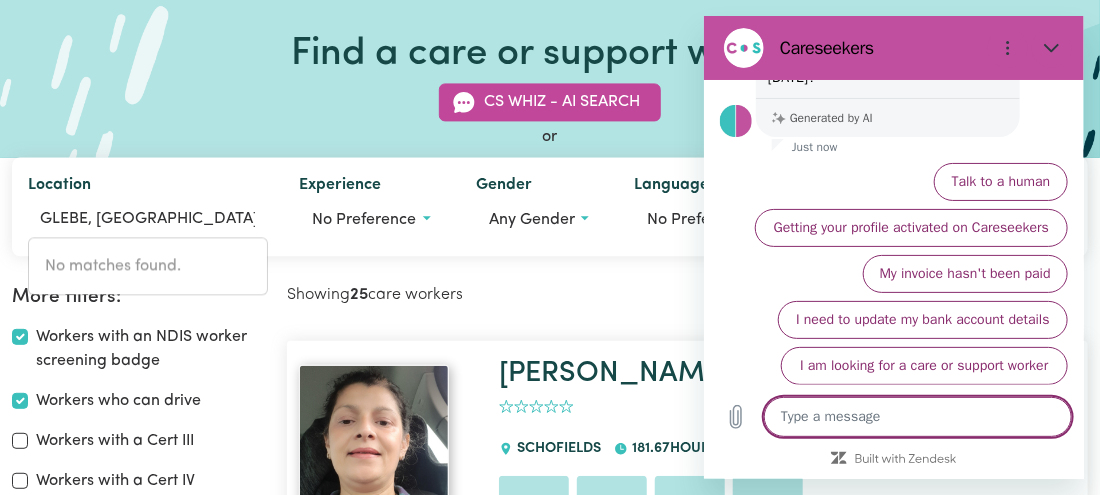 type on "x" 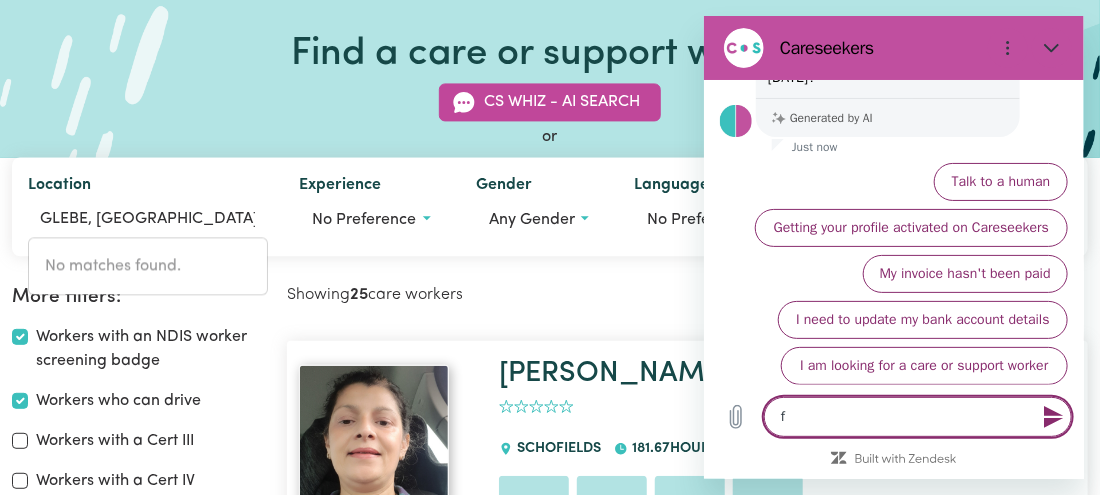 type on "fi" 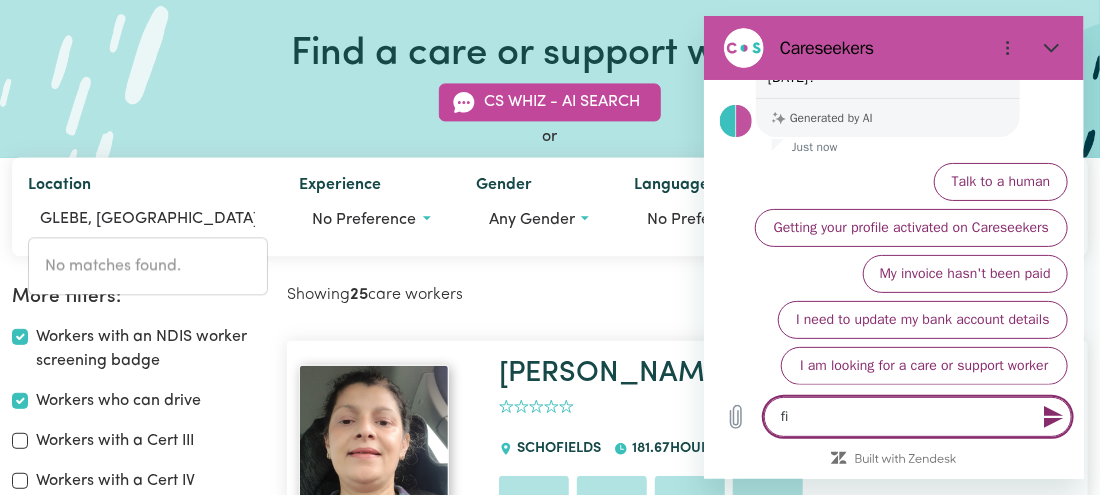 type on "fil" 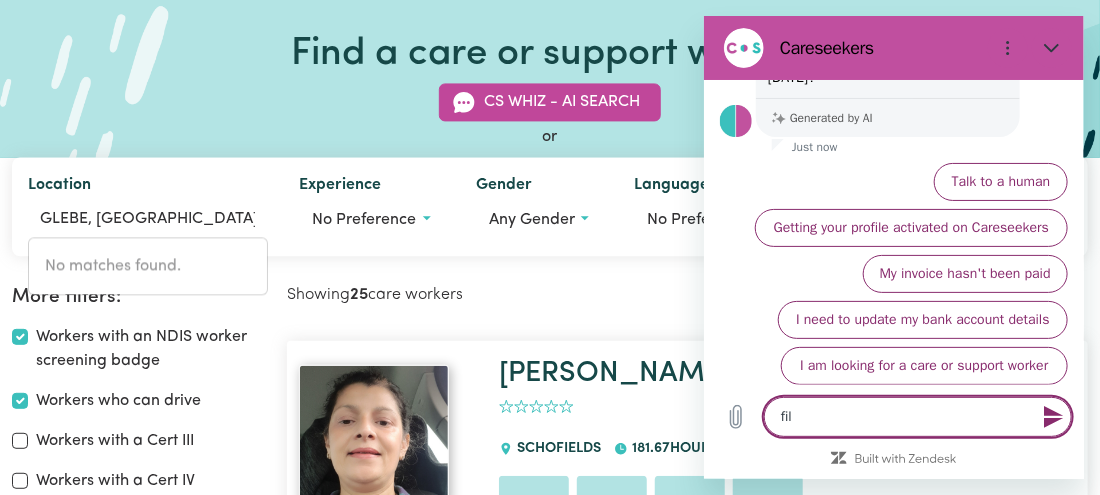 type on "x" 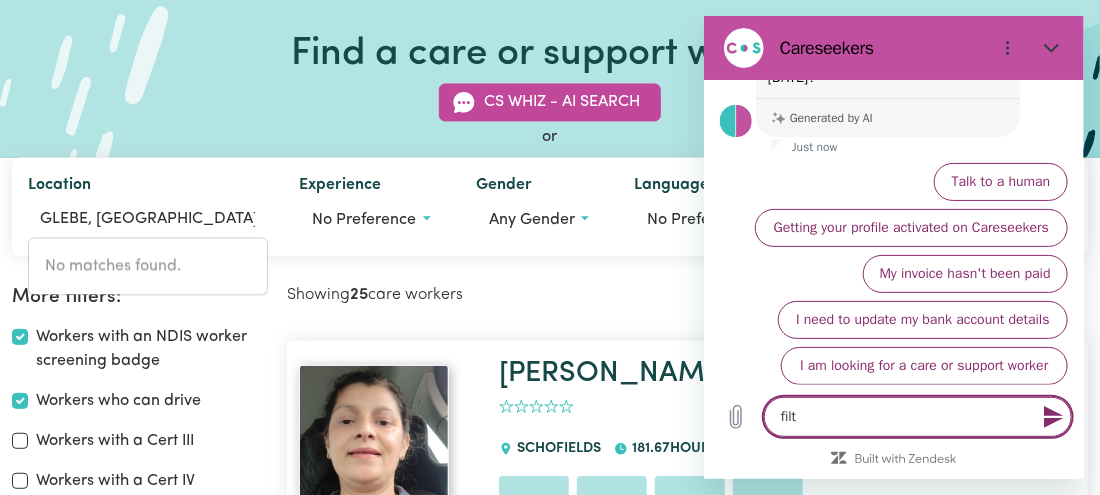type on "filte" 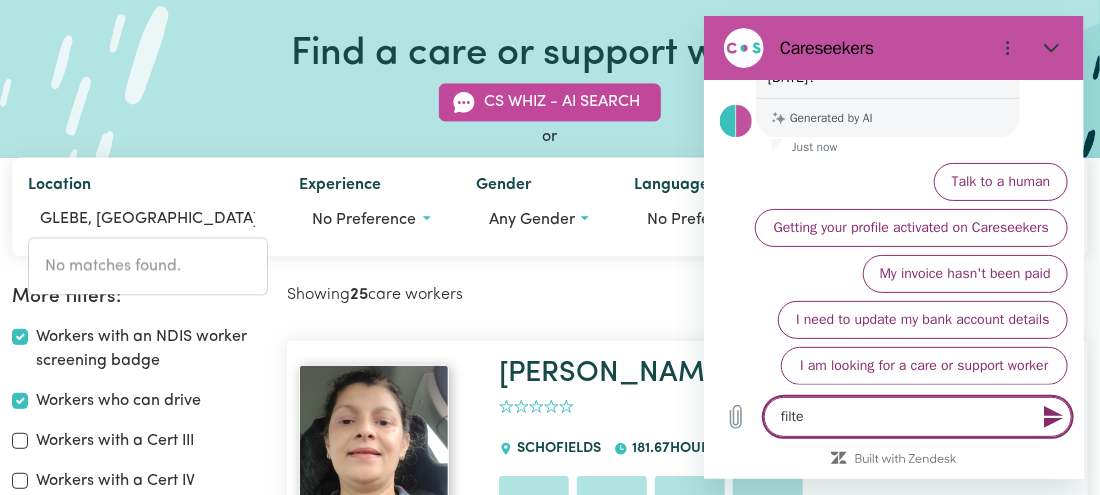 type on "filter" 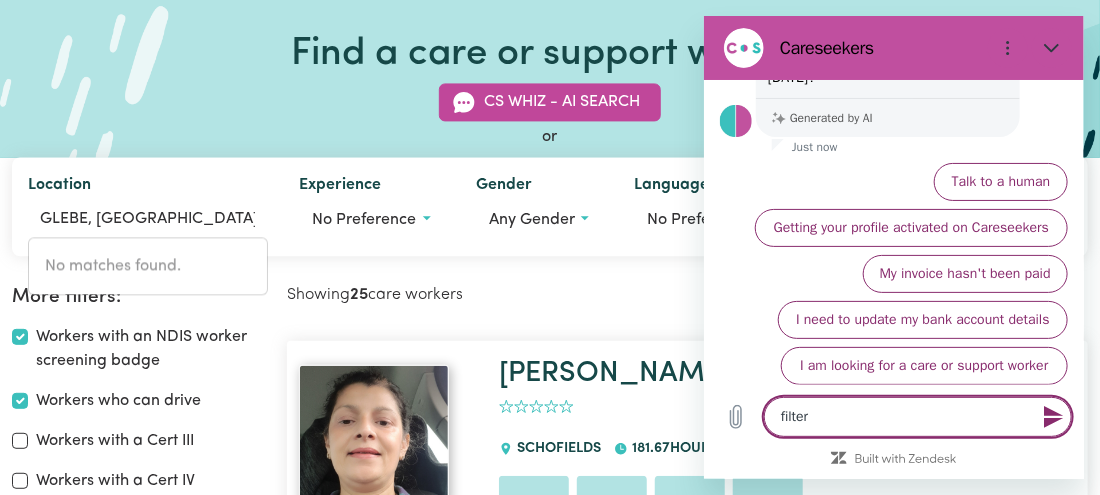type on "filters" 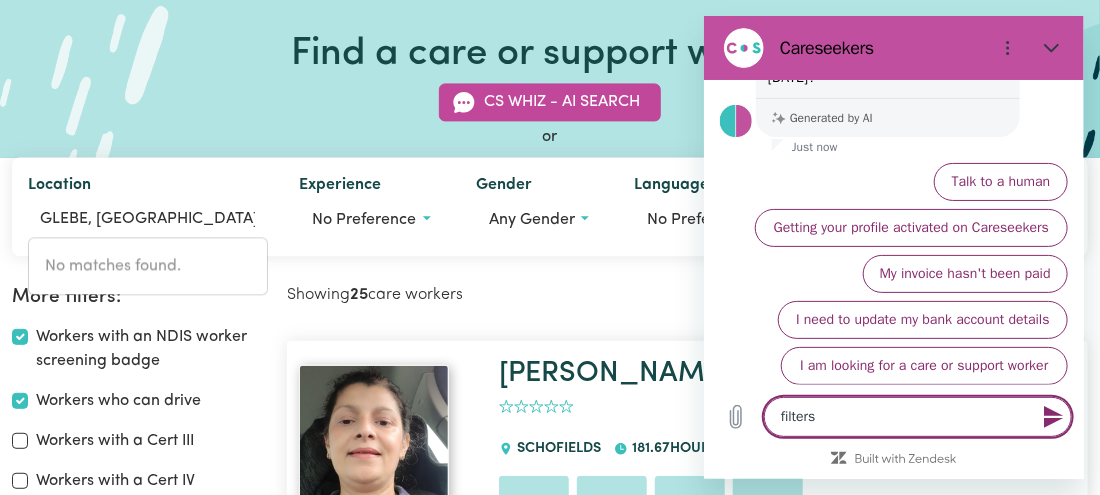 type on "filters" 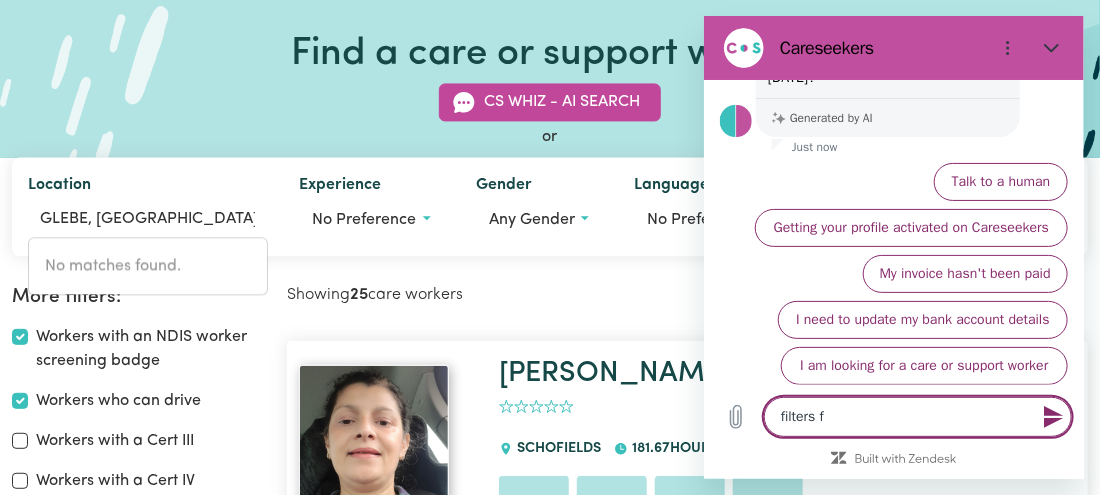 type on "filters fo" 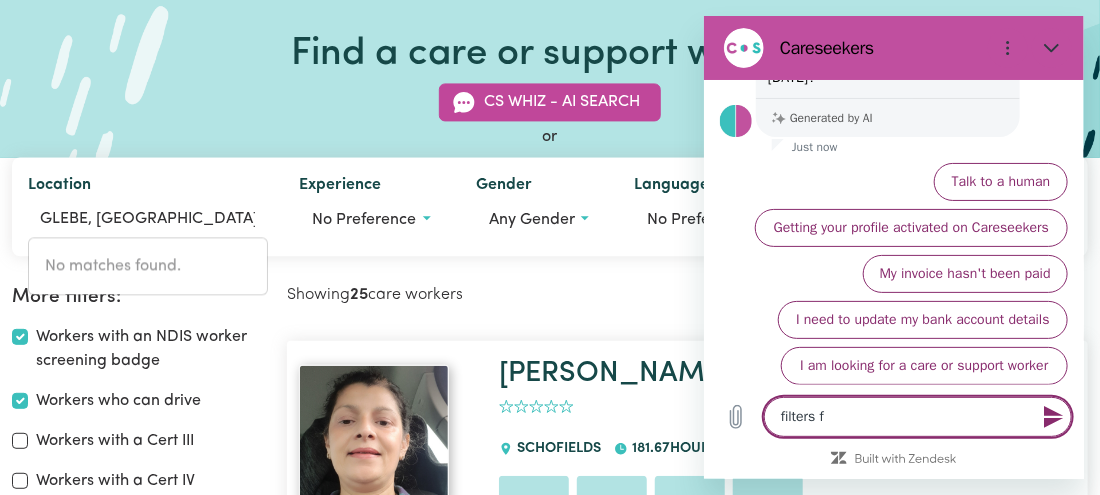 type on "x" 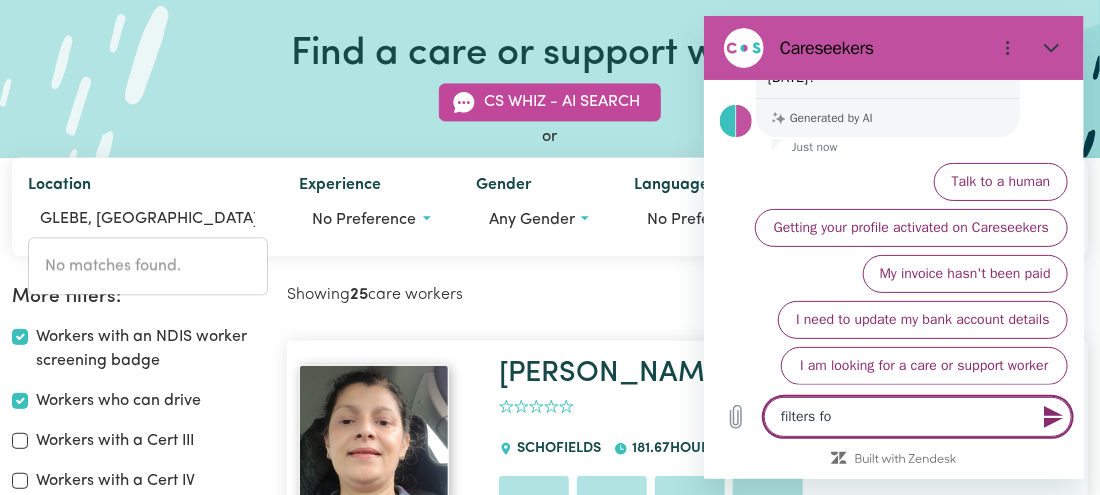 type on "filters for" 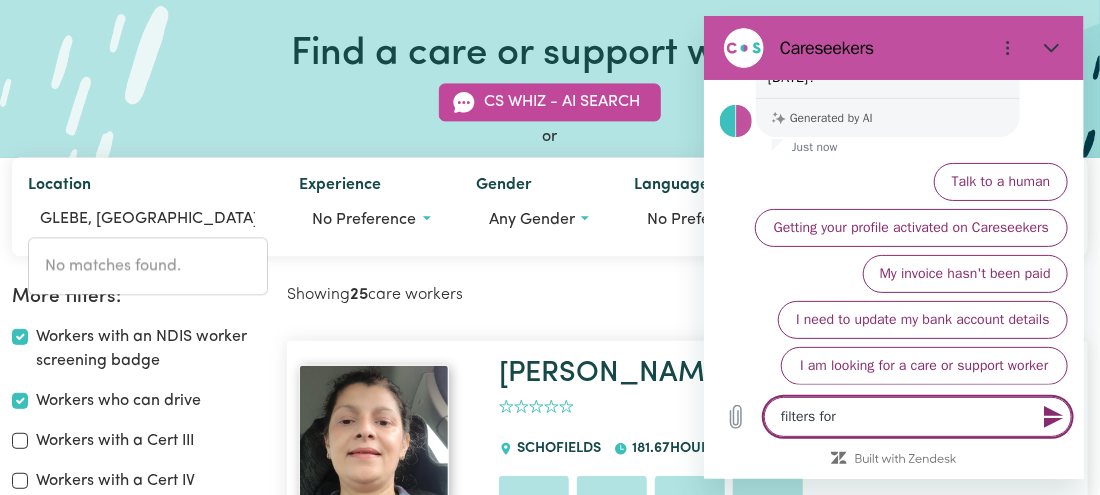 type on "filters for" 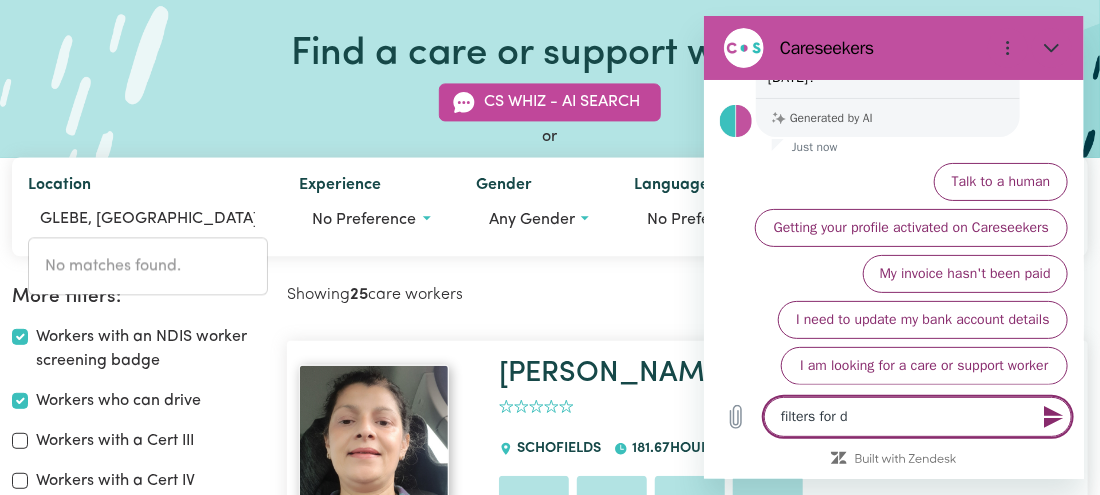 type on "filters for di" 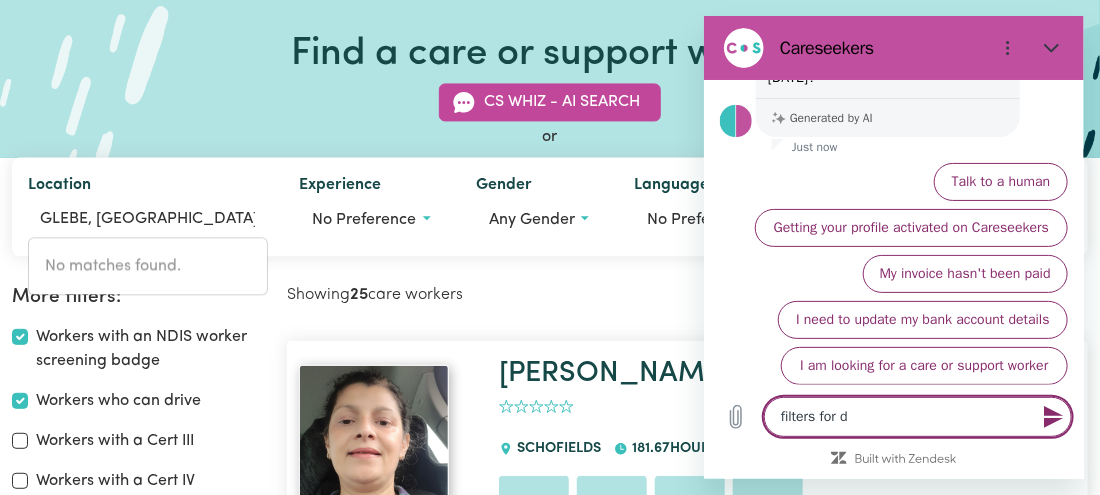 type on "x" 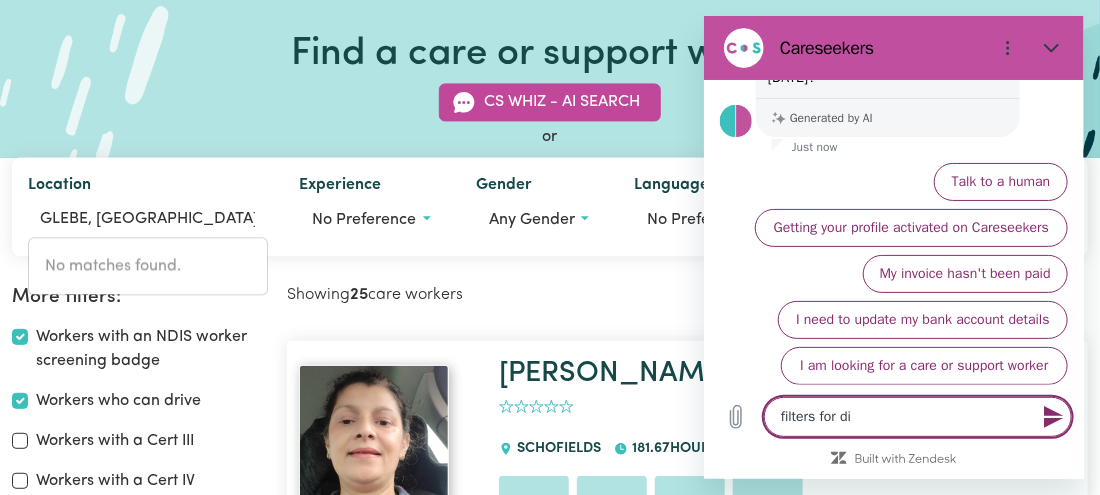type on "filters for dis" 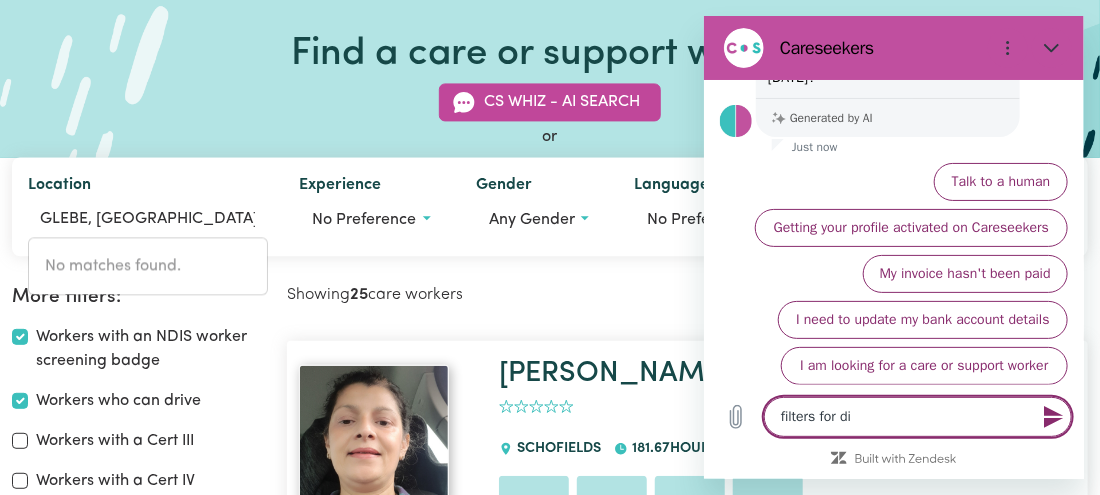 type on "x" 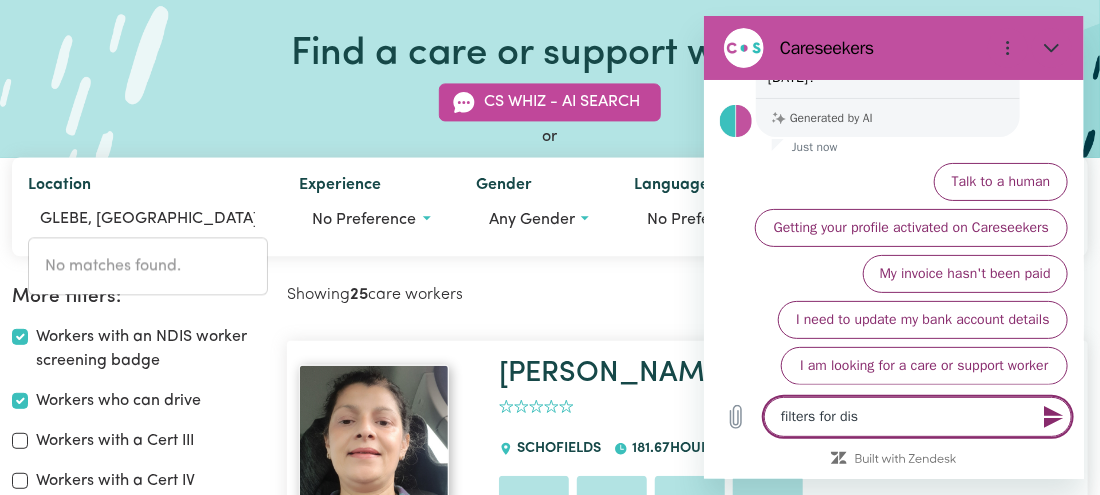type on "filters for dist" 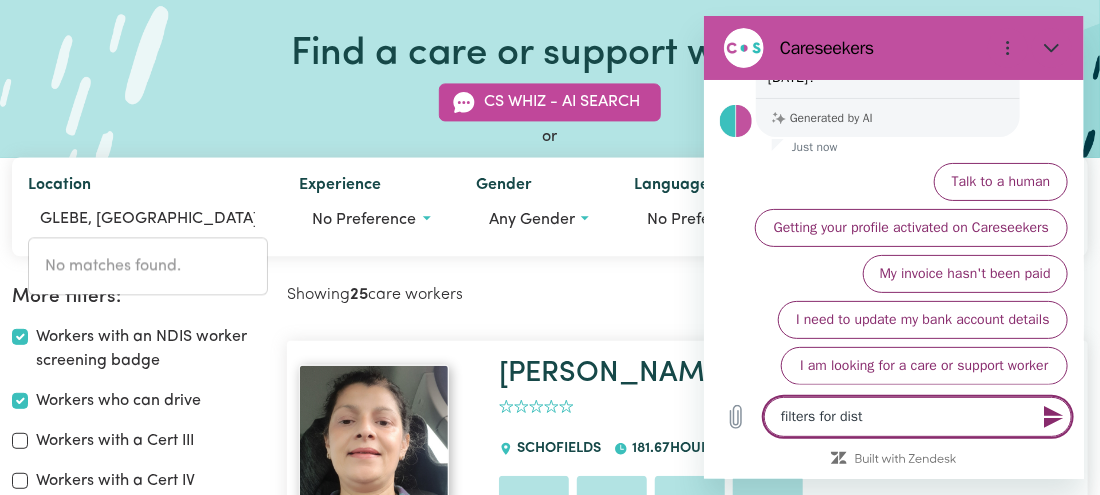 type on "filters for dista" 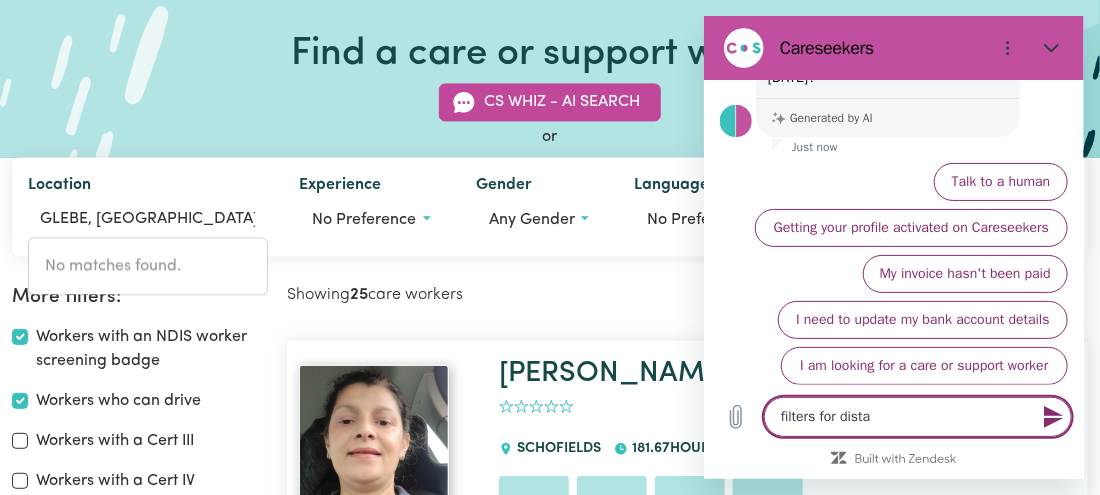 type on "filters for distan" 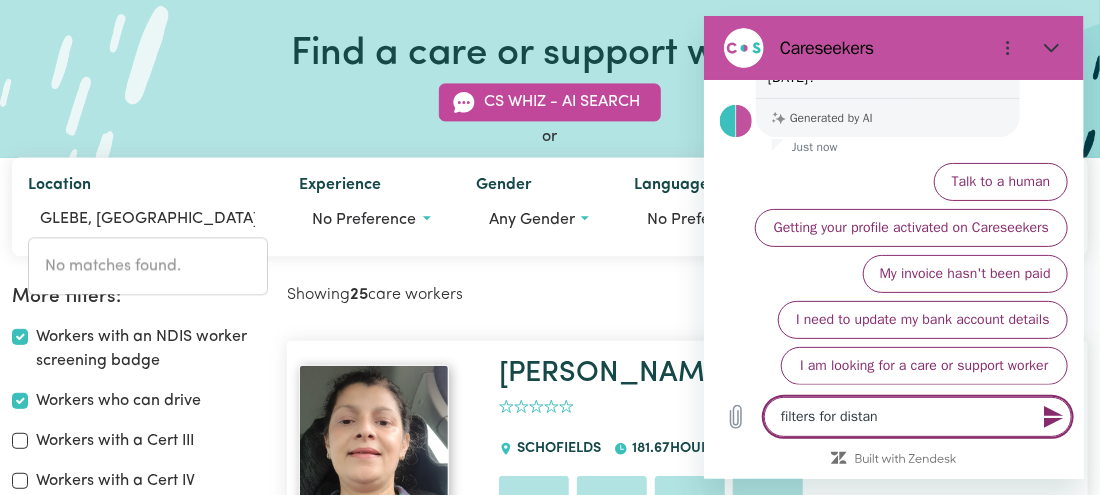 type on "x" 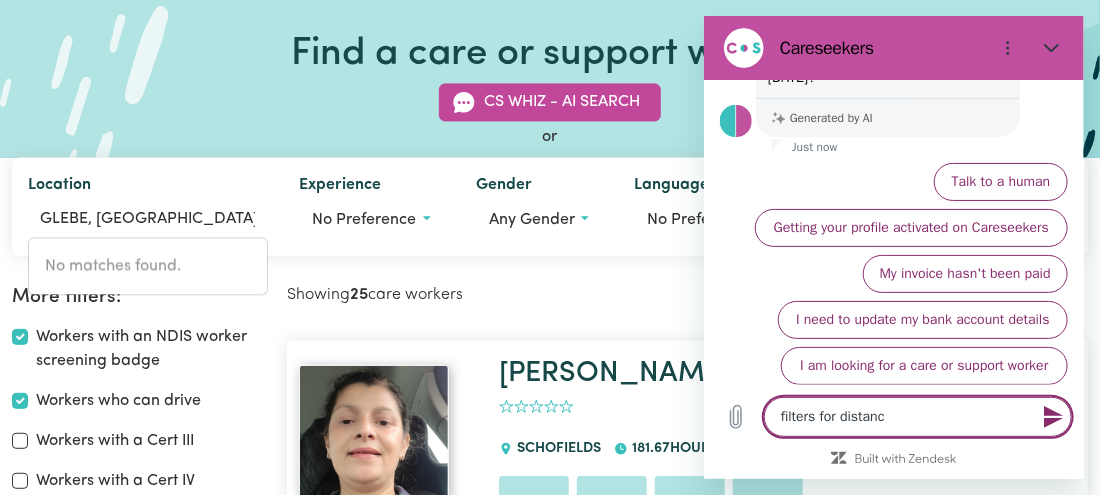 type on "filters for distance" 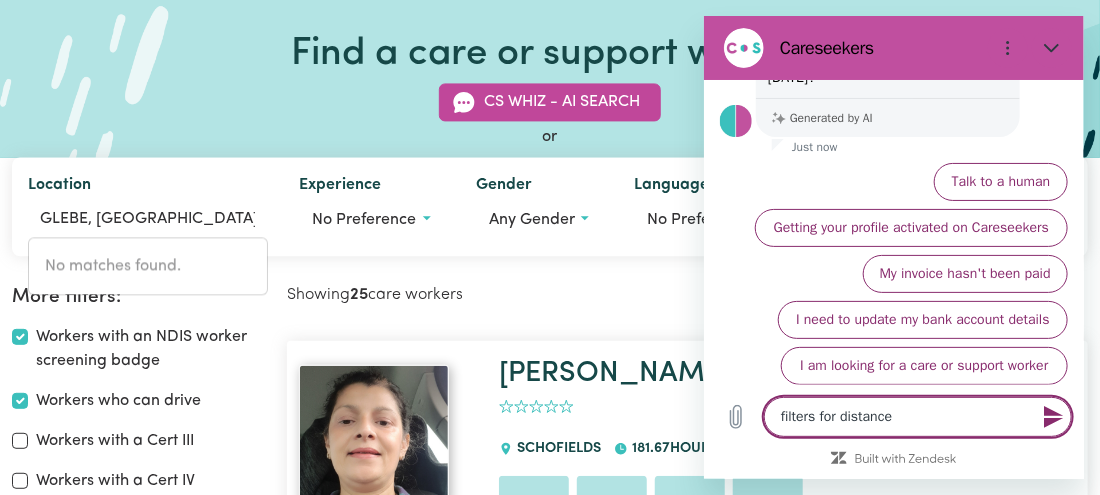 type on "filters for distance" 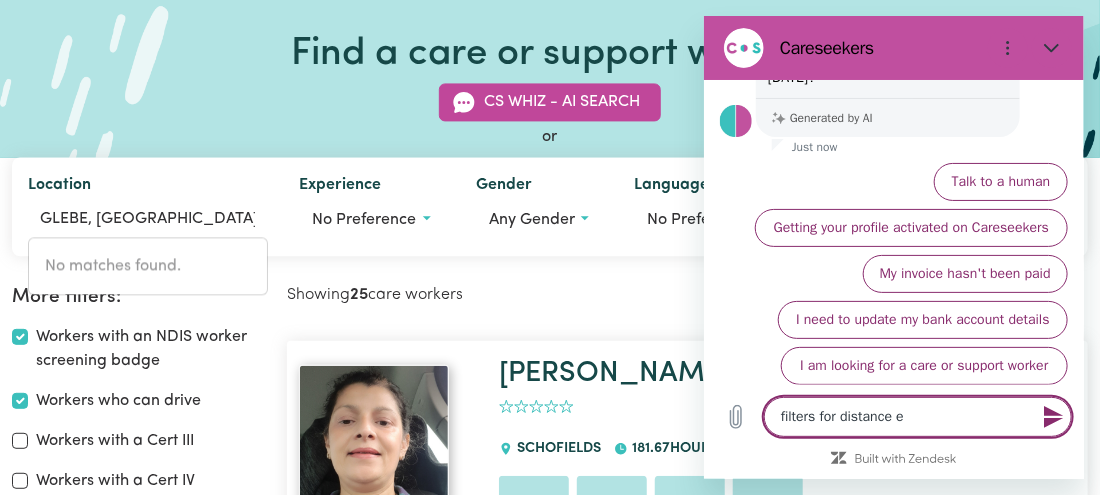 type on "filters for distance eg" 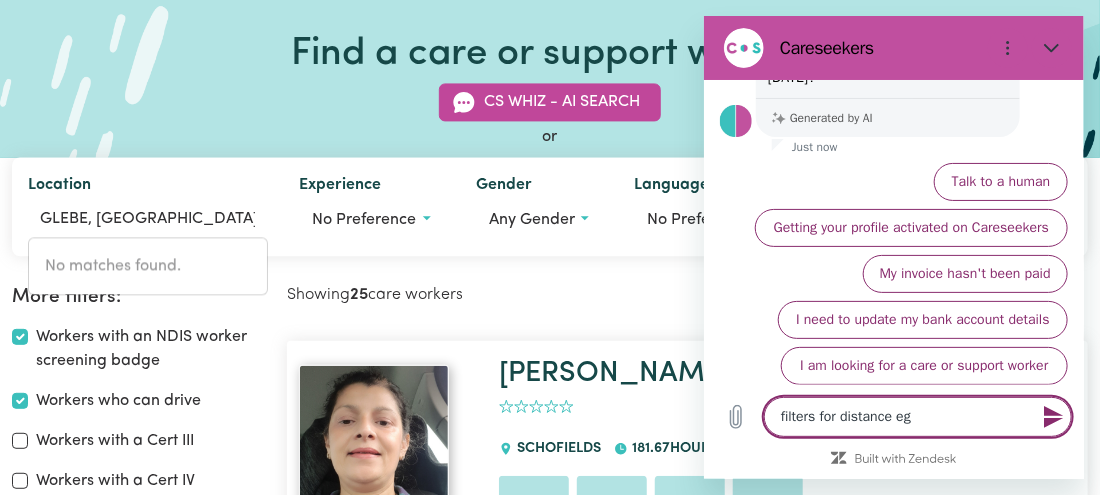 type on "filters for distance eg" 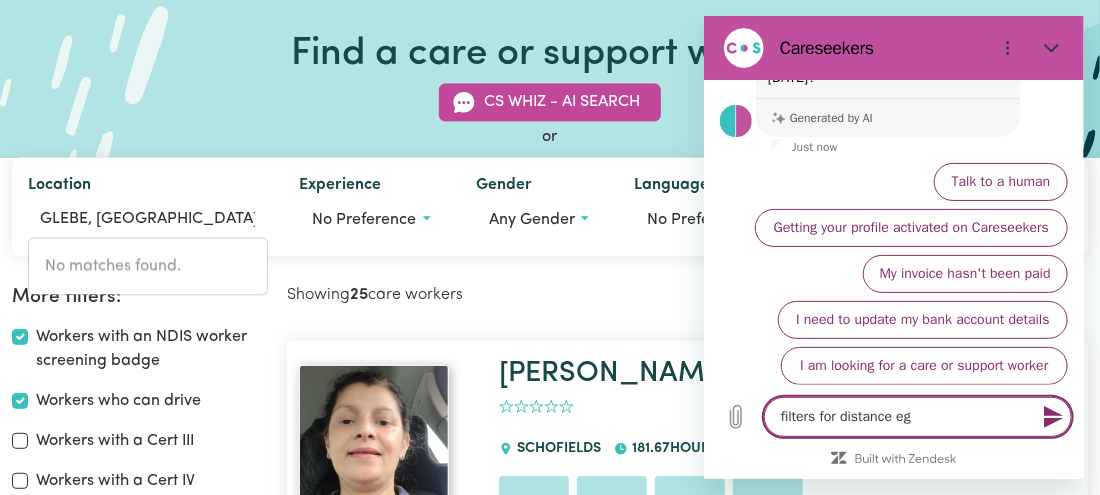 type on "filters for distance eg 1" 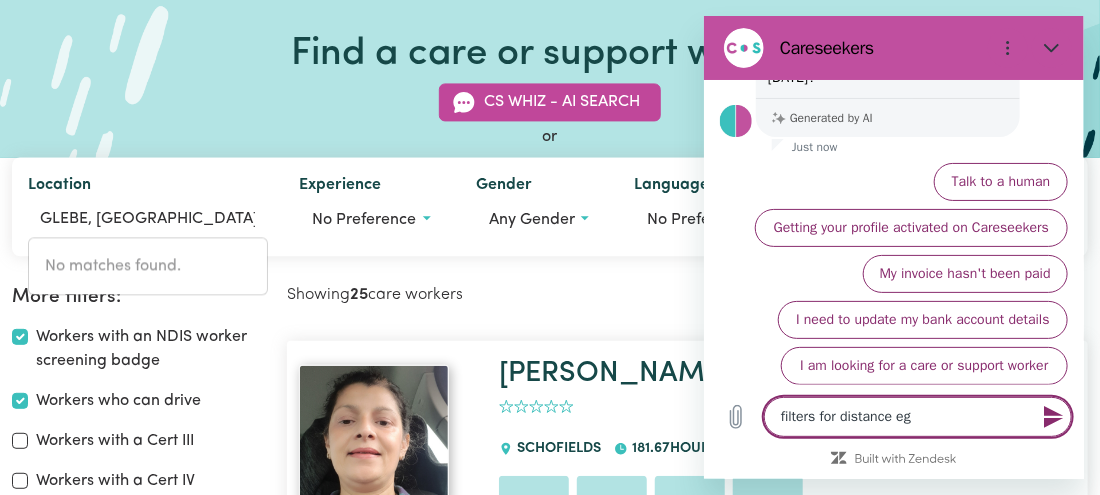 type on "x" 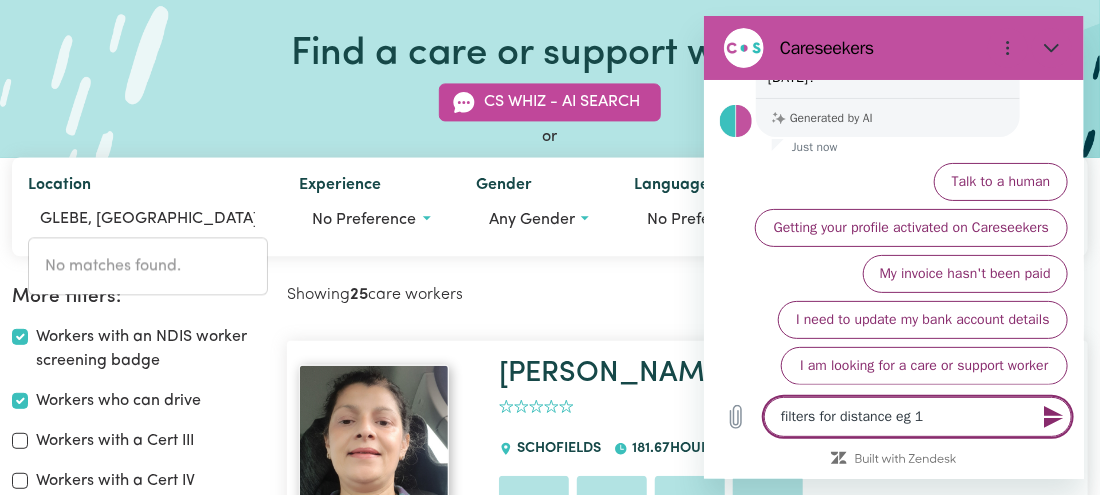 type on "filters for distance eg 19" 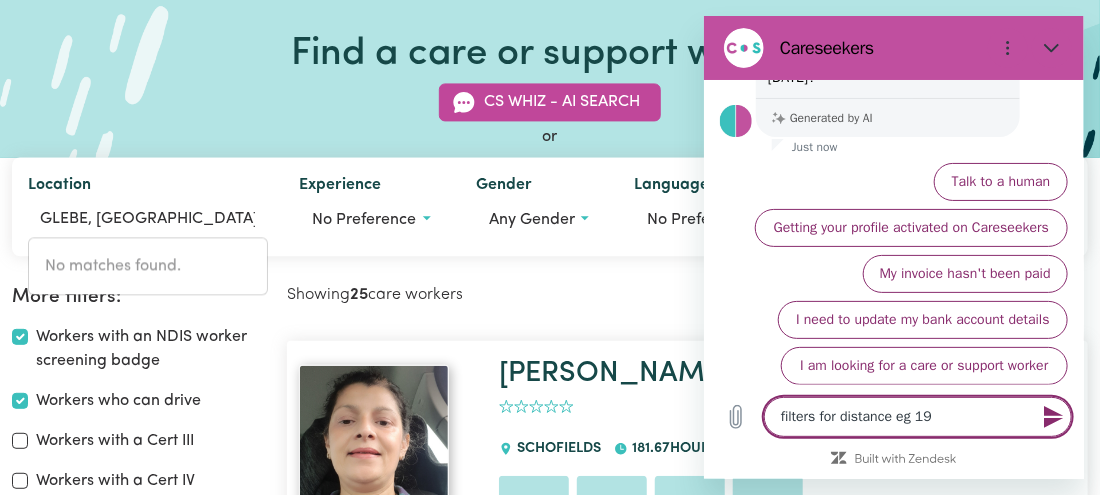 type on "filters for distance eg 19k" 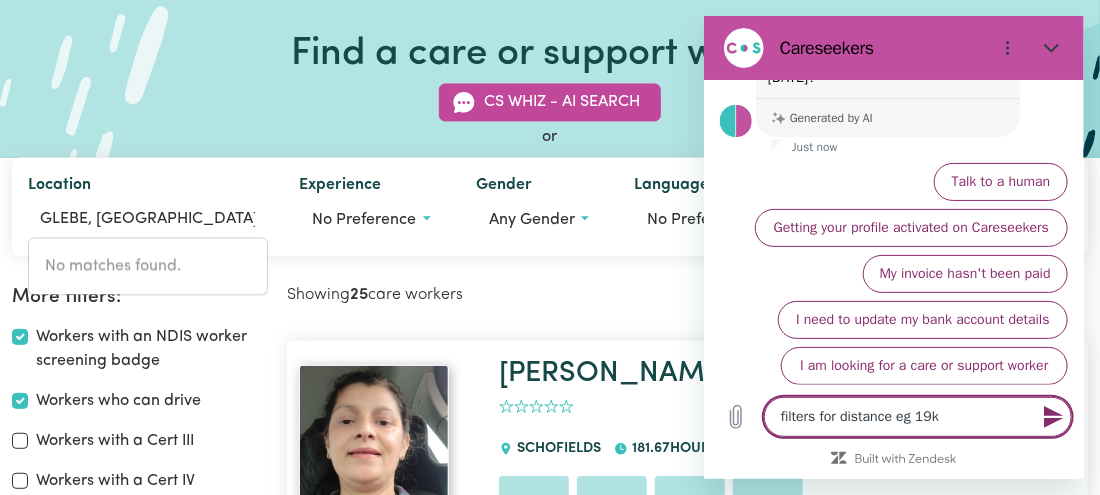 type on "filters for distance eg 19km" 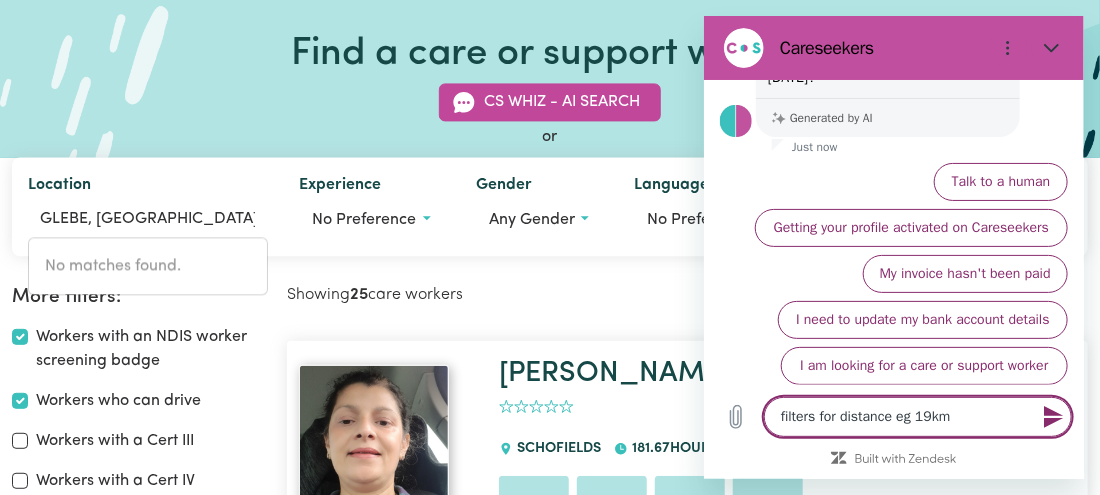 type on "filters for distance eg 19k" 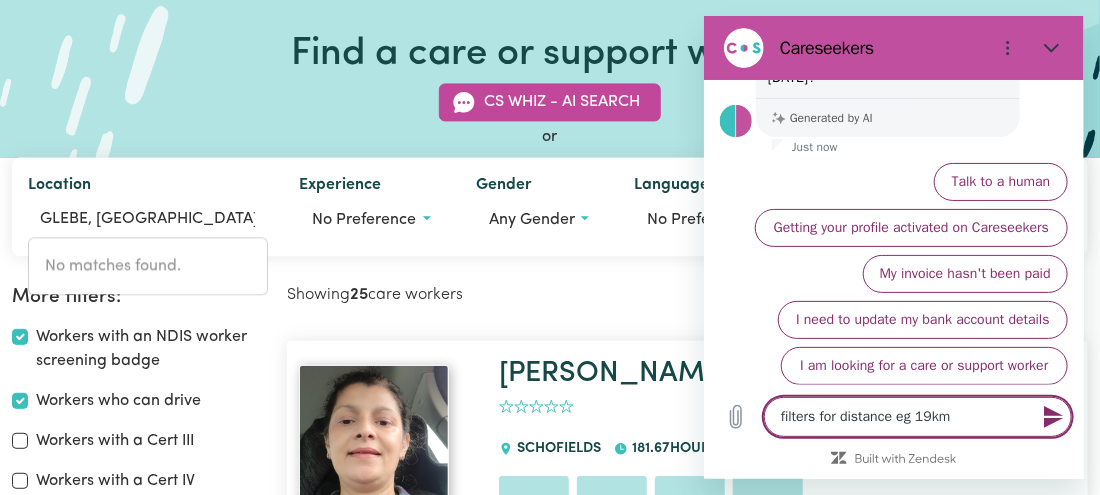 type on "x" 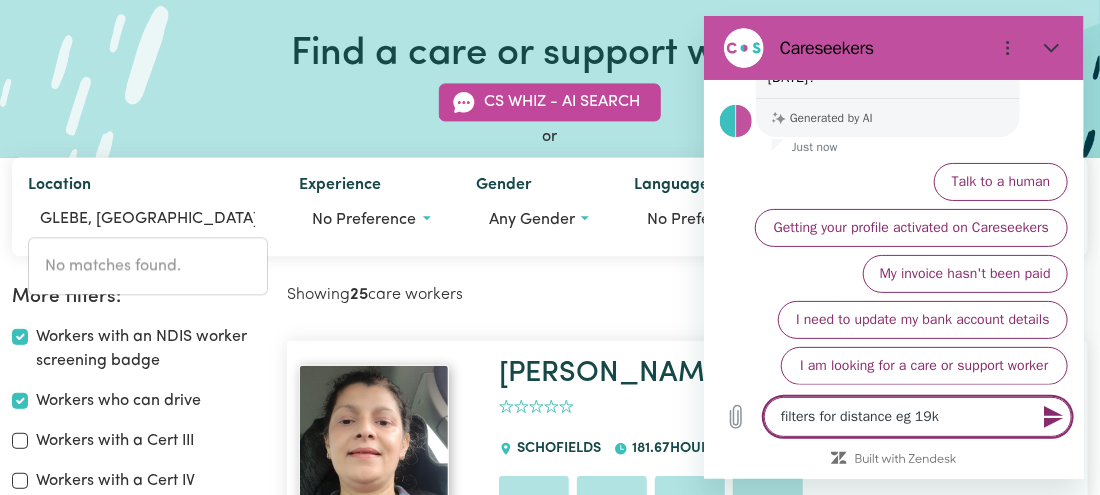 type on "filters for distance eg 19" 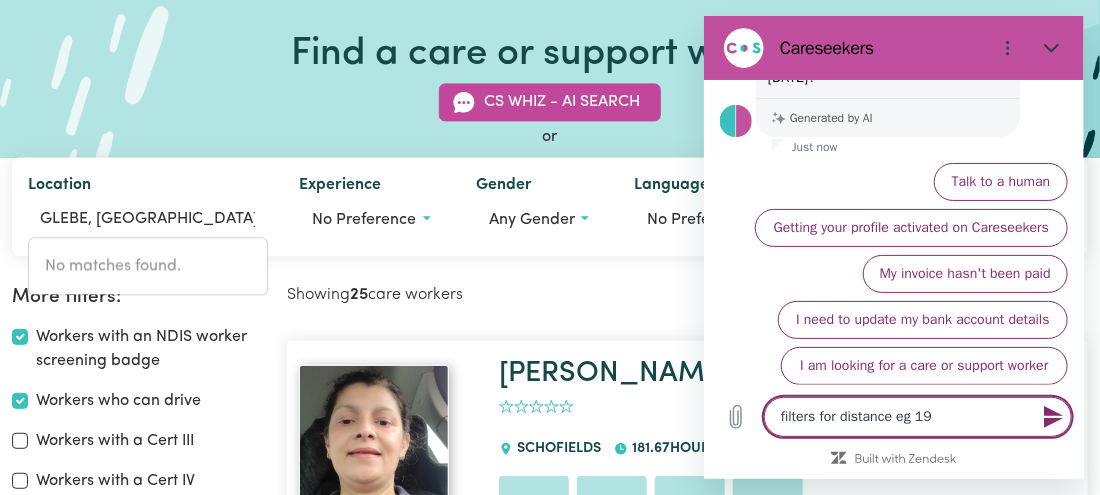 type on "filters for distance eg 1" 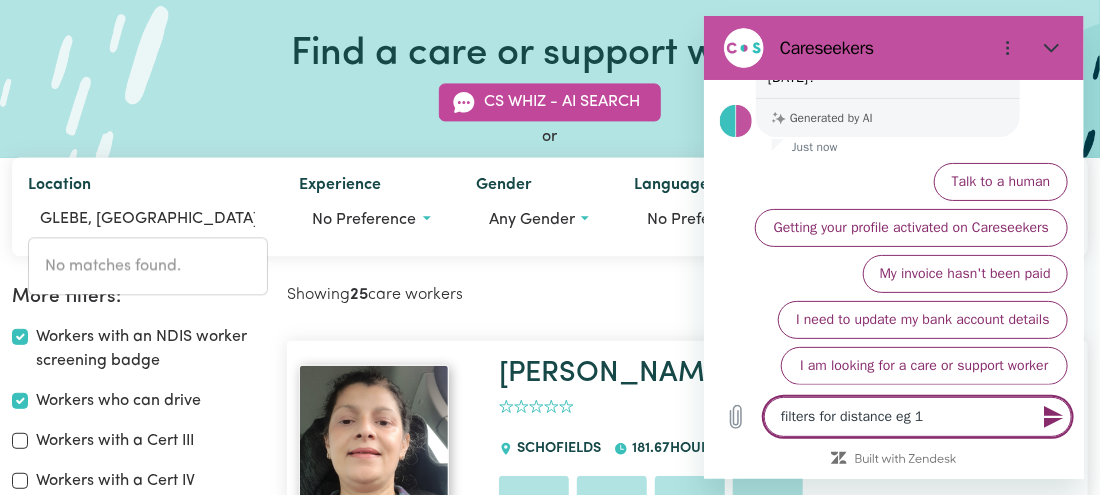 type on "filters for distance eg 10" 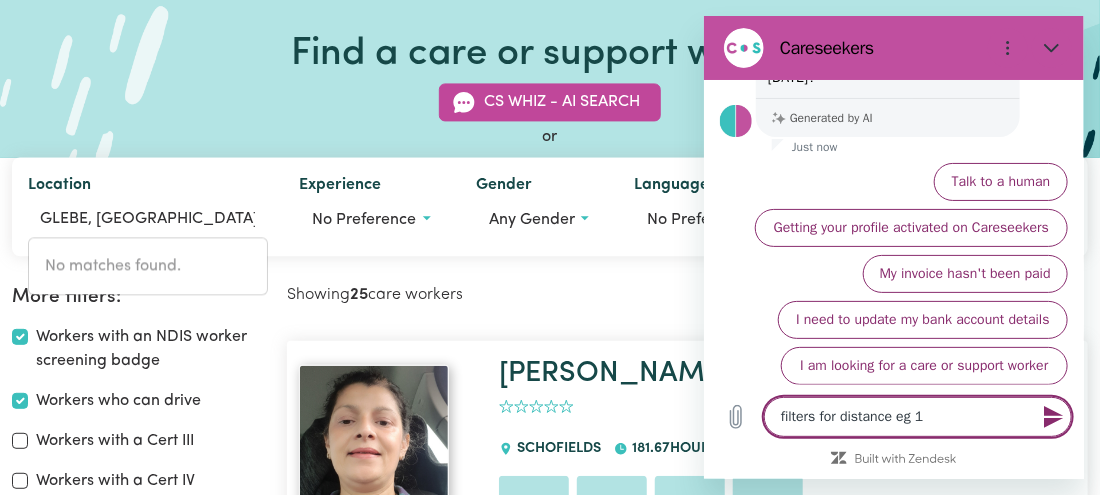type on "x" 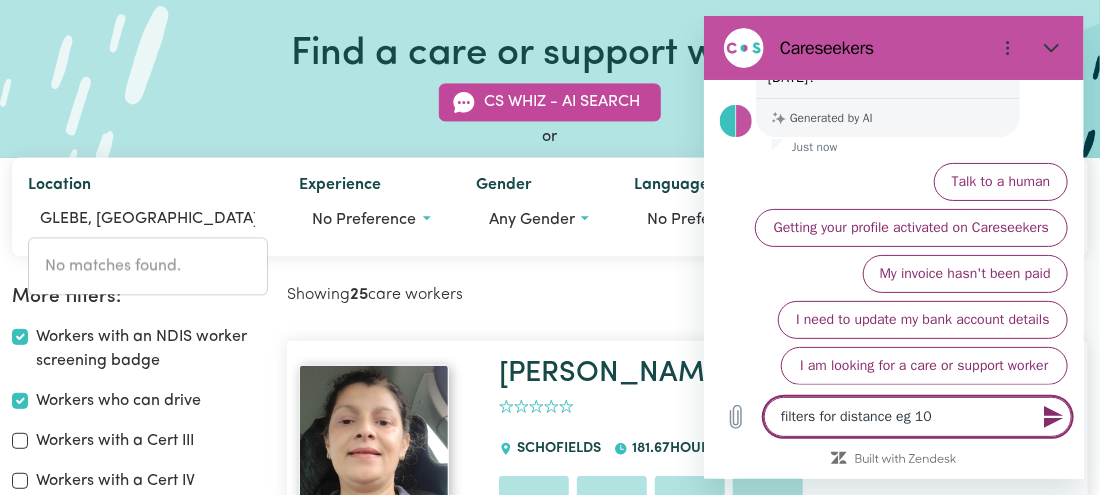 type on "filters for distance eg 10k" 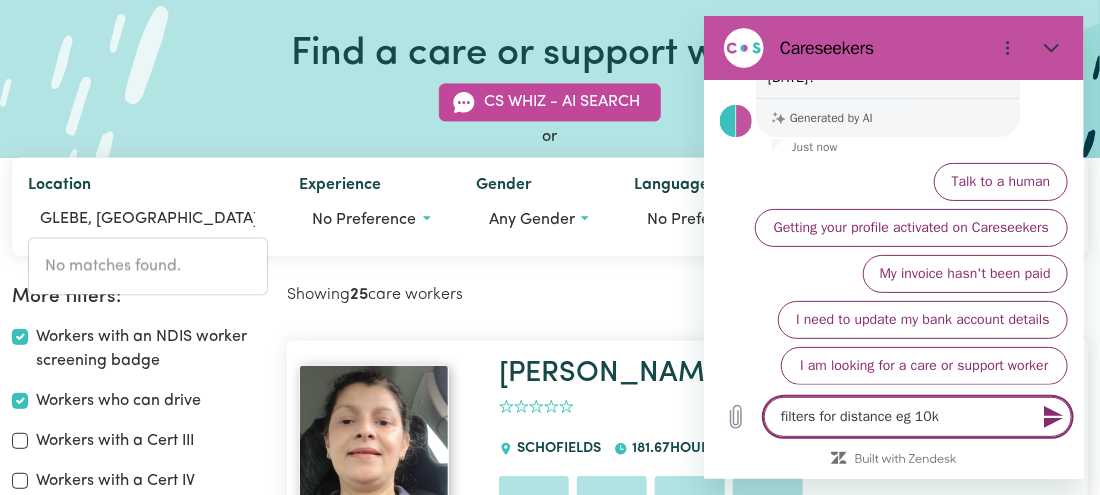 type on "x" 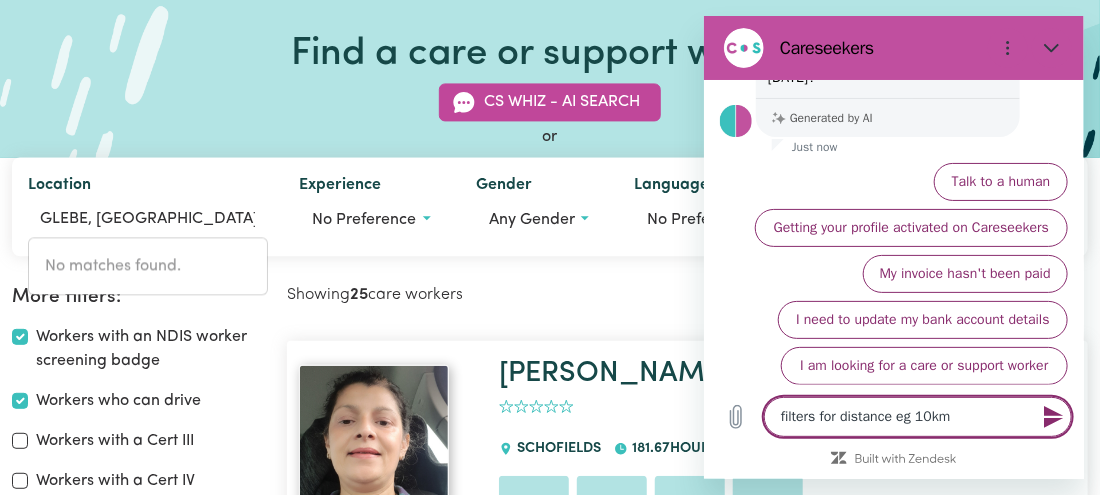 type on "filters for distance eg 10km" 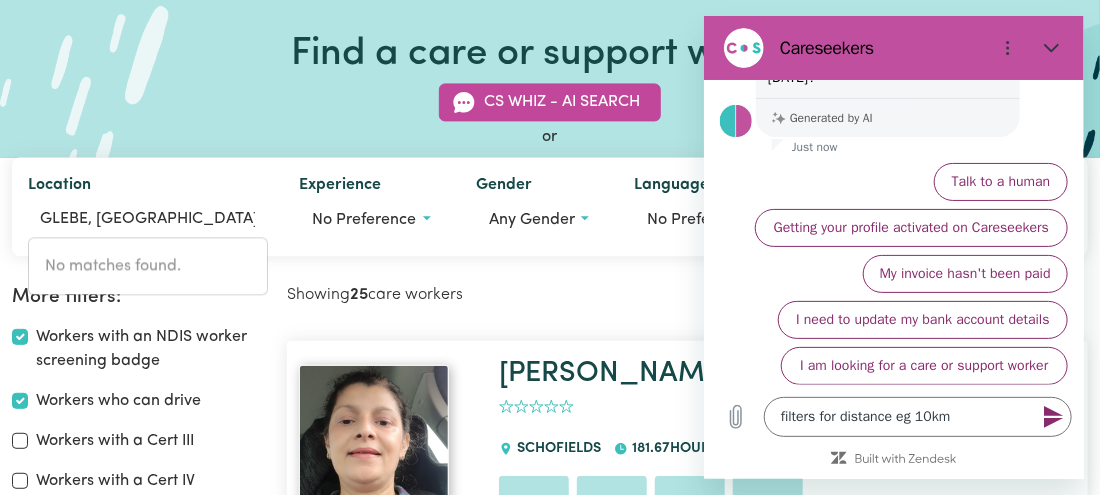 click 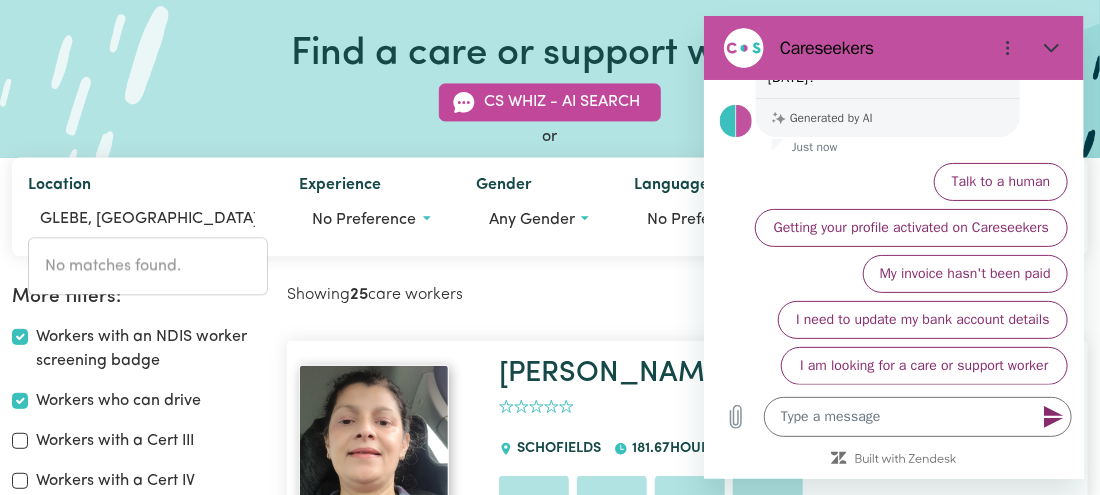 scroll, scrollTop: 0, scrollLeft: 0, axis: both 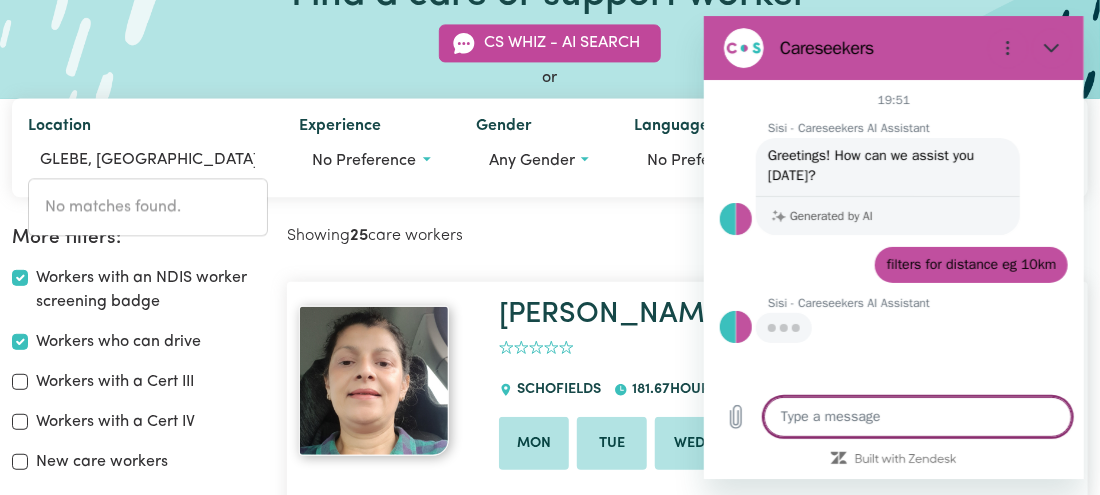 type on "x" 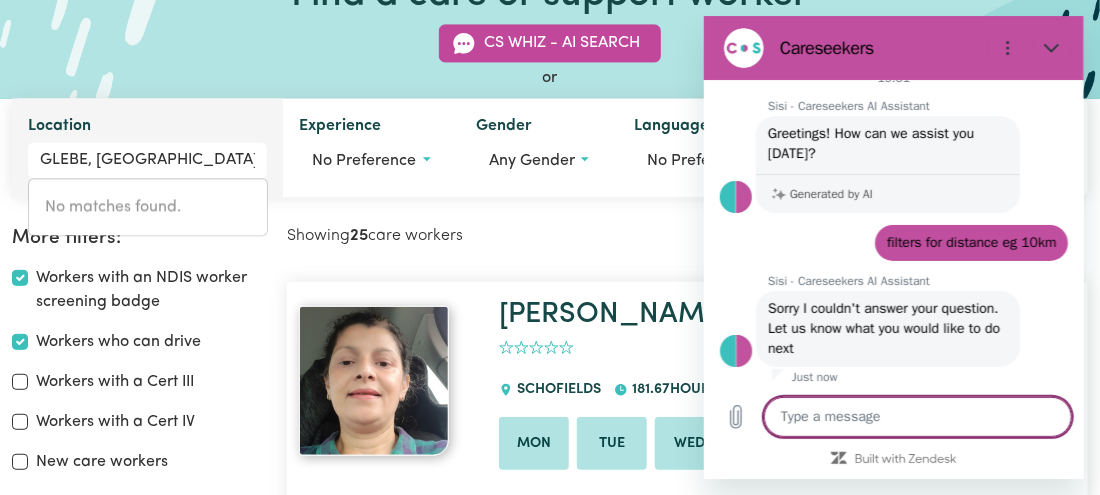 scroll, scrollTop: 71, scrollLeft: 0, axis: vertical 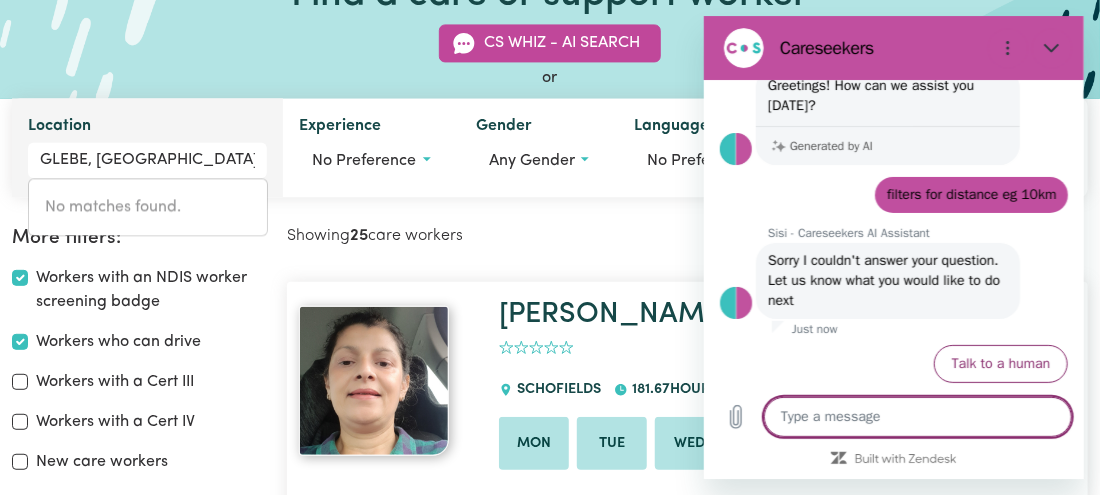 click on "No matches found." at bounding box center (148, 208) 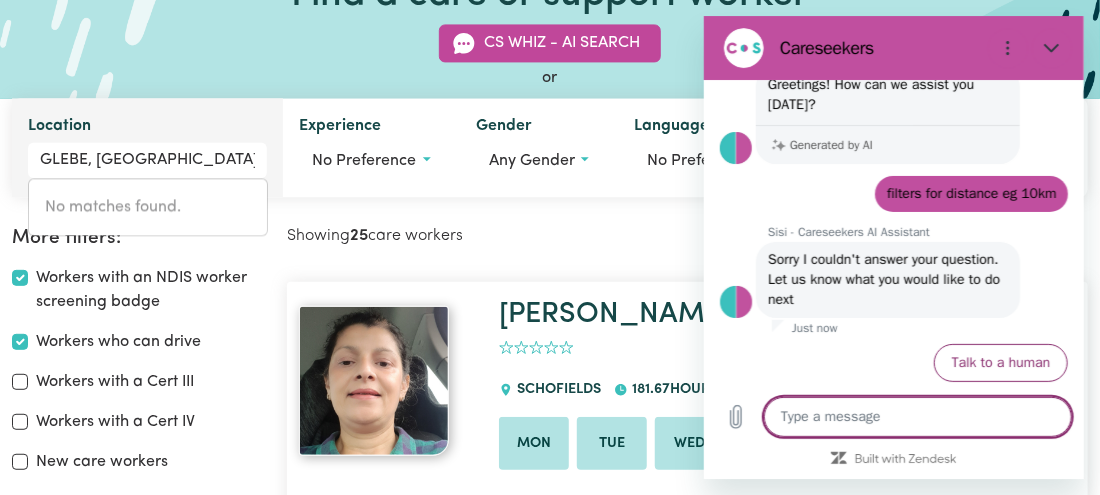 click on "No matches found." at bounding box center (148, 208) 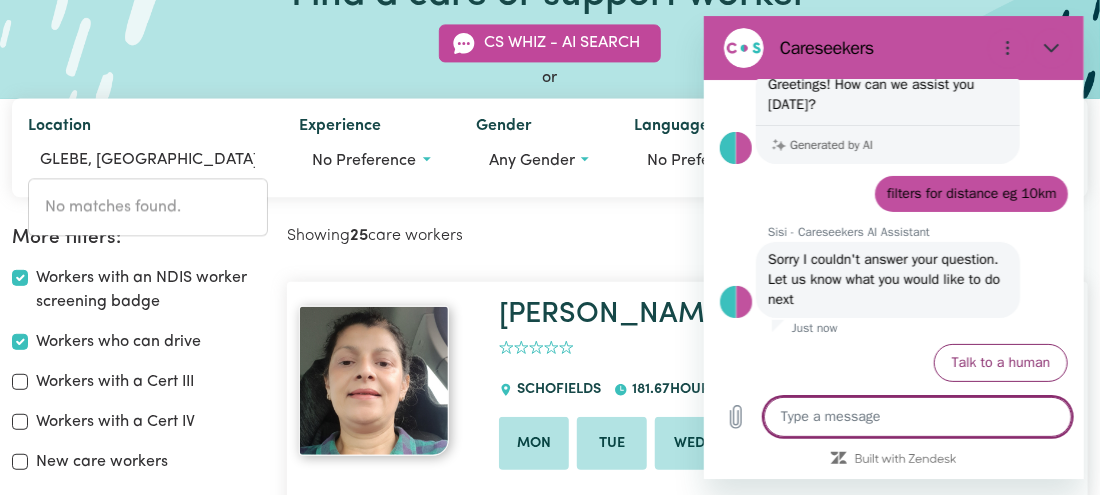 click on "Showing  25  care workers" at bounding box center [487, 236] 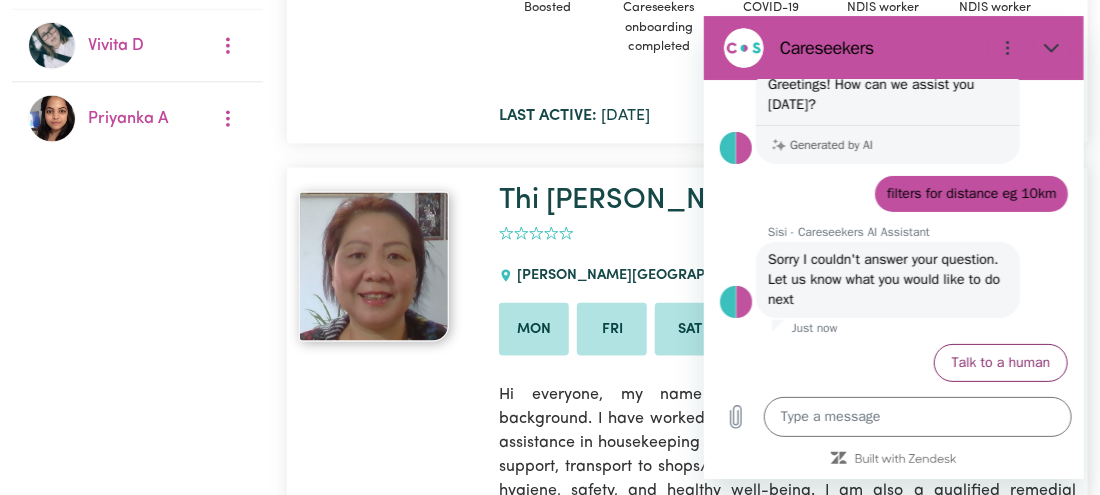 scroll, scrollTop: 1280, scrollLeft: 0, axis: vertical 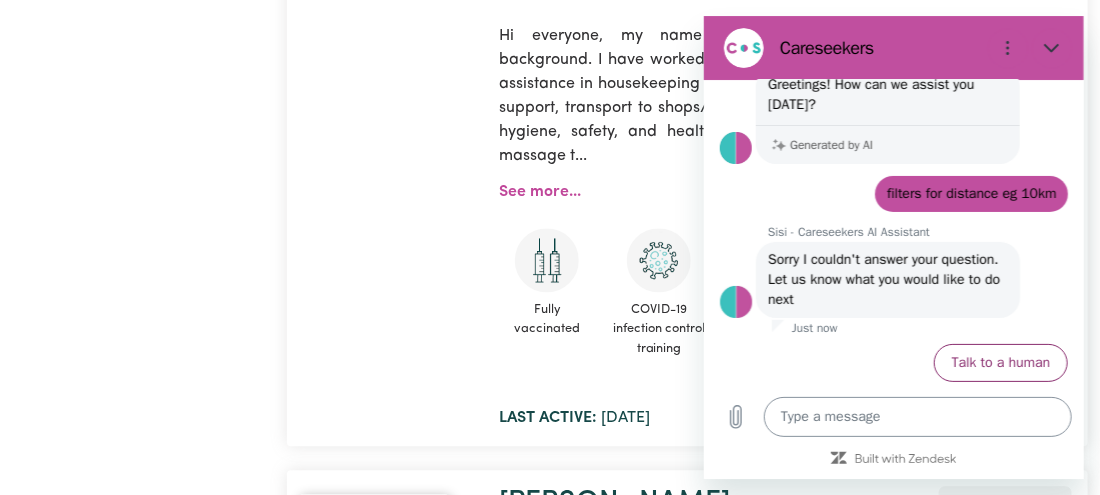 click at bounding box center (917, 417) 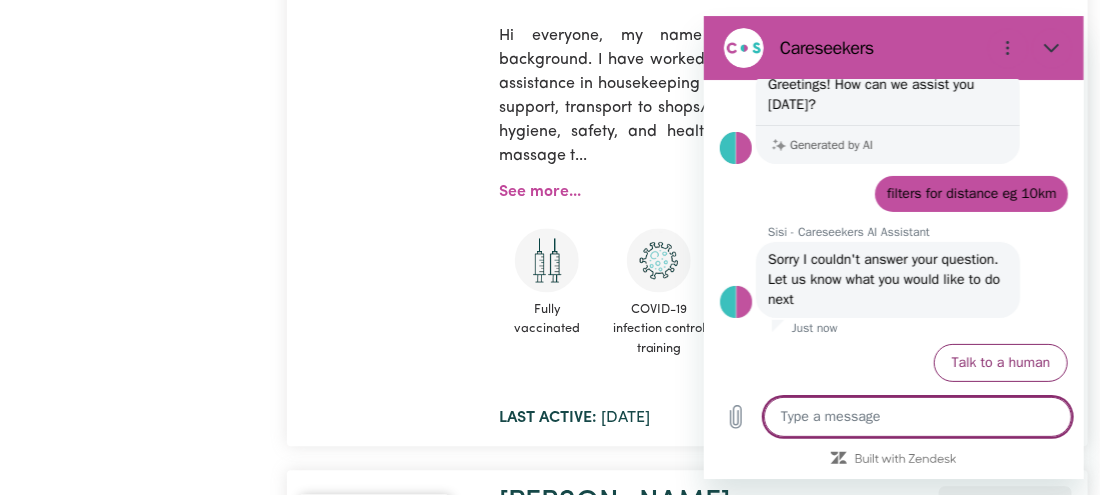 type on "o" 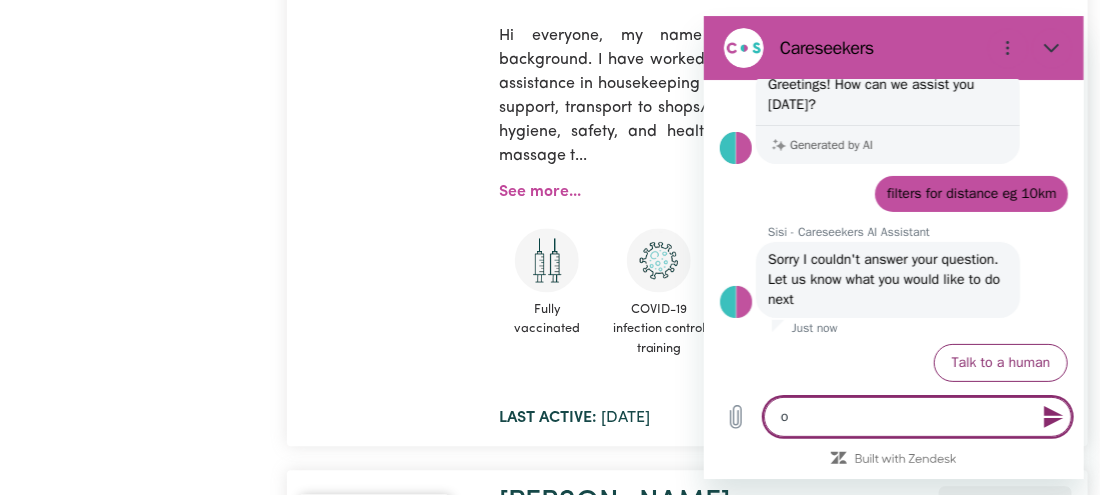 type on "o" 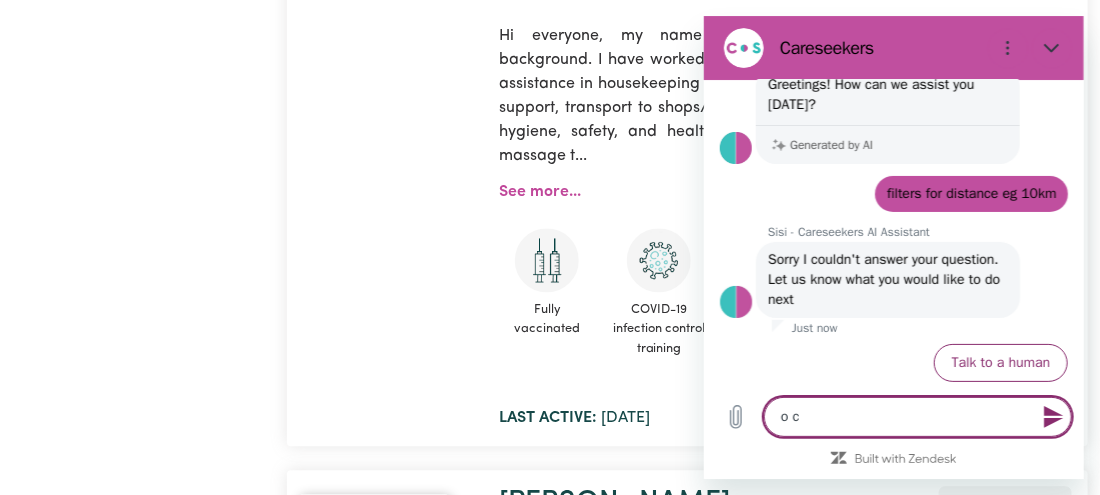 type on "o ca" 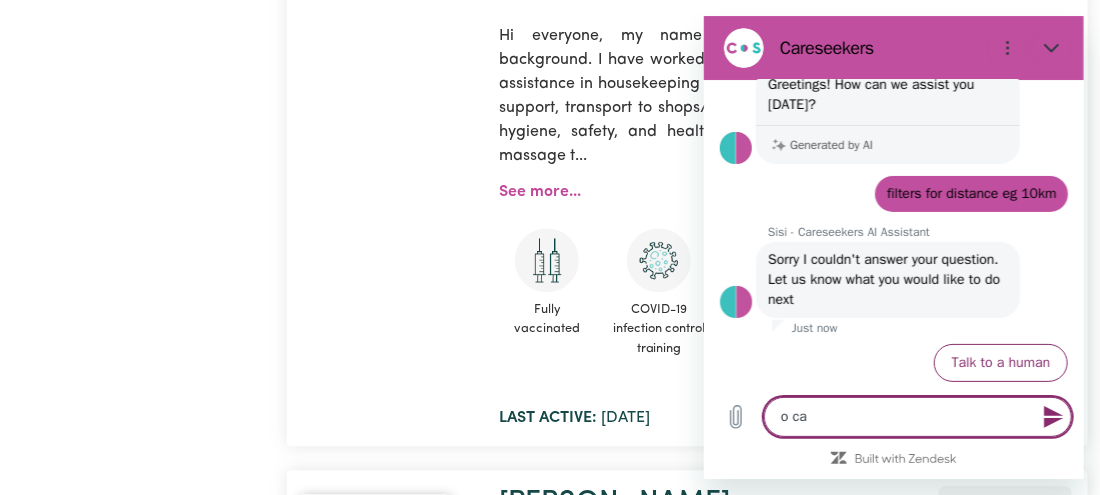 type on "x" 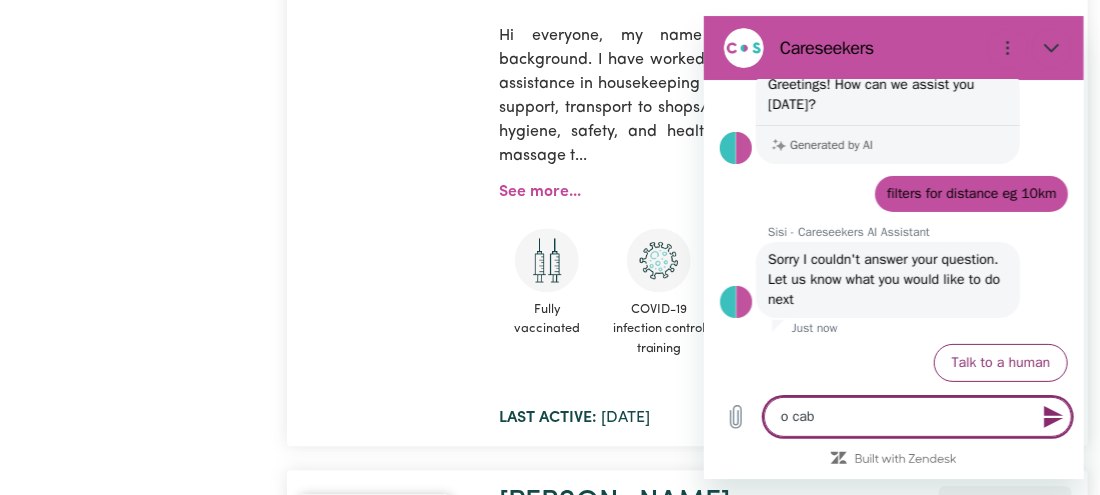 type on "o cab" 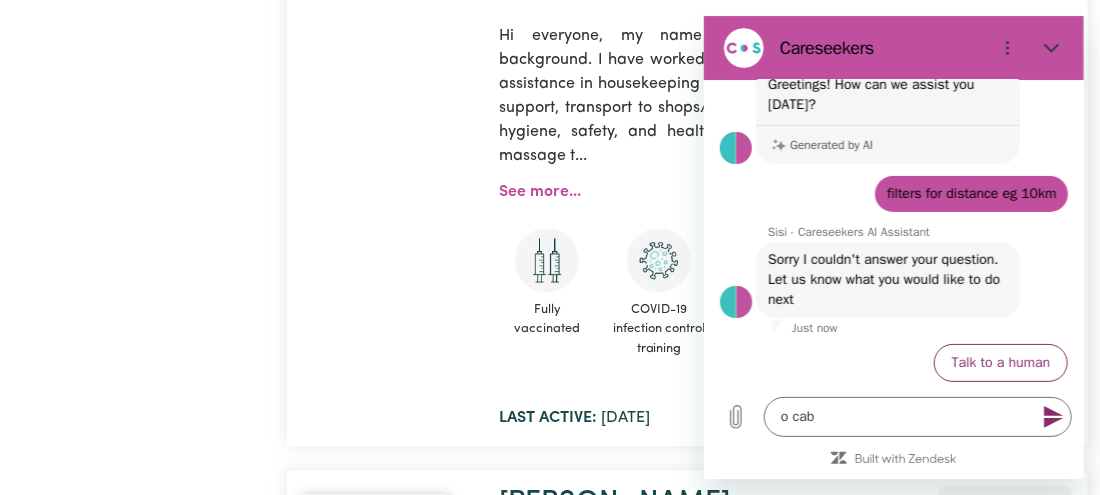 type on "o cab" 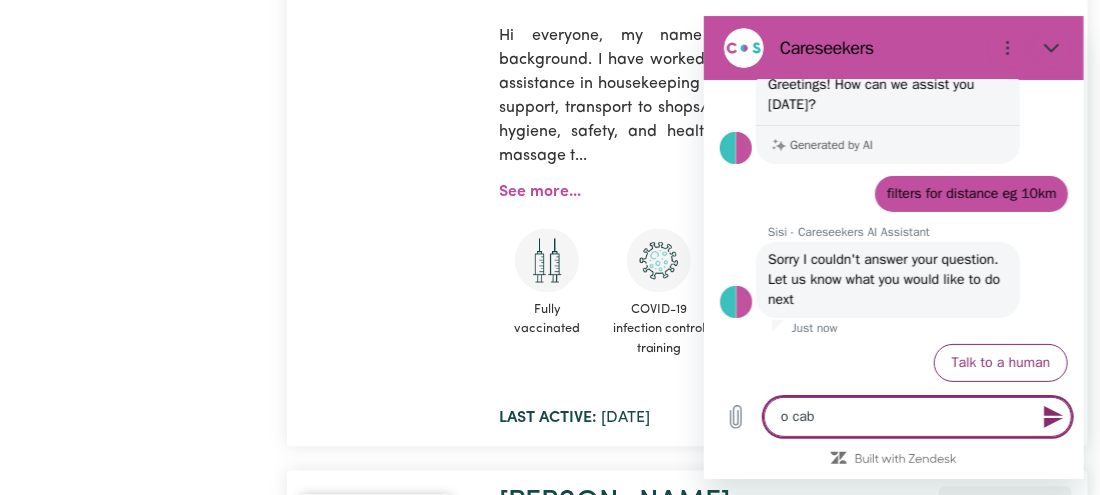 type on "o cab  i" 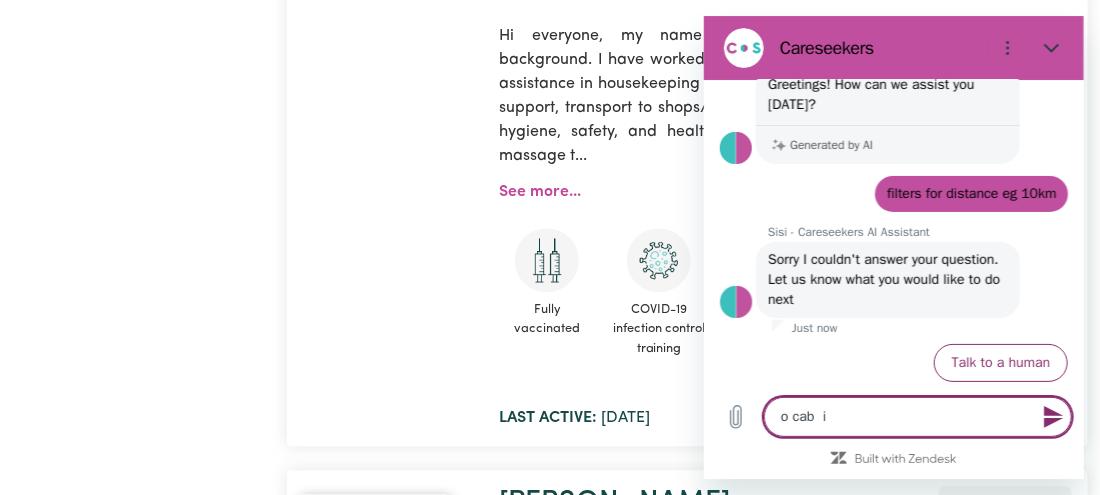 click on "o cab  i" at bounding box center (917, 417) 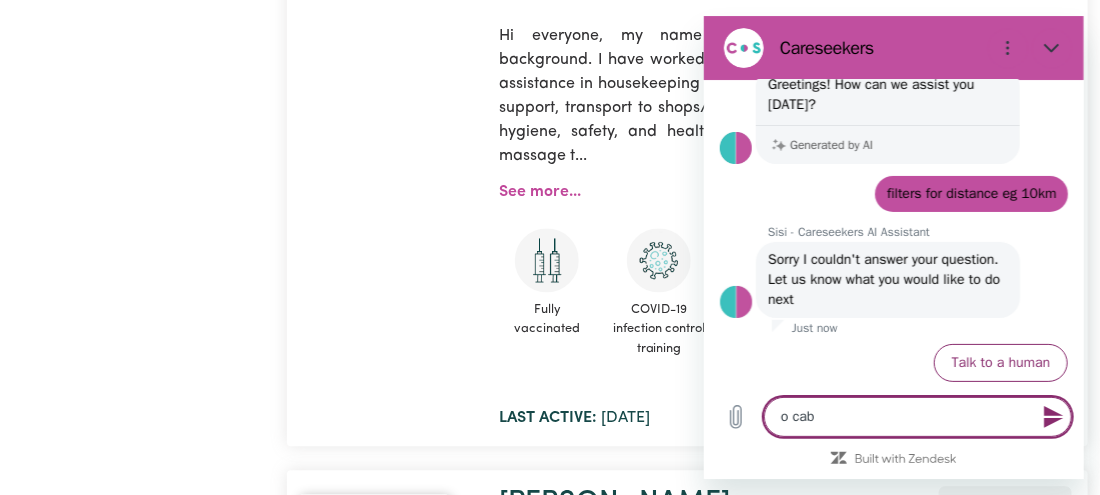 type on "o cab" 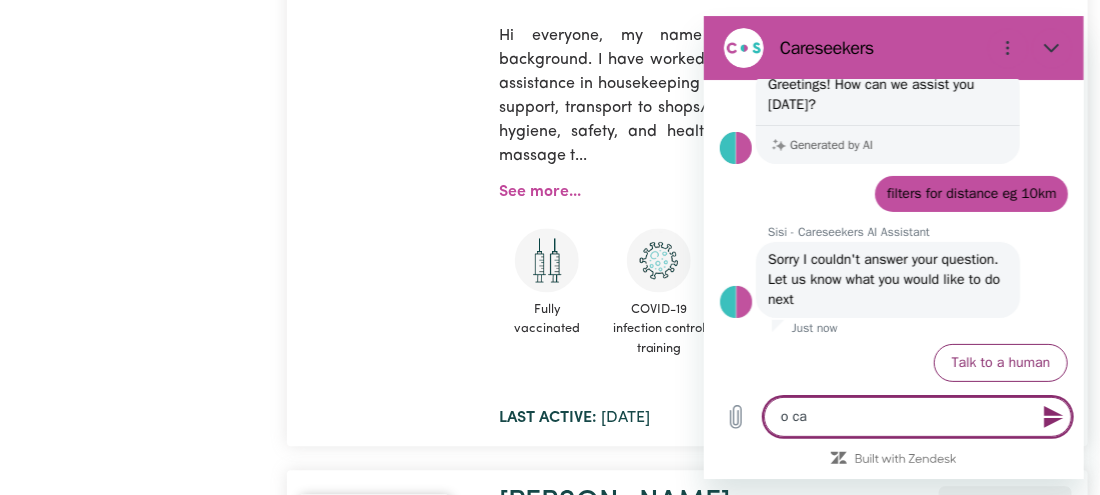 type on "o c" 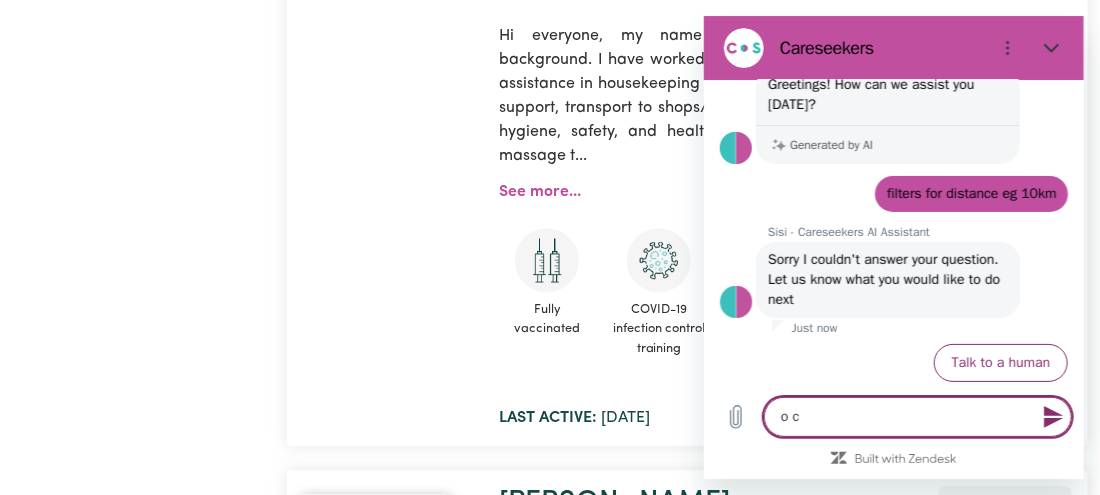 type on "o" 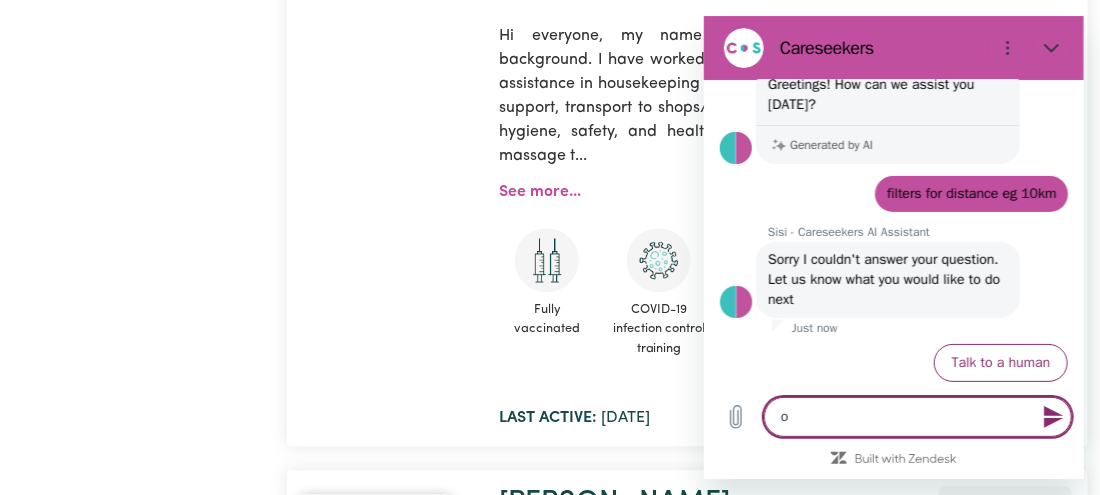type on "o" 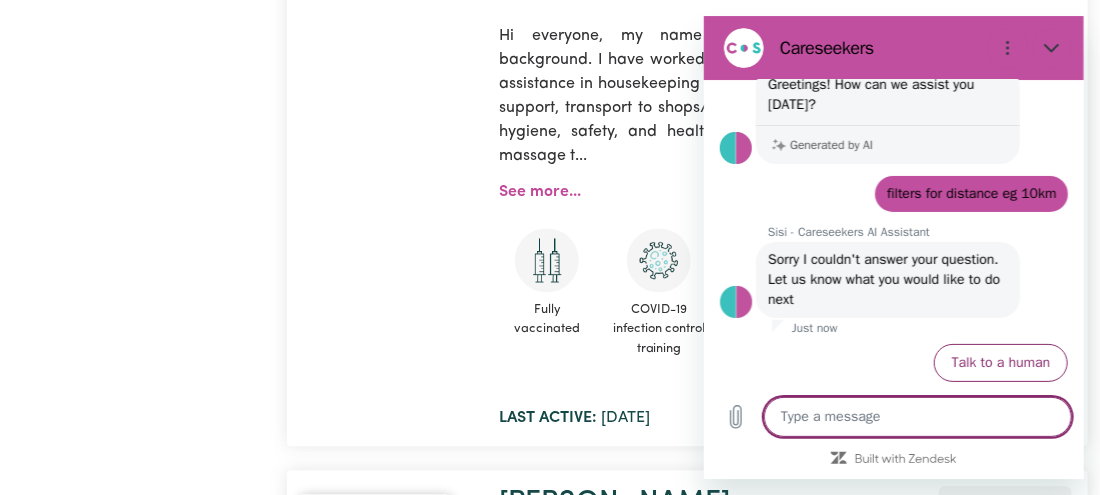 type on "j" 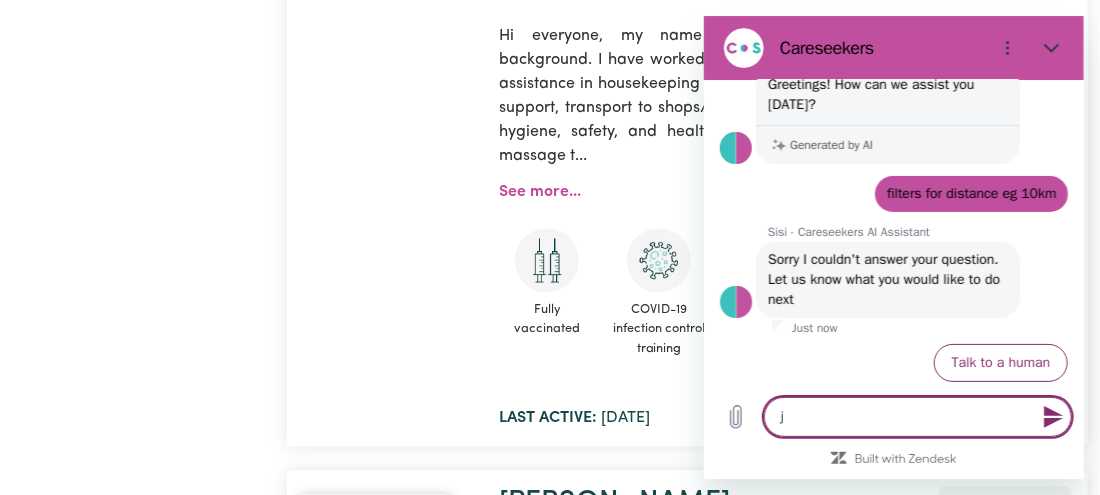 type 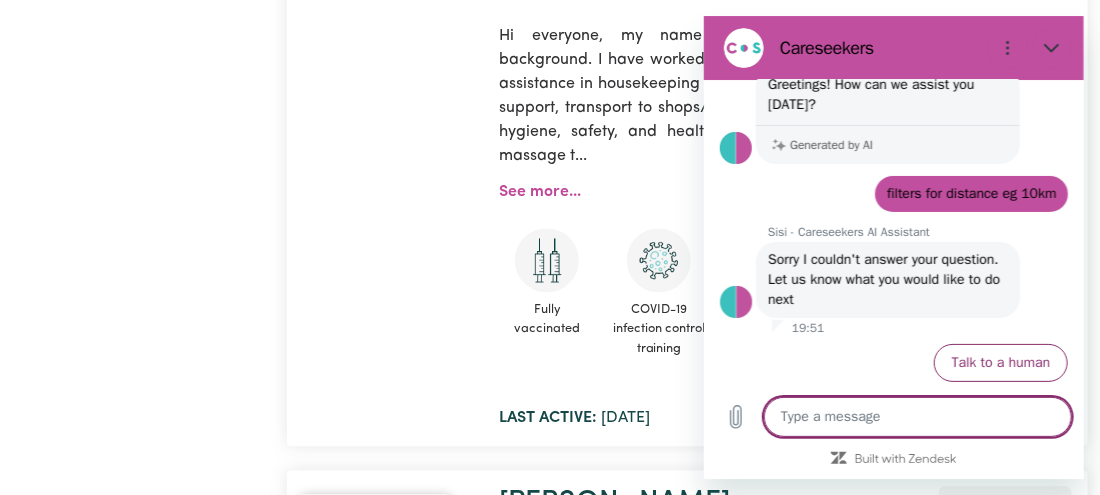 type on "h" 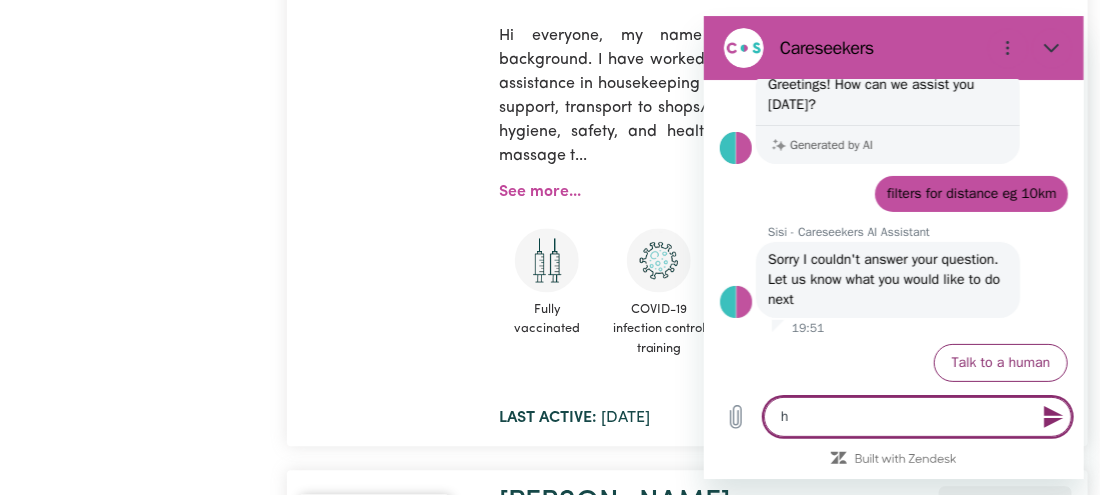 type on "ho" 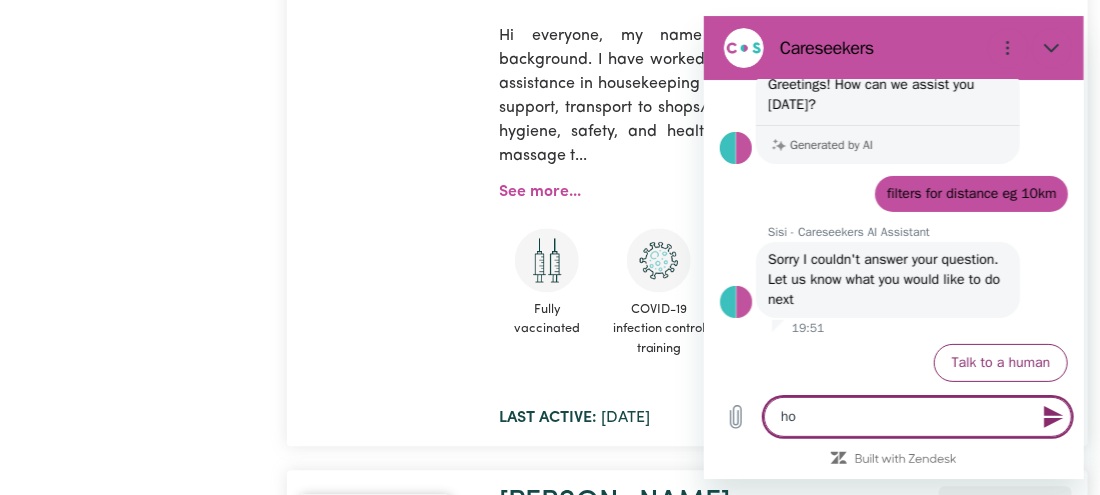 type on "how" 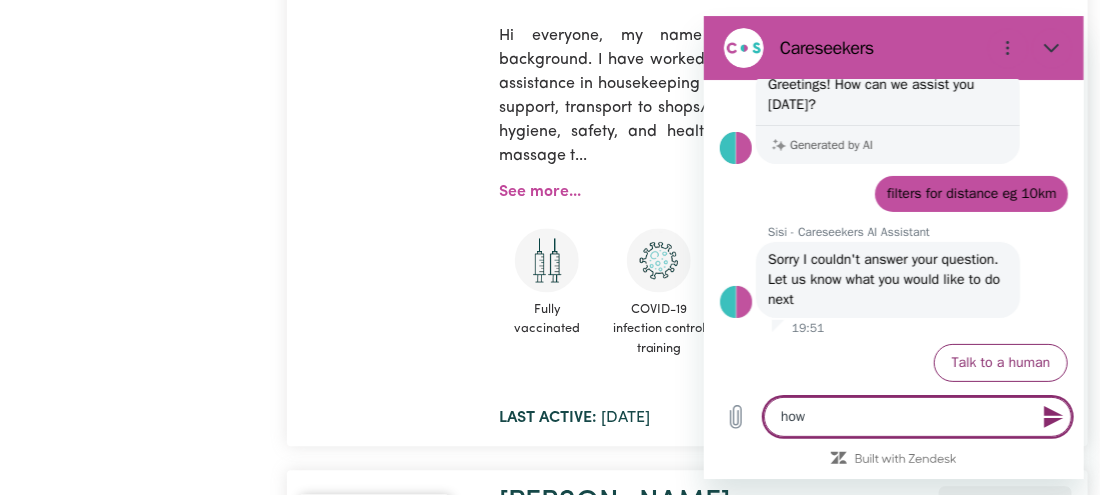 type on "how" 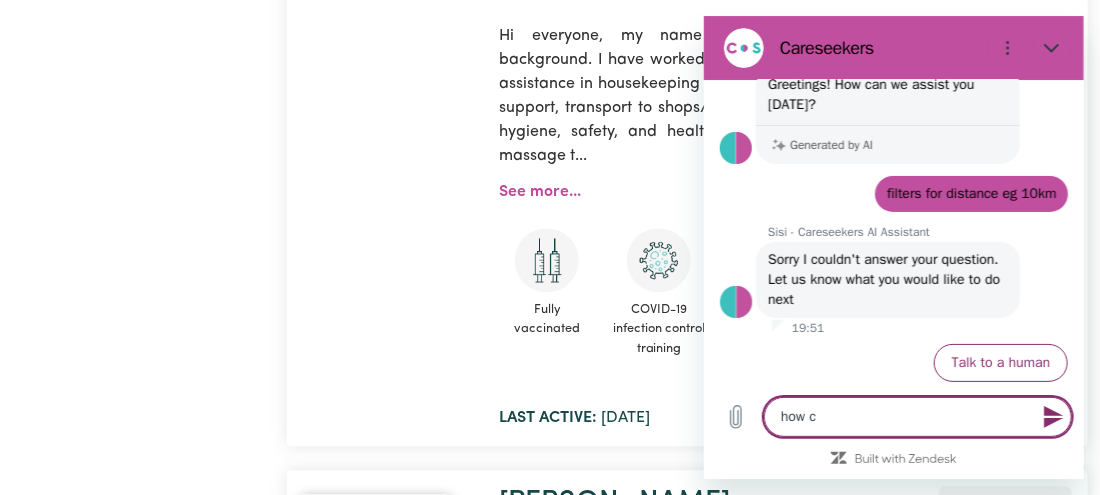 type on "how ca" 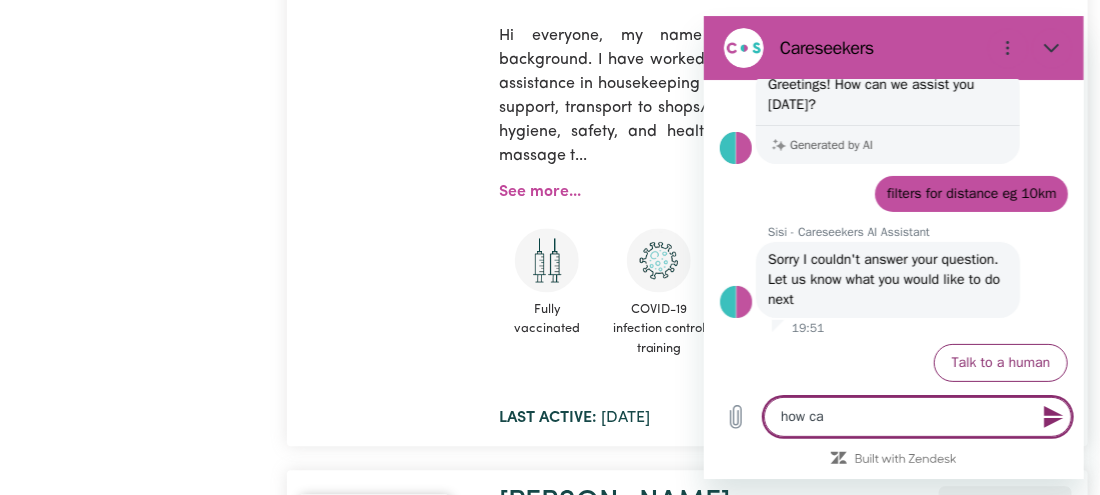 type on "how can" 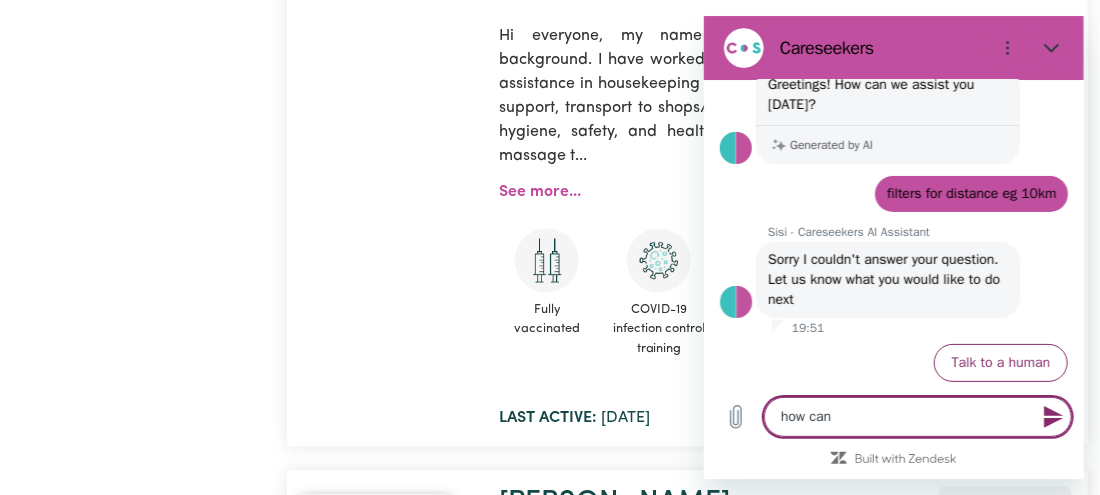 type on "how can" 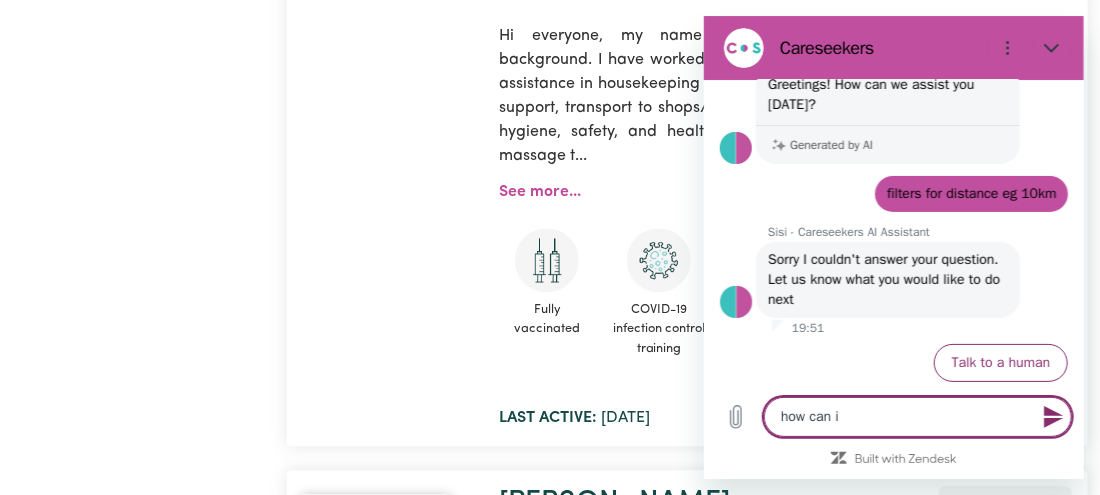 click on "how can i" at bounding box center [917, 417] 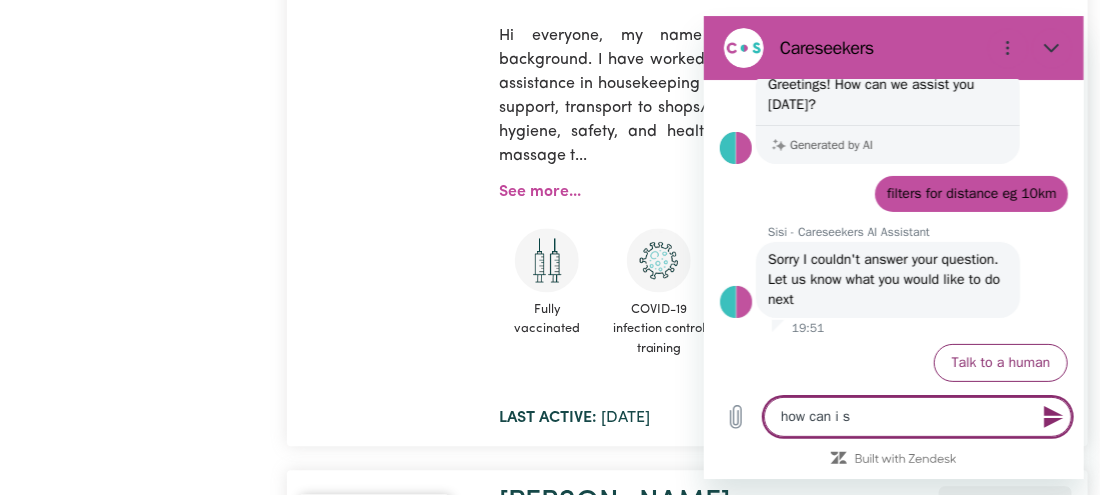 type on "how can i se" 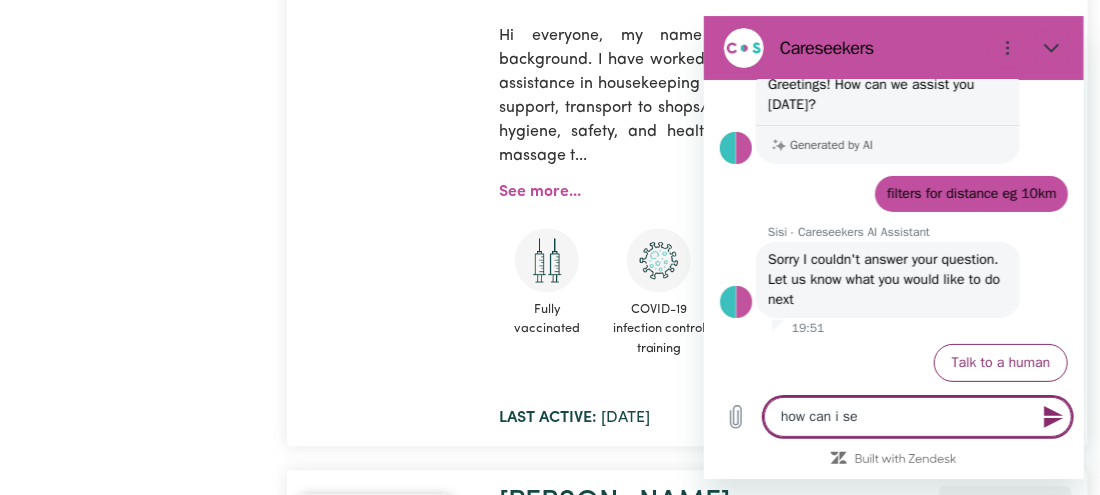 type on "how can i set" 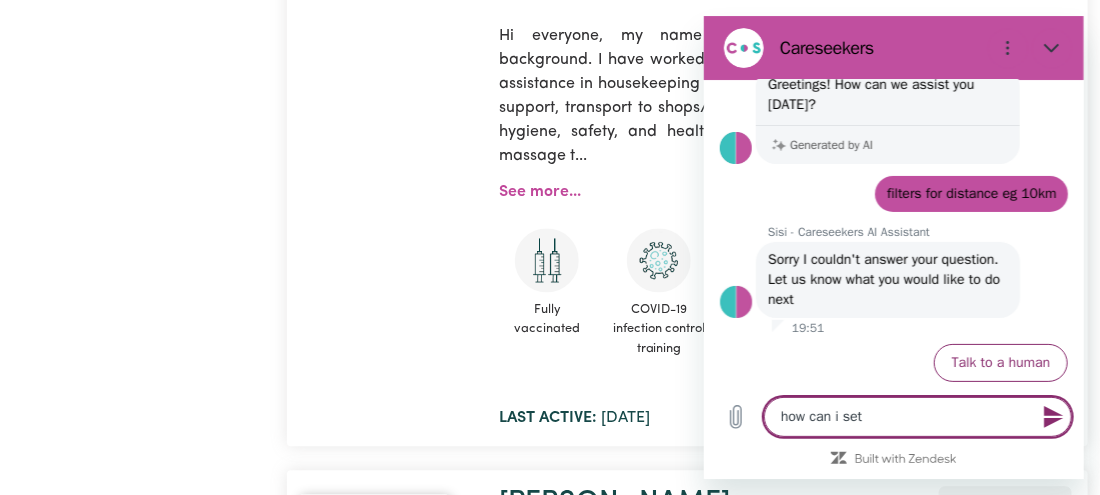 type on "how can i set" 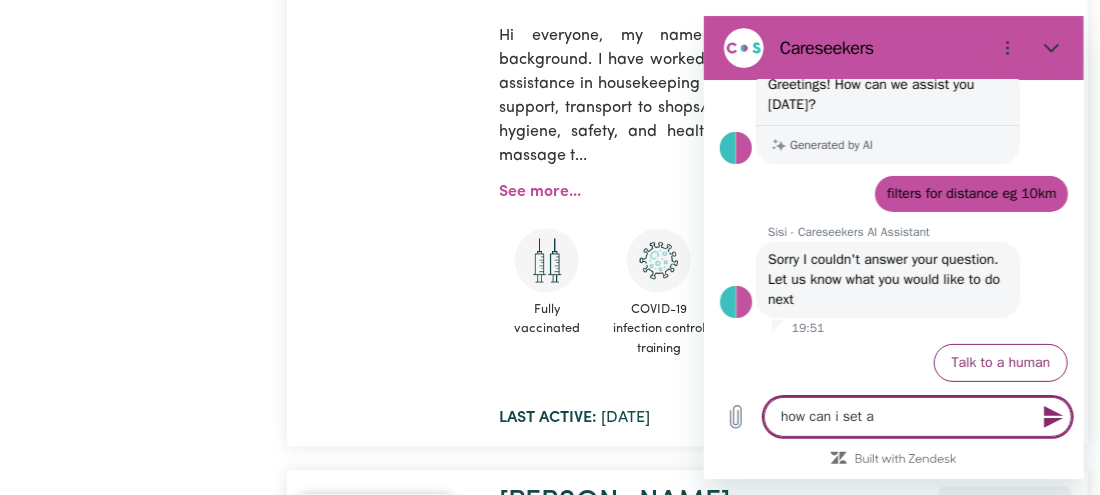 type on "how can i set a" 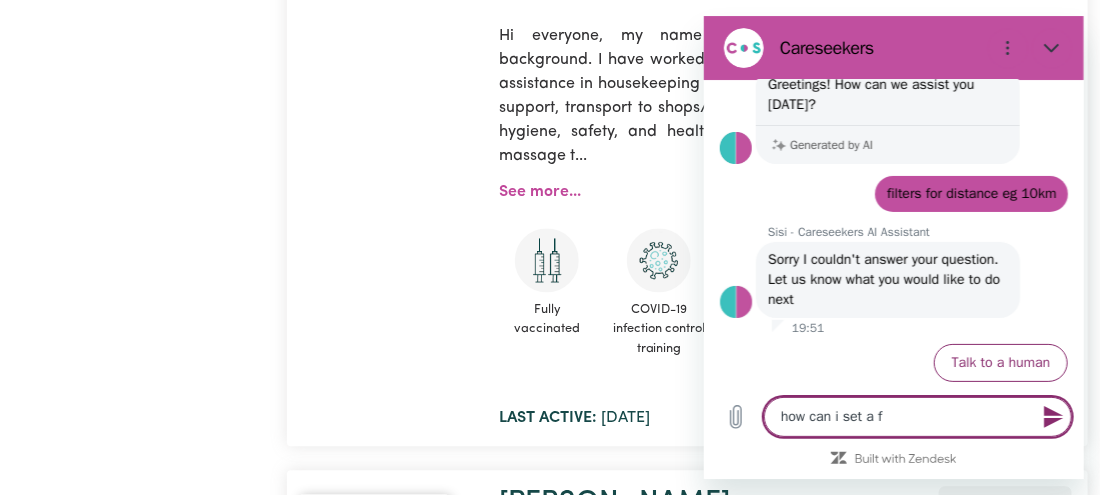 type on "how can i set a fi" 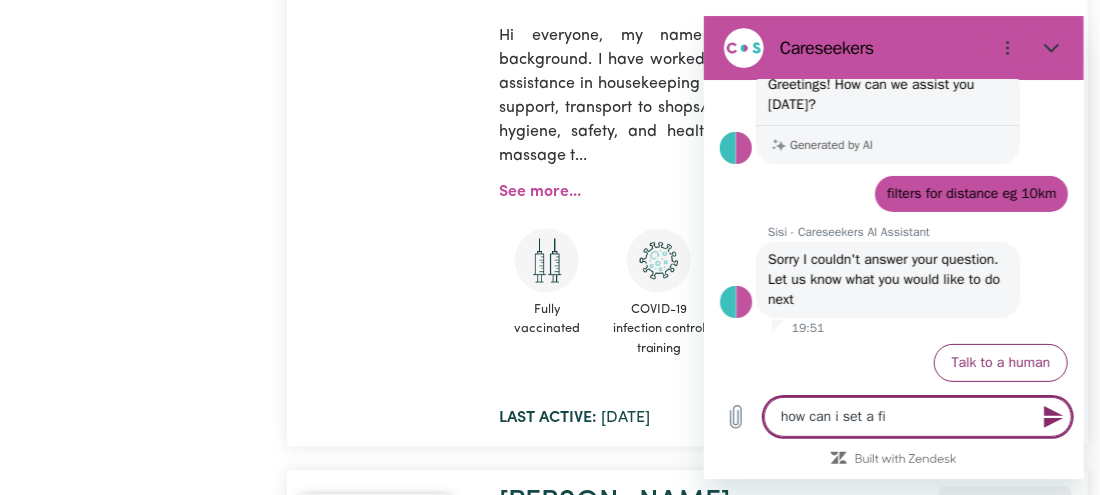type 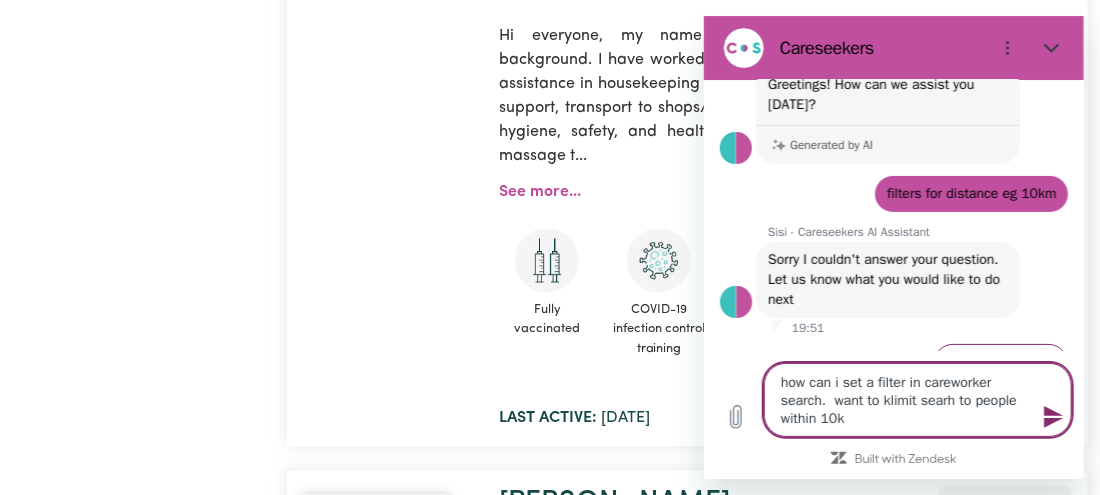 click on "how can i set a filter in careworker search.  want to klimit searh to people within 10k" at bounding box center [917, 400] 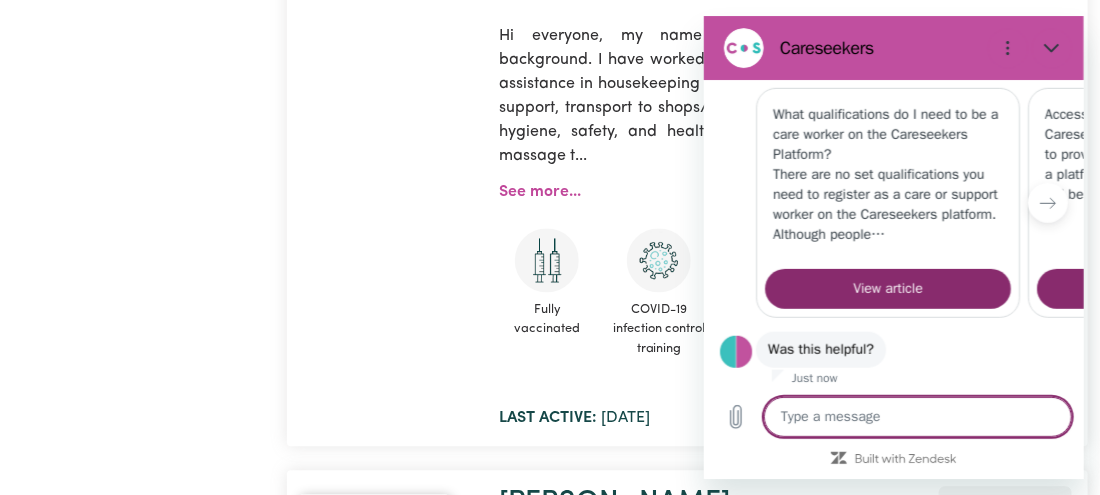 scroll, scrollTop: 536, scrollLeft: 0, axis: vertical 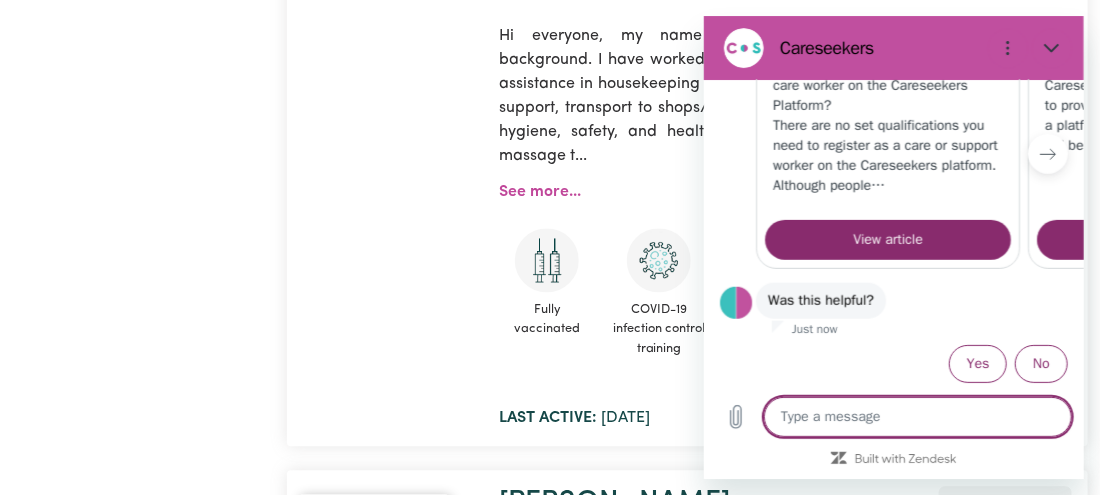 click 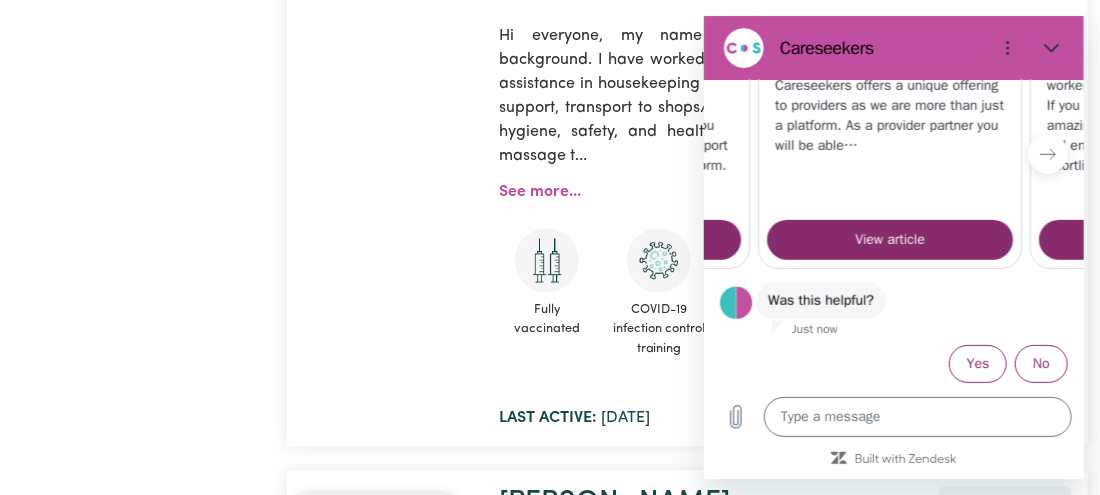 scroll, scrollTop: 0, scrollLeft: 271, axis: horizontal 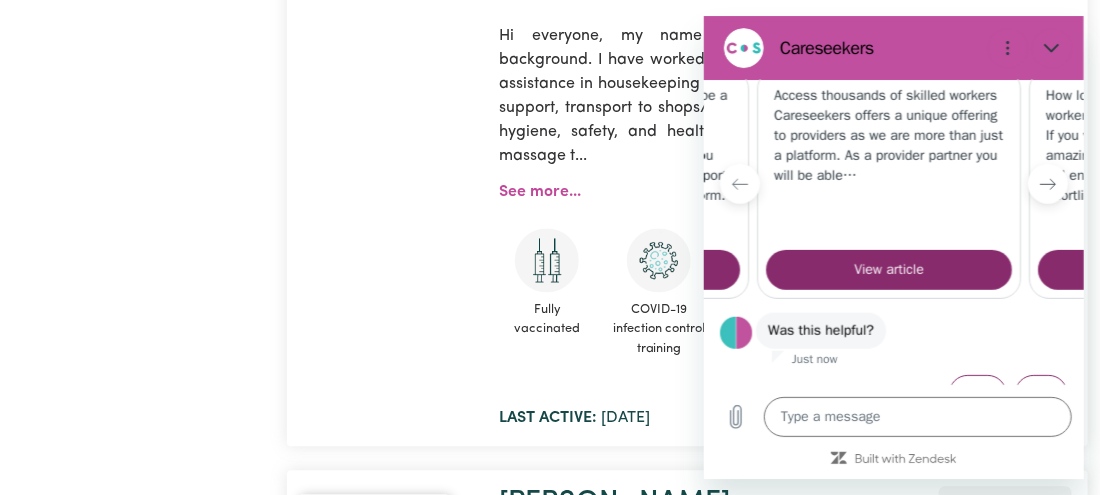 click 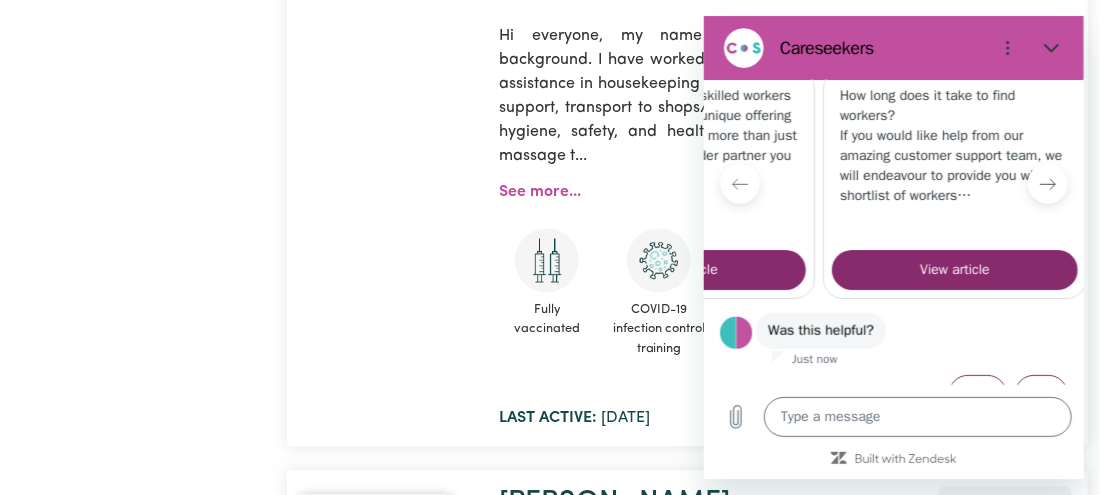 scroll, scrollTop: 0, scrollLeft: 535, axis: horizontal 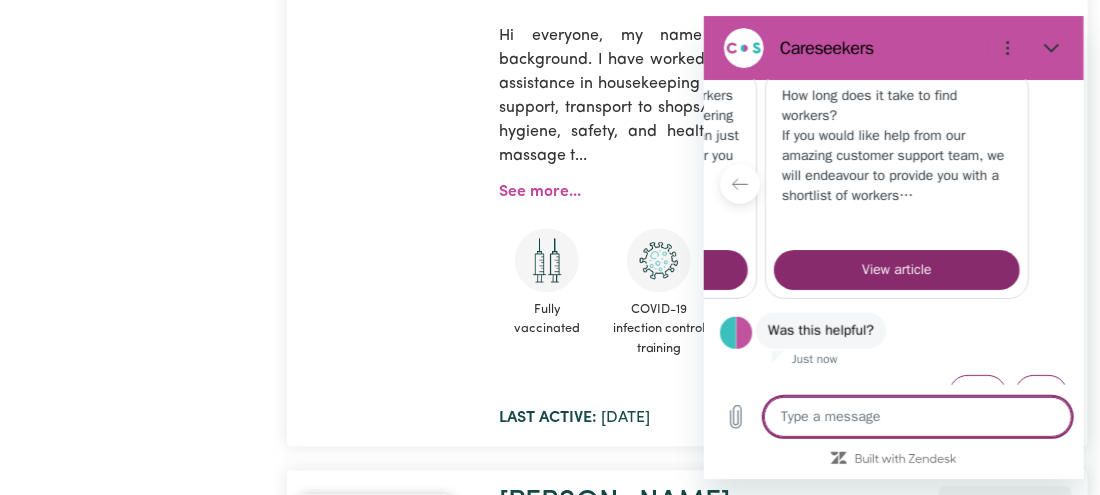 click at bounding box center (917, 417) 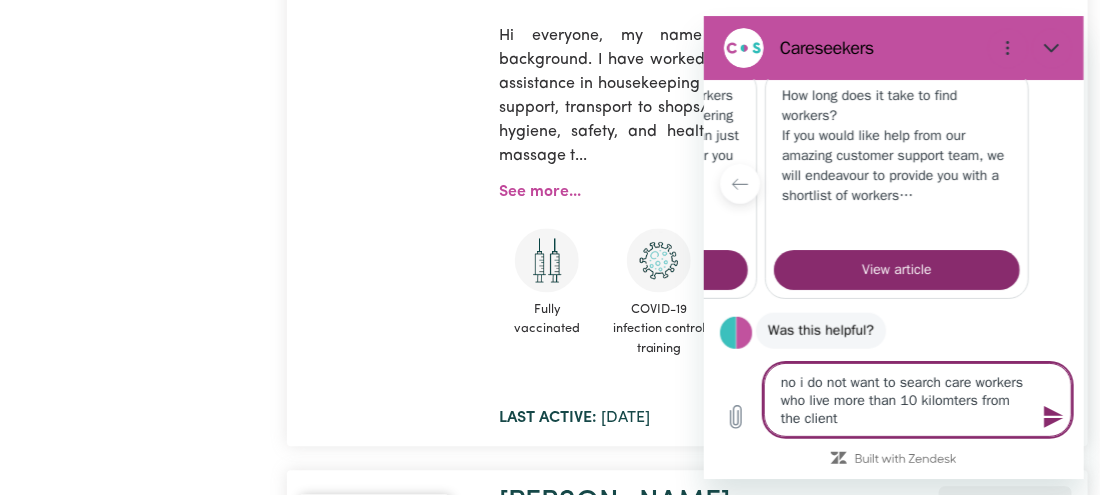 click at bounding box center (1051, 417) 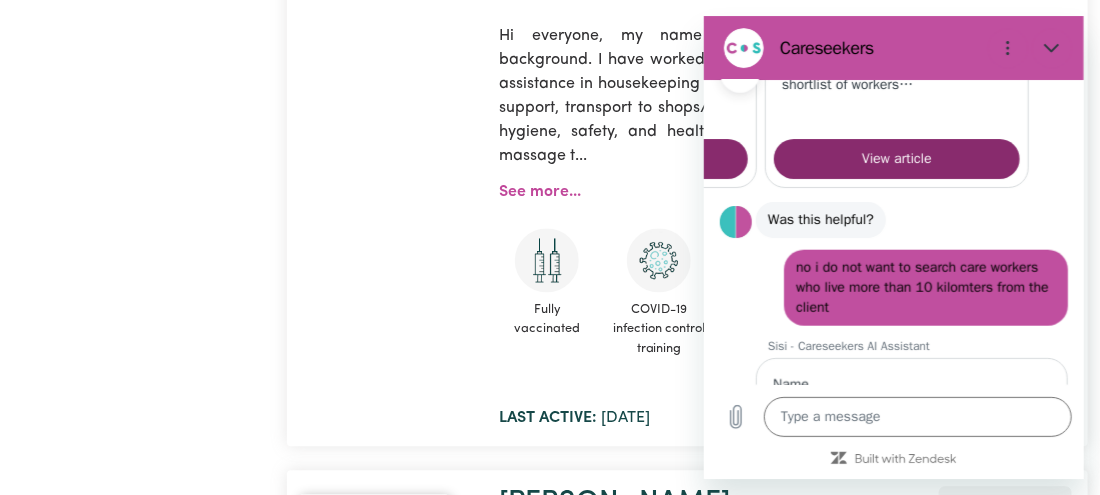 scroll, scrollTop: 747, scrollLeft: 0, axis: vertical 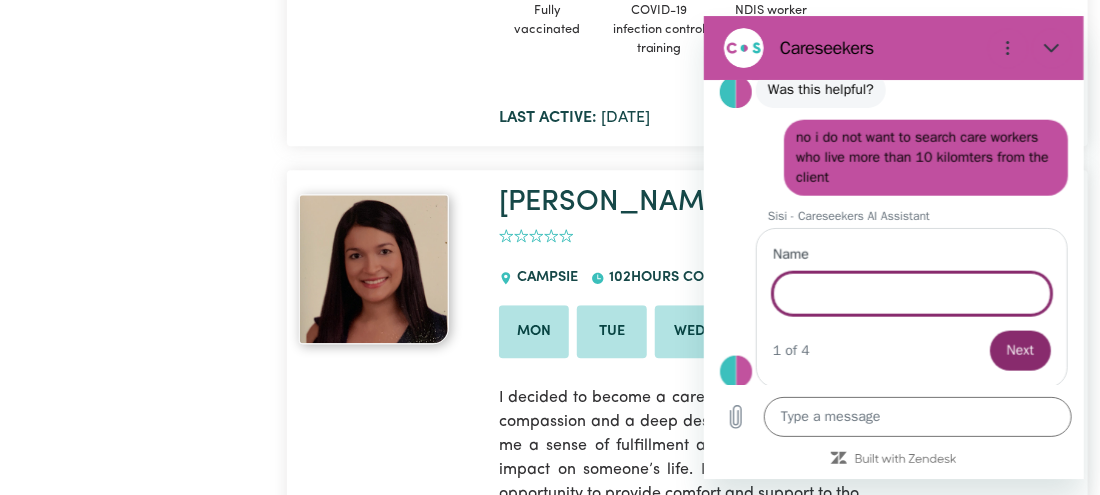 click at bounding box center (743, 48) 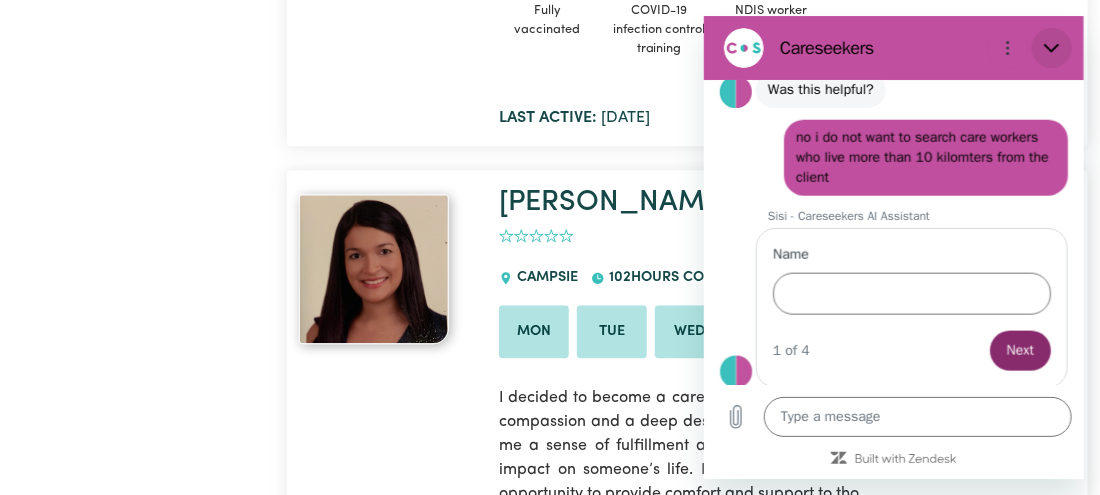 click 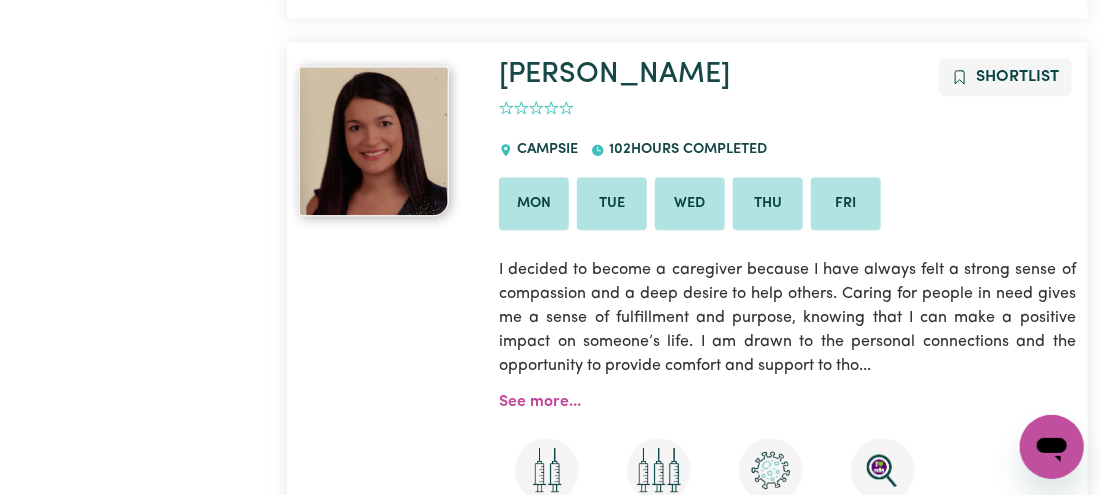 scroll, scrollTop: 4262, scrollLeft: 0, axis: vertical 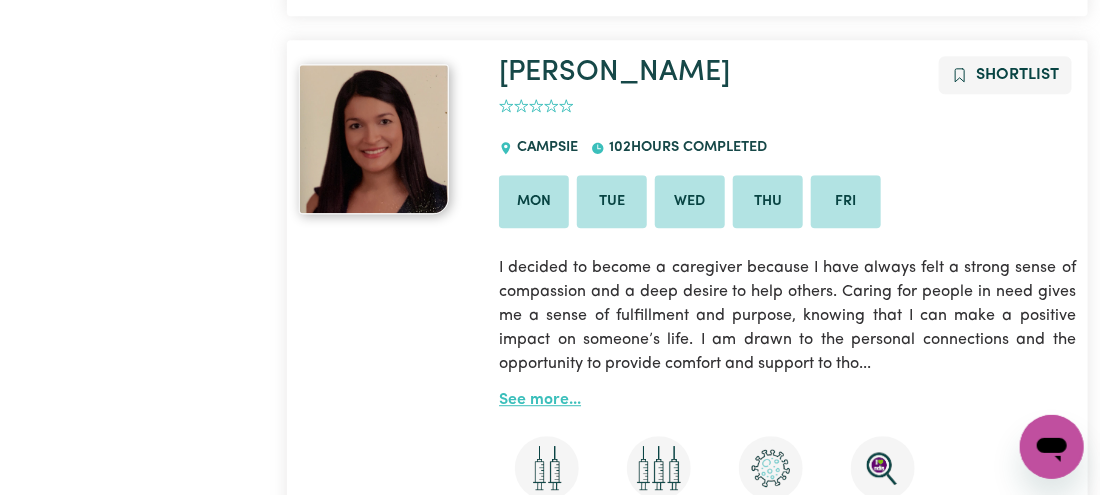 click on "See more..." at bounding box center (540, 400) 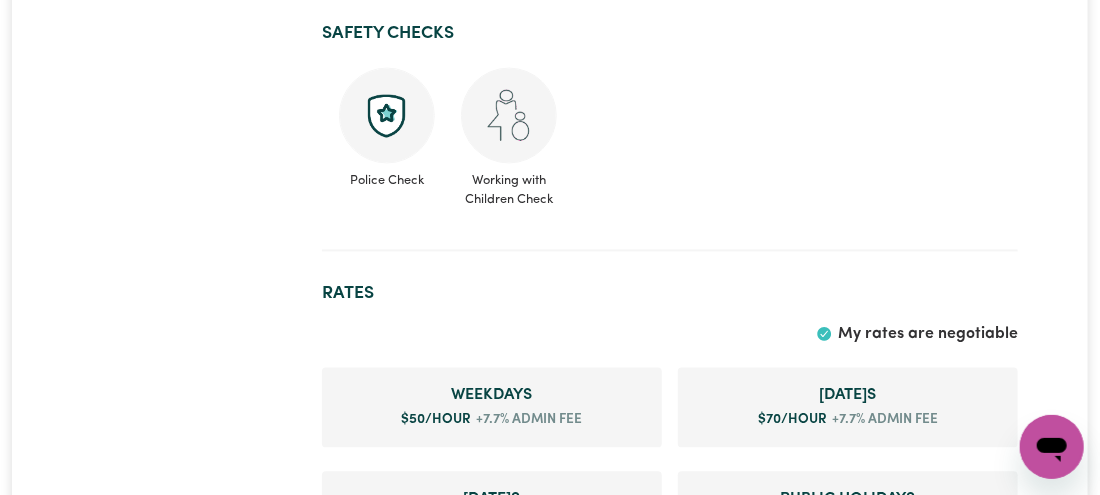 scroll, scrollTop: 1206, scrollLeft: 0, axis: vertical 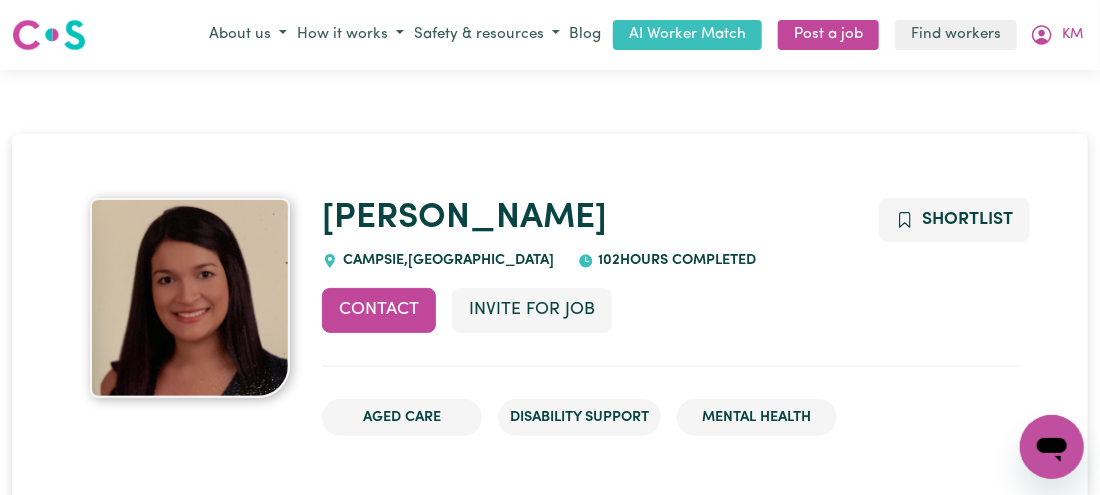 drag, startPoint x: 1006, startPoint y: 261, endPoint x: 1021, endPoint y: 268, distance: 16.552946 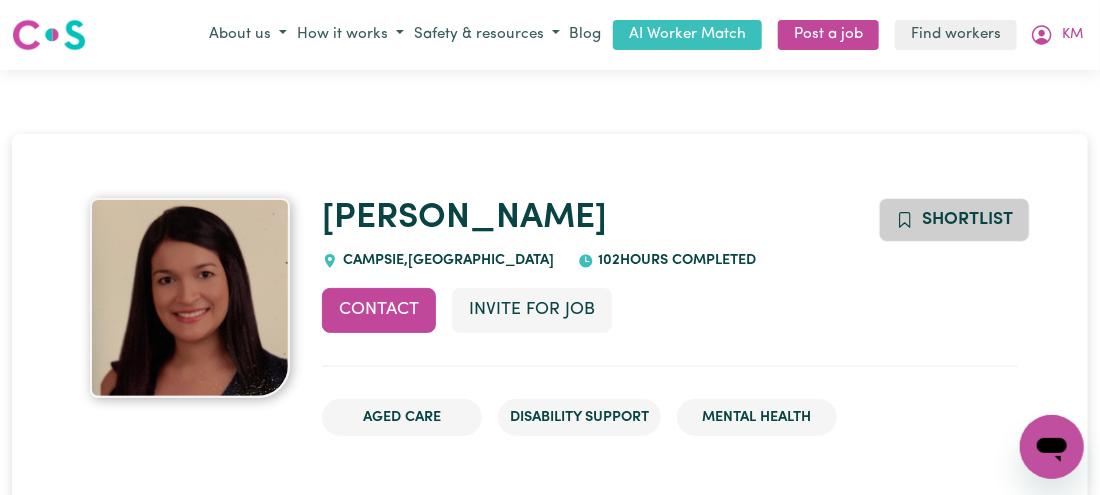 click on "Shortlist" at bounding box center (954, 220) 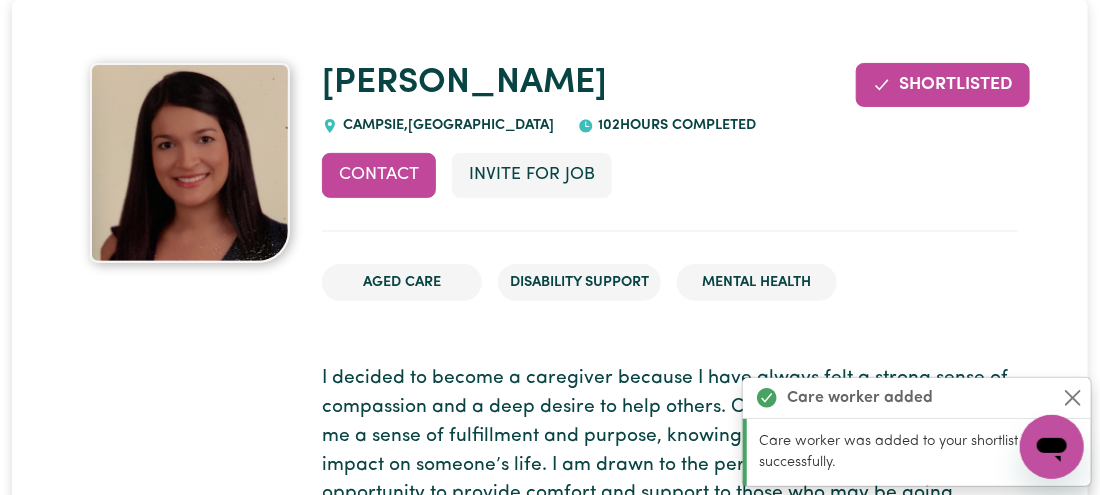 scroll, scrollTop: 142, scrollLeft: 0, axis: vertical 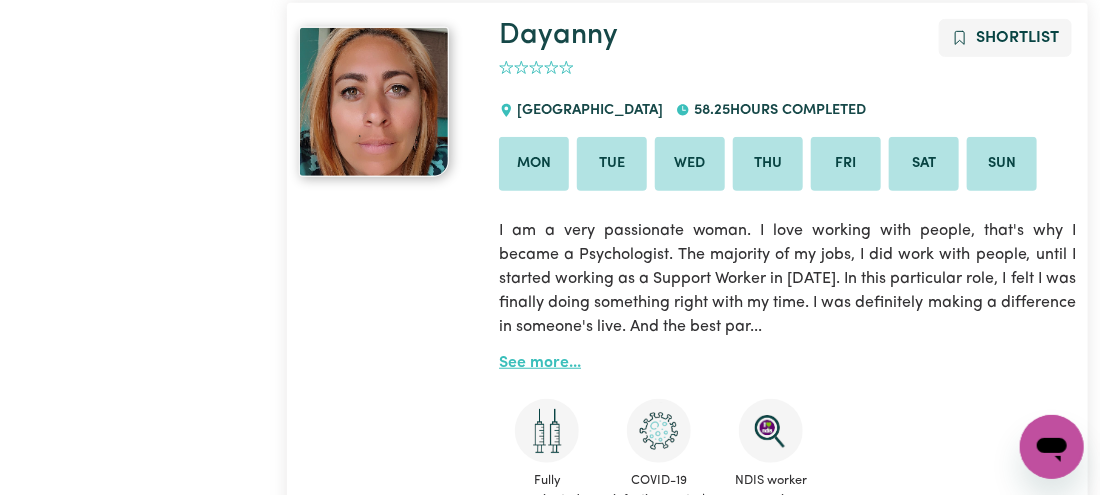 click on "See more..." at bounding box center (540, 363) 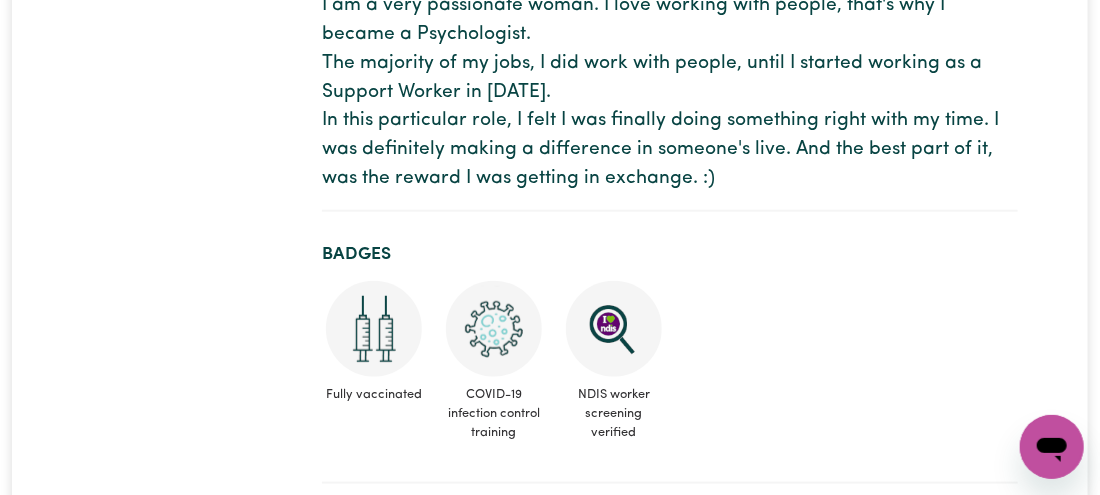 scroll, scrollTop: 33, scrollLeft: 0, axis: vertical 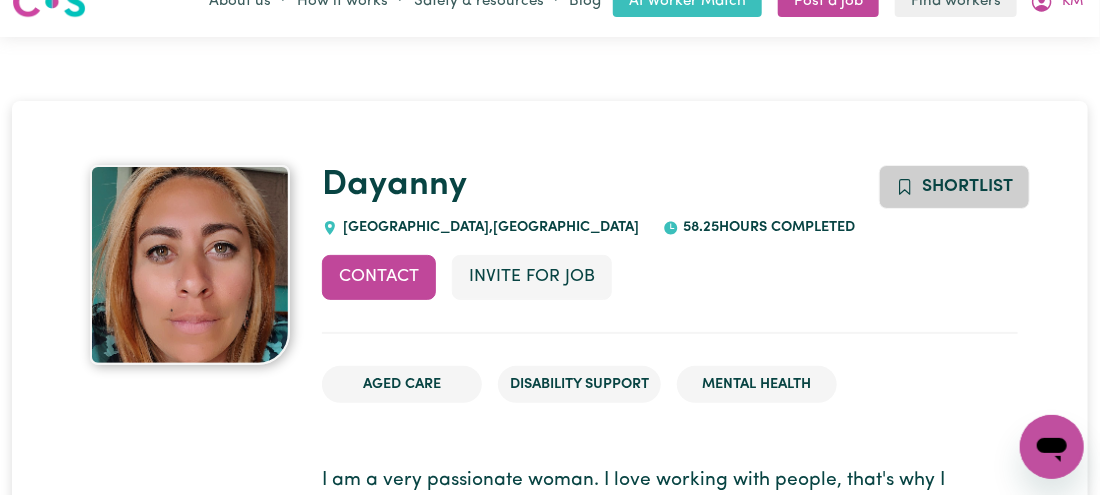 click on "Shortlist" at bounding box center (967, 186) 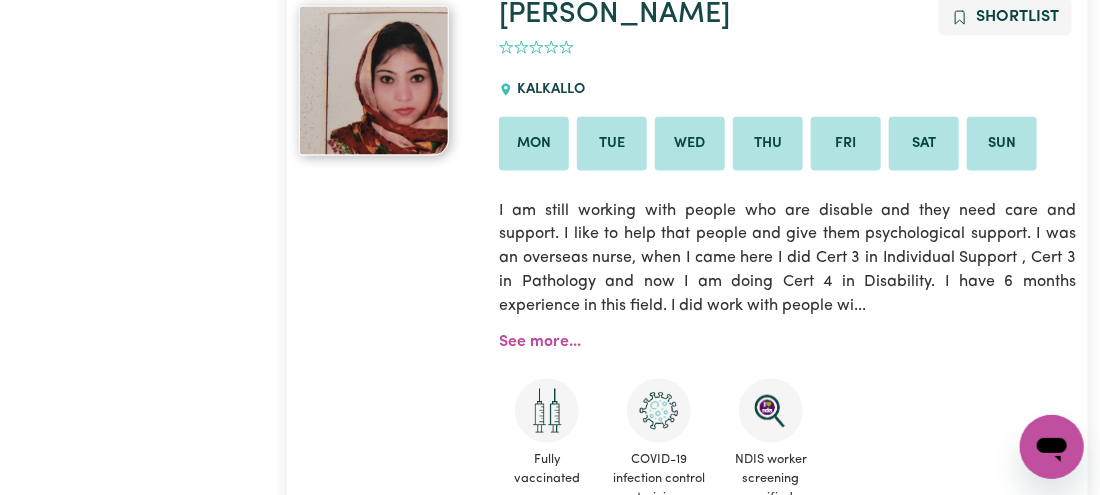 scroll, scrollTop: 3833, scrollLeft: 0, axis: vertical 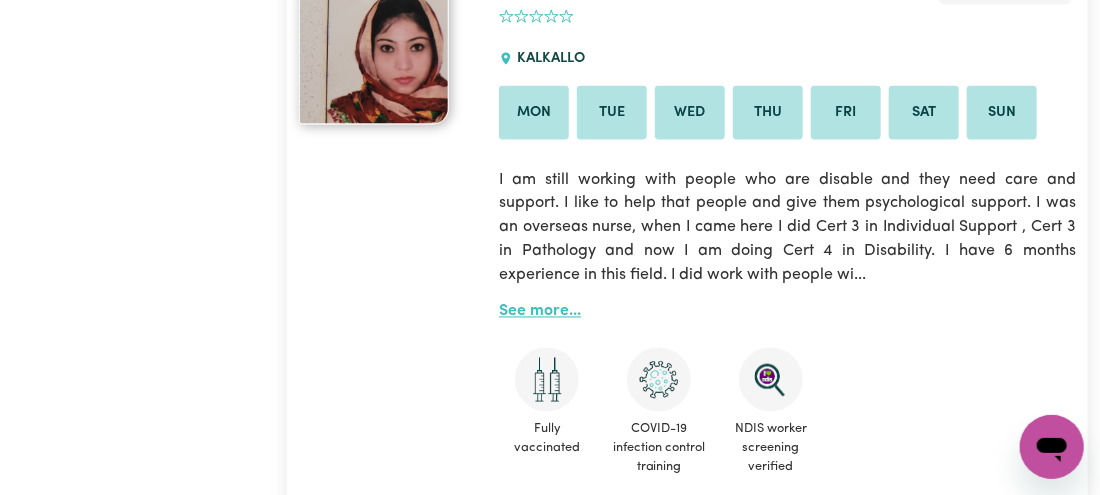 click on "See more..." at bounding box center [540, 312] 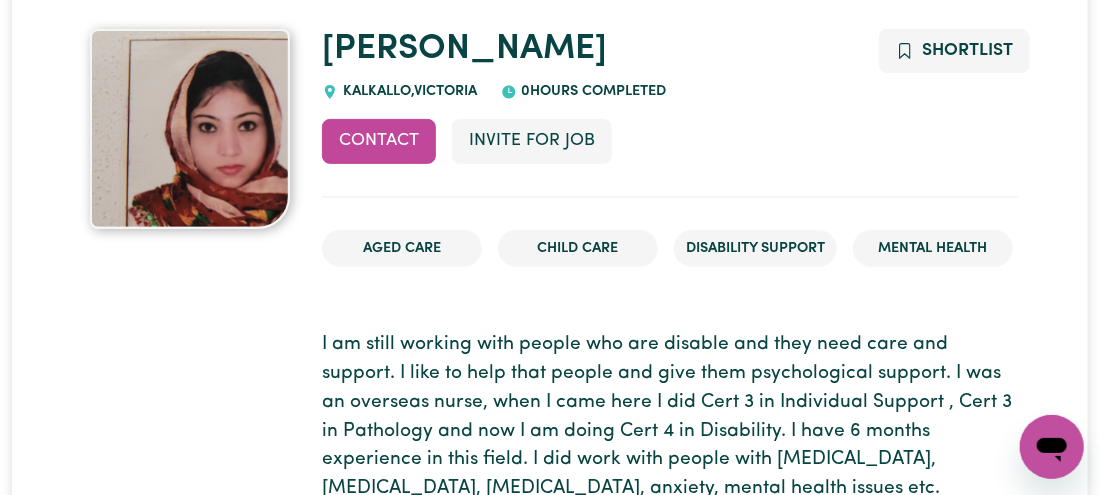 scroll, scrollTop: 0, scrollLeft: 0, axis: both 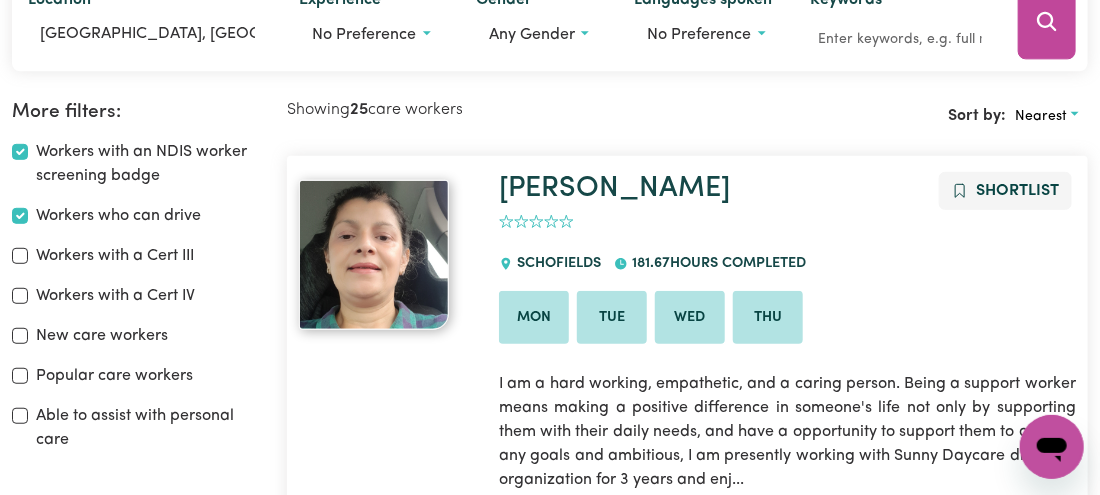click on "More filters:" at bounding box center (137, 112) 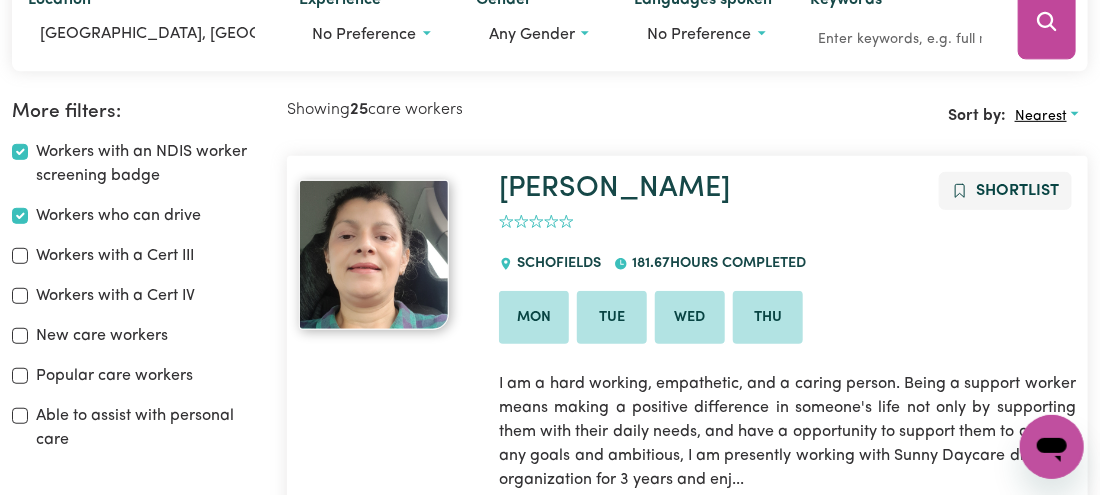 click on "Nearest" at bounding box center (1047, 116) 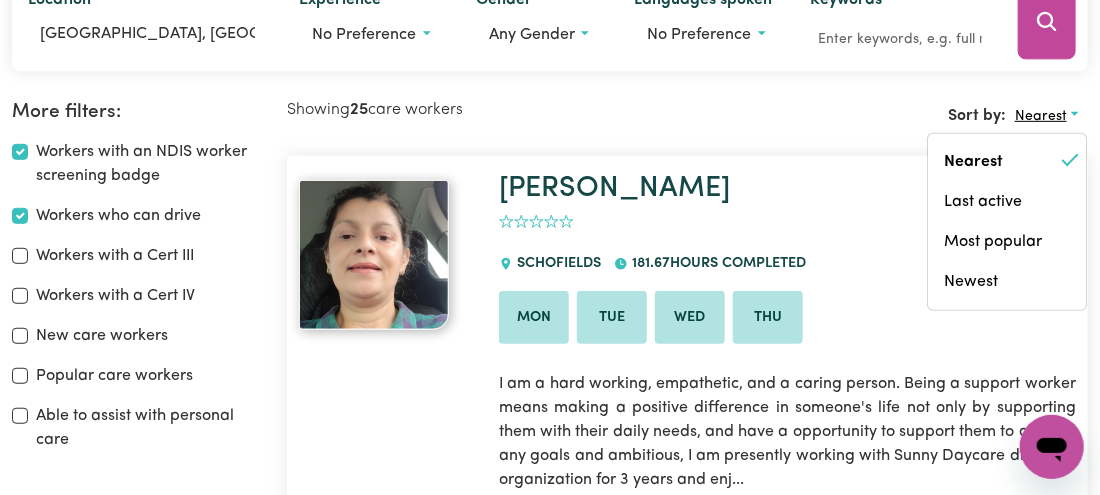 click on "Nearest" at bounding box center (1047, 116) 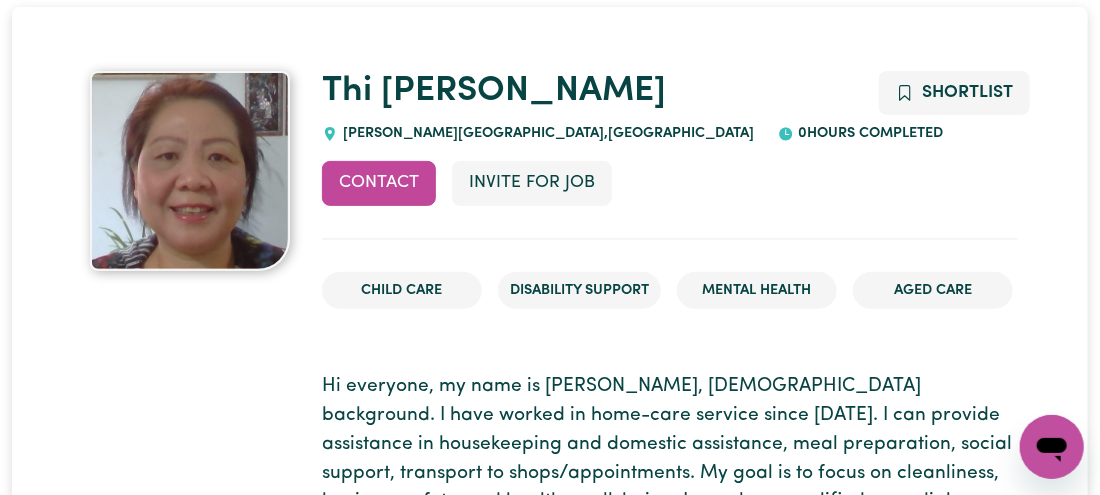 scroll, scrollTop: 324, scrollLeft: 0, axis: vertical 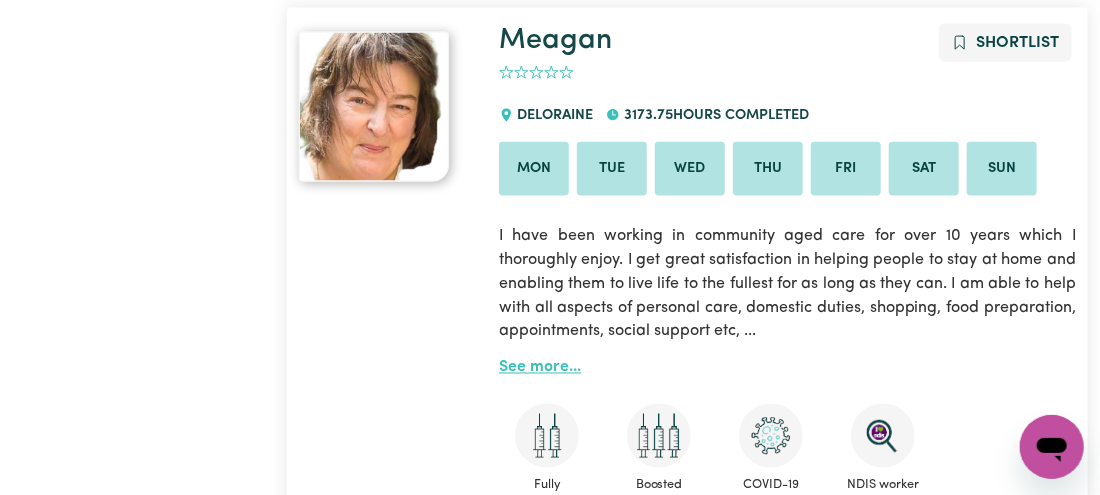 click on "See more..." at bounding box center [540, 368] 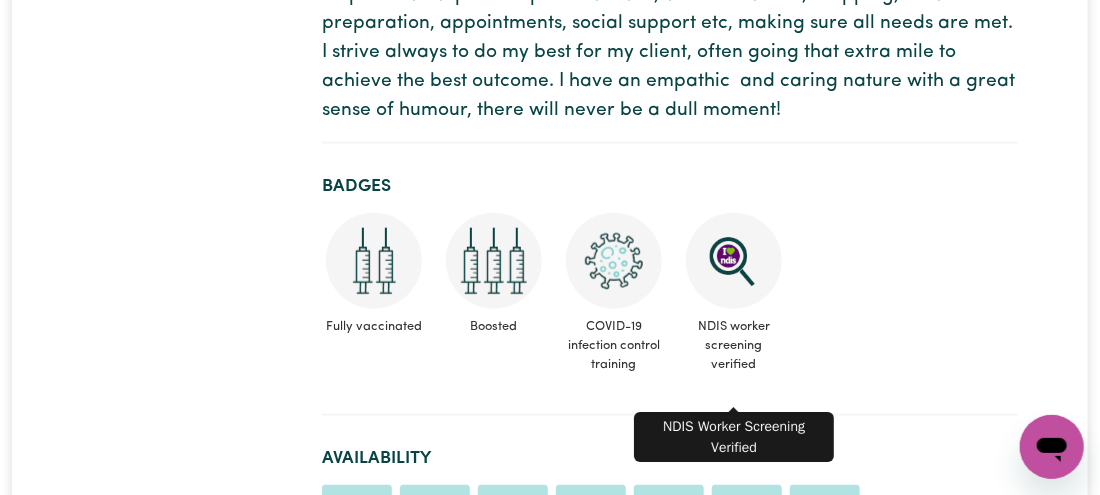 scroll, scrollTop: 185, scrollLeft: 0, axis: vertical 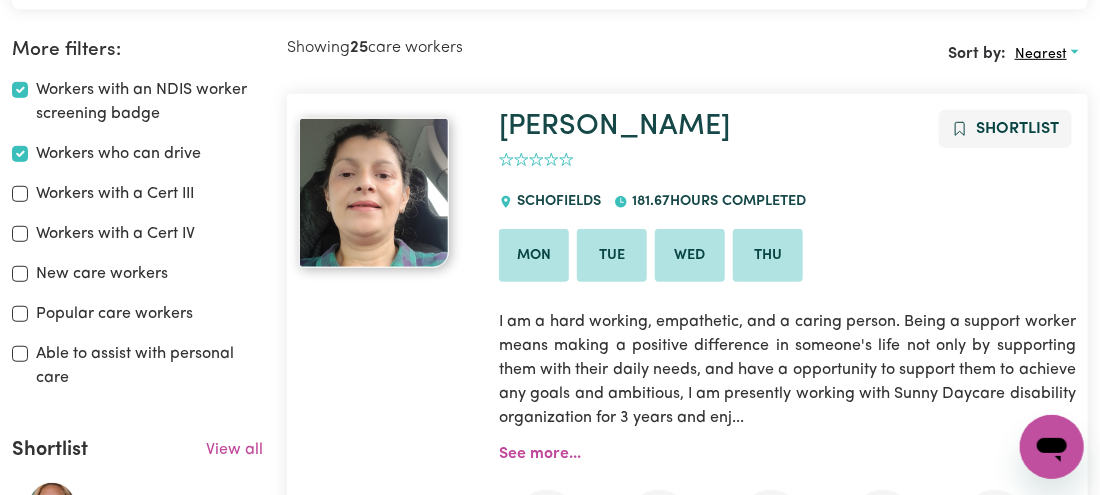 click on "Nearest" at bounding box center [1047, 54] 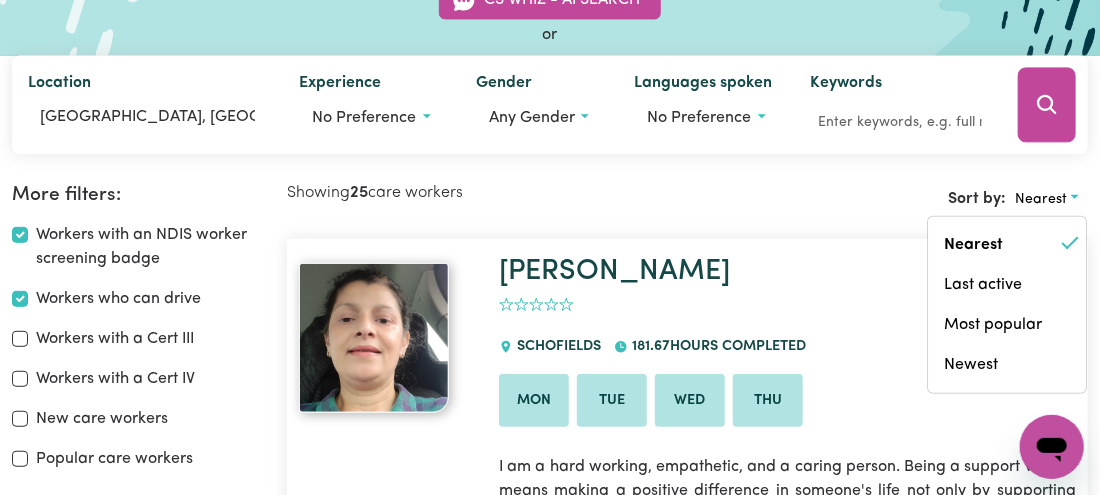 scroll, scrollTop: 212, scrollLeft: 0, axis: vertical 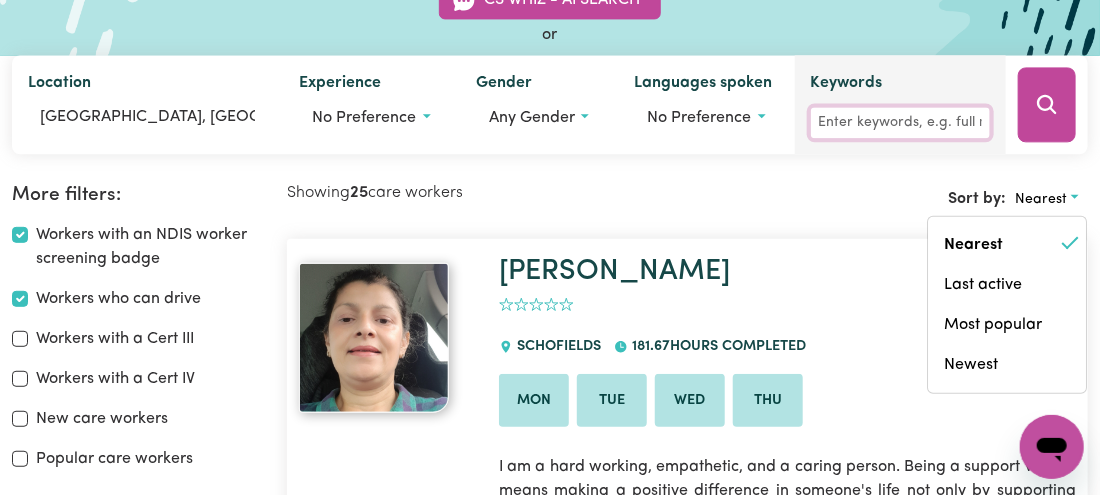 click on "Keywords" at bounding box center (901, 123) 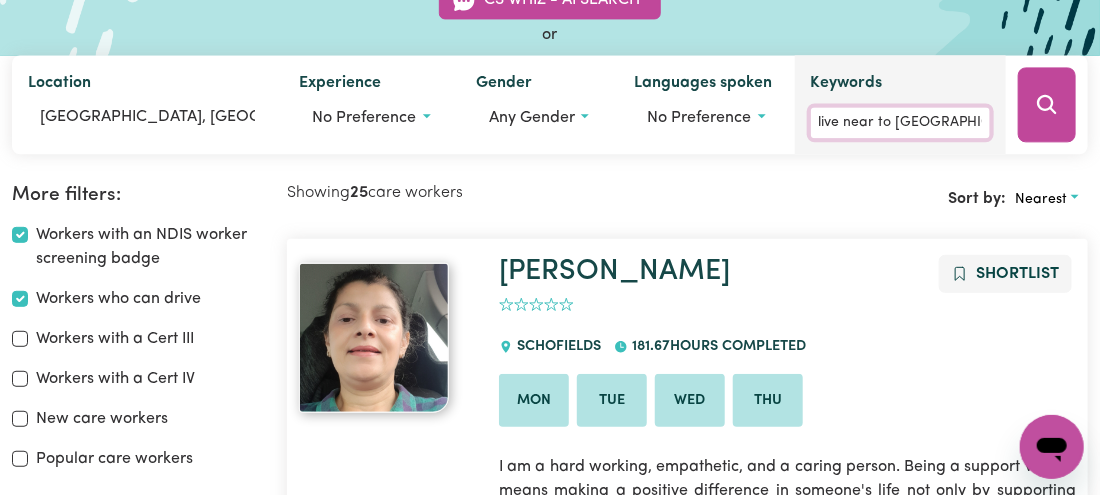 drag, startPoint x: 889, startPoint y: 142, endPoint x: 915, endPoint y: 140, distance: 26.076809 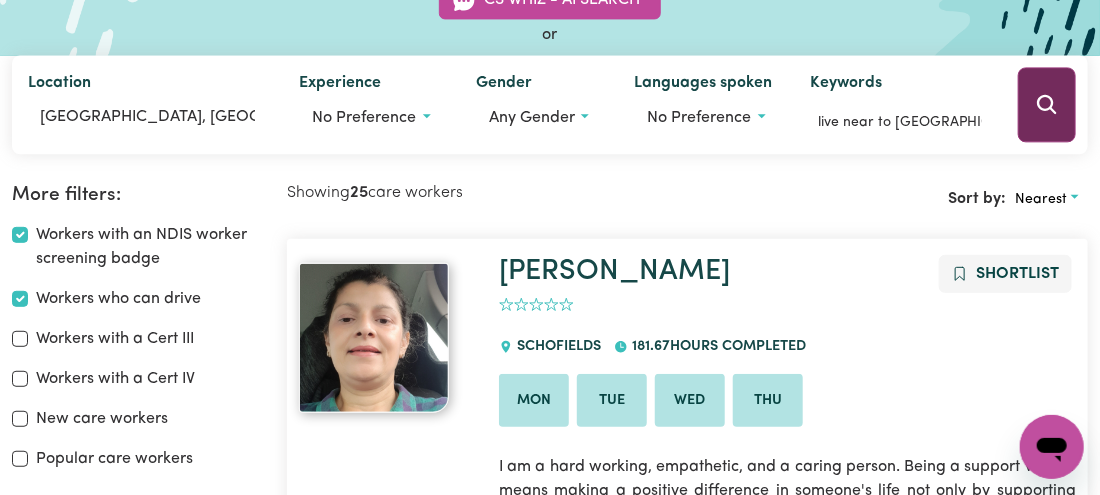 click 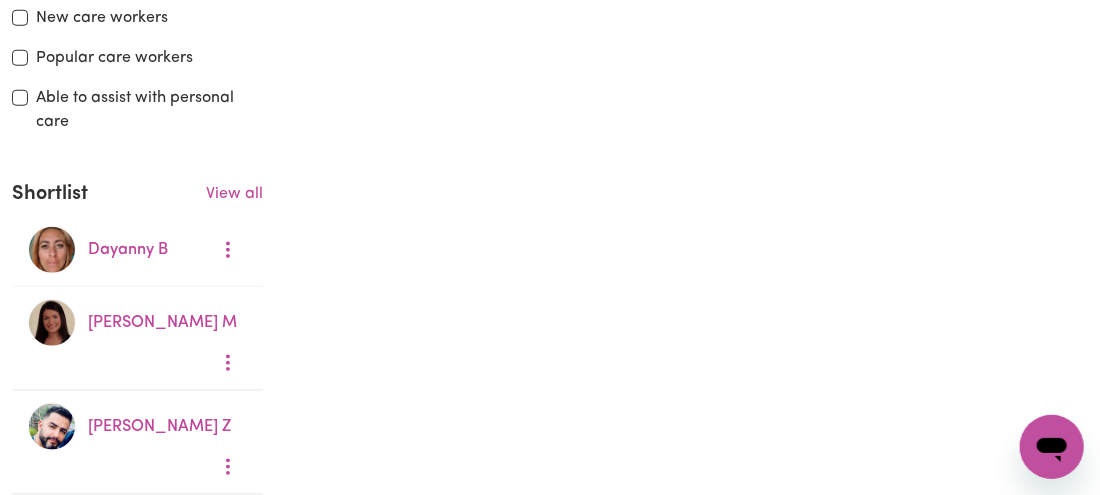 scroll, scrollTop: 614, scrollLeft: 0, axis: vertical 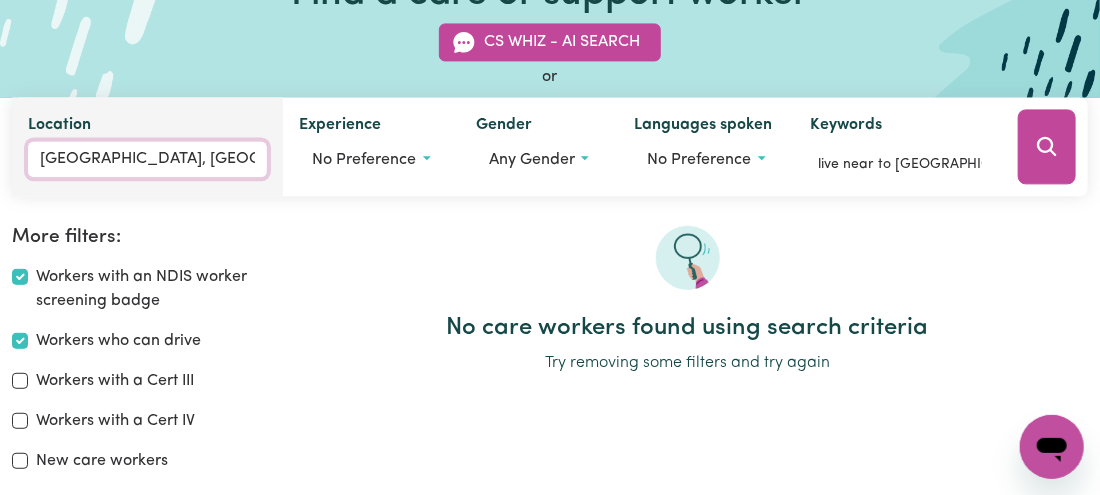 click on "[GEOGRAPHIC_DATA], [GEOGRAPHIC_DATA]" at bounding box center (147, 160) 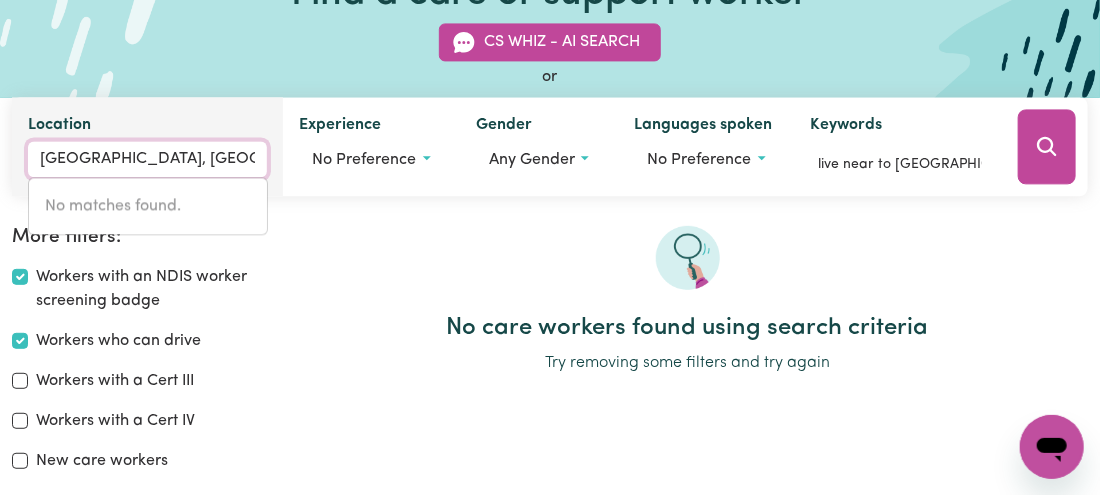 click on "[GEOGRAPHIC_DATA], [GEOGRAPHIC_DATA]" at bounding box center (147, 160) 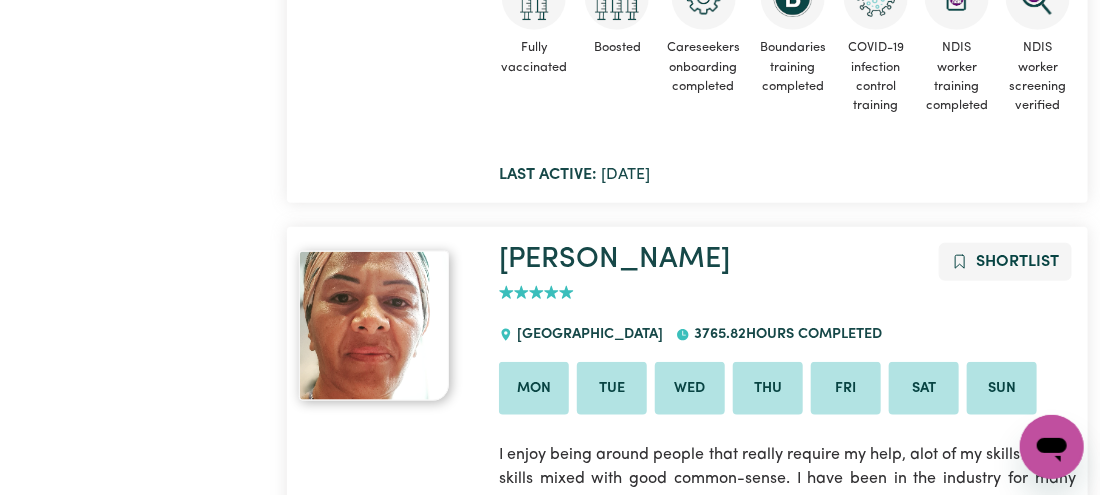 scroll, scrollTop: 11207, scrollLeft: 0, axis: vertical 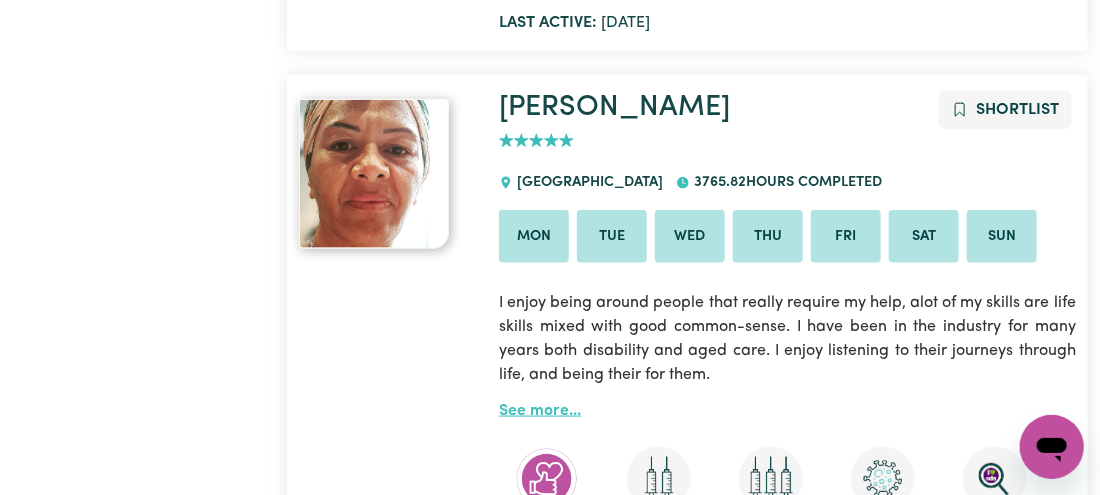 click on "See more..." at bounding box center [540, 411] 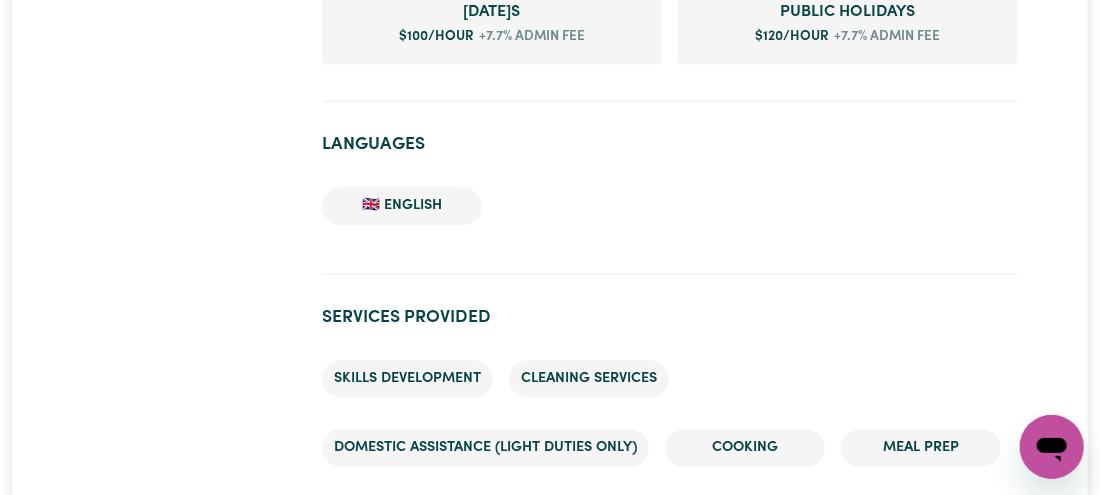 scroll, scrollTop: 1567, scrollLeft: 0, axis: vertical 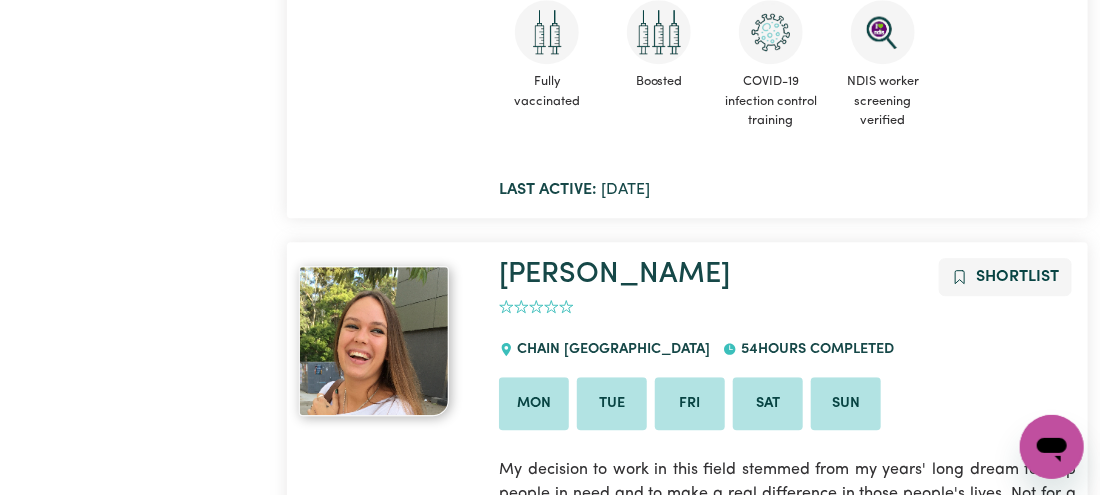 drag, startPoint x: 848, startPoint y: 135, endPoint x: 822, endPoint y: 152, distance: 31.06445 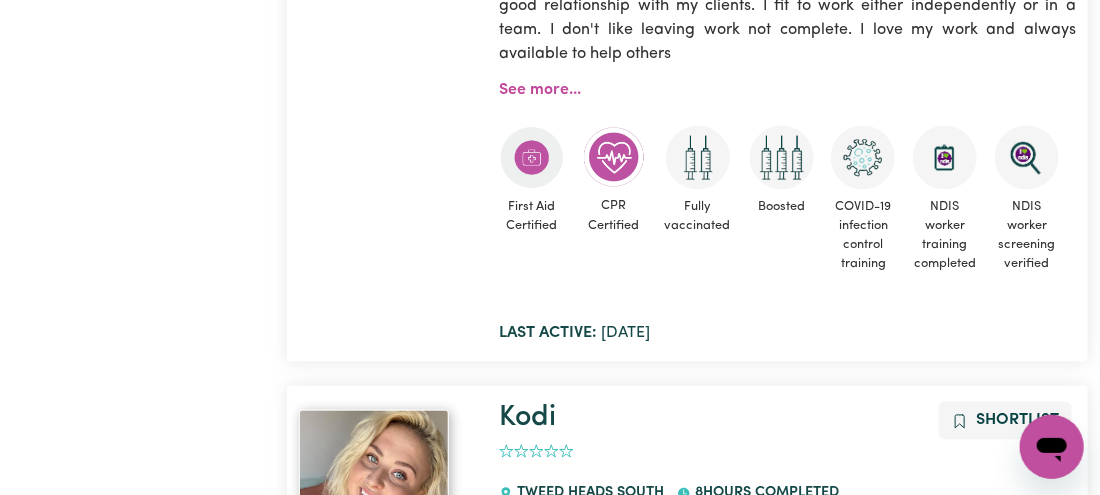 drag, startPoint x: 822, startPoint y: 152, endPoint x: 802, endPoint y: 147, distance: 20.615528 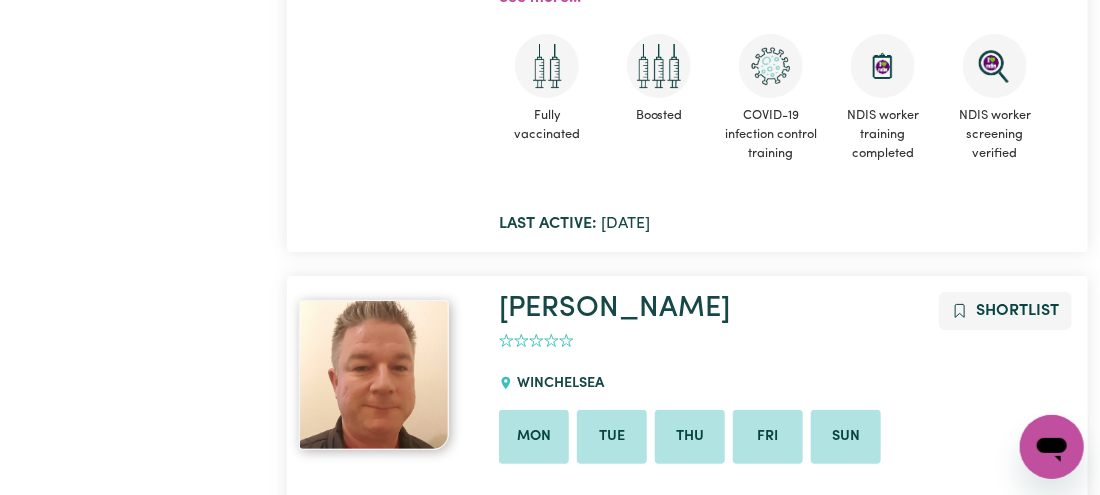 drag, startPoint x: 802, startPoint y: 147, endPoint x: 775, endPoint y: 27, distance: 123 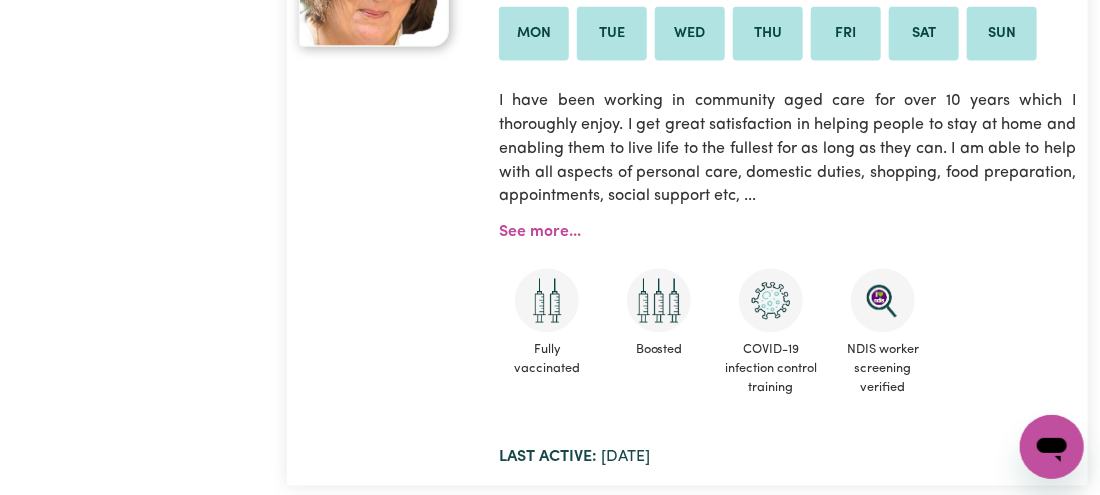 drag, startPoint x: 775, startPoint y: 27, endPoint x: 773, endPoint y: 12, distance: 15.132746 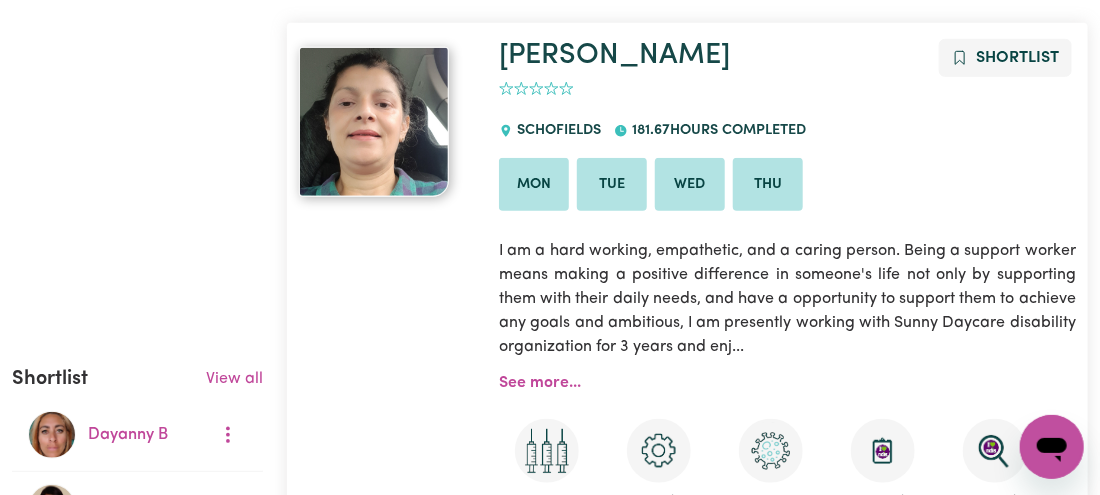 scroll, scrollTop: 0, scrollLeft: 0, axis: both 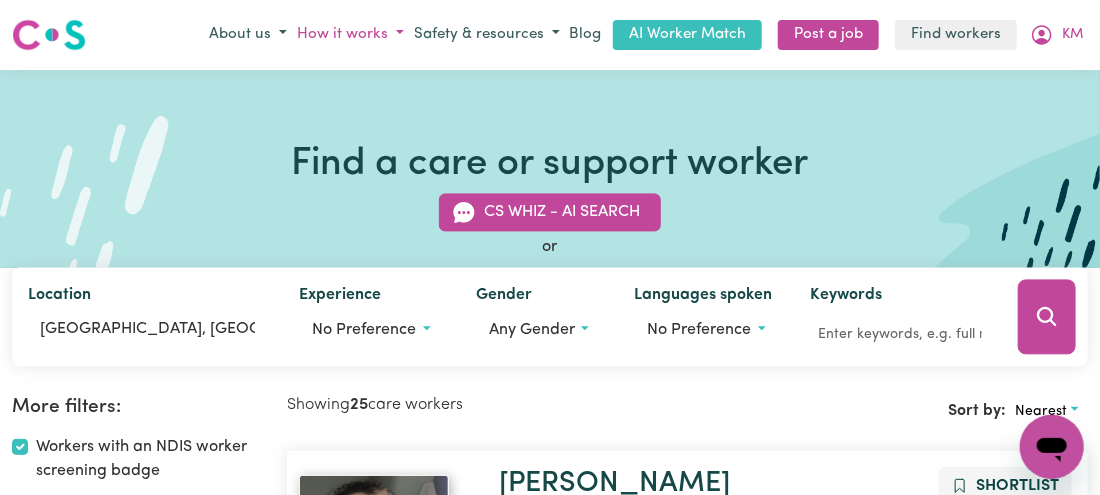click on "How it works" at bounding box center (350, 35) 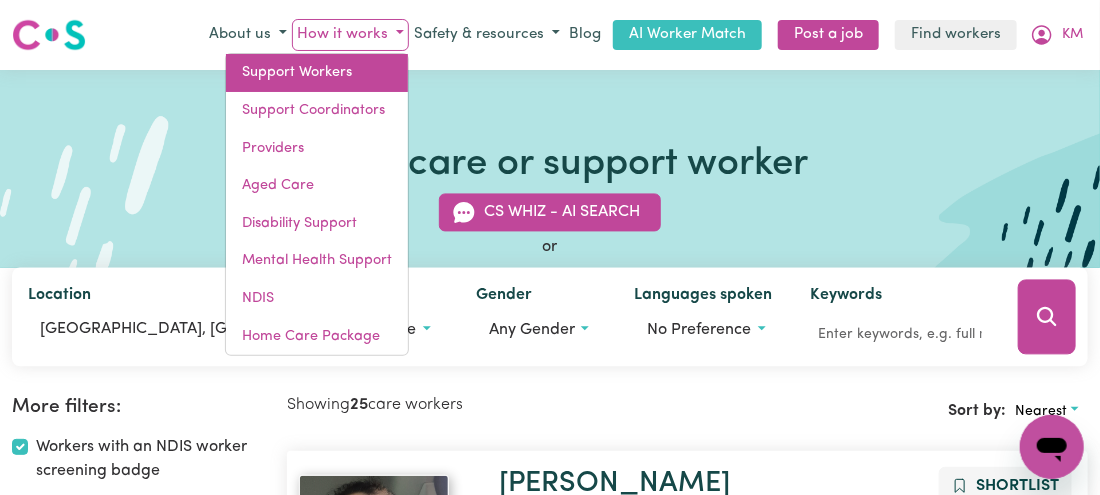 click on "Support Workers" at bounding box center (317, 73) 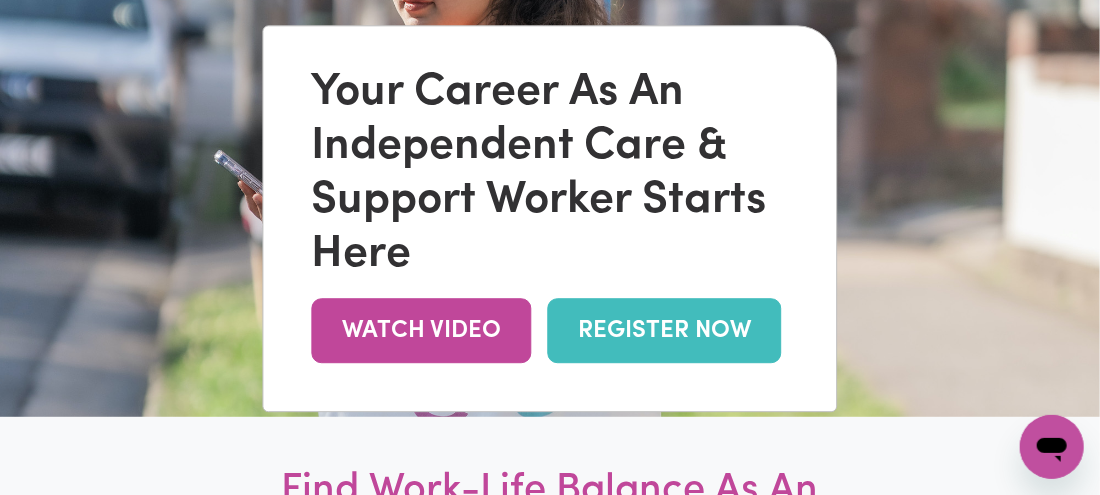 scroll, scrollTop: 0, scrollLeft: 0, axis: both 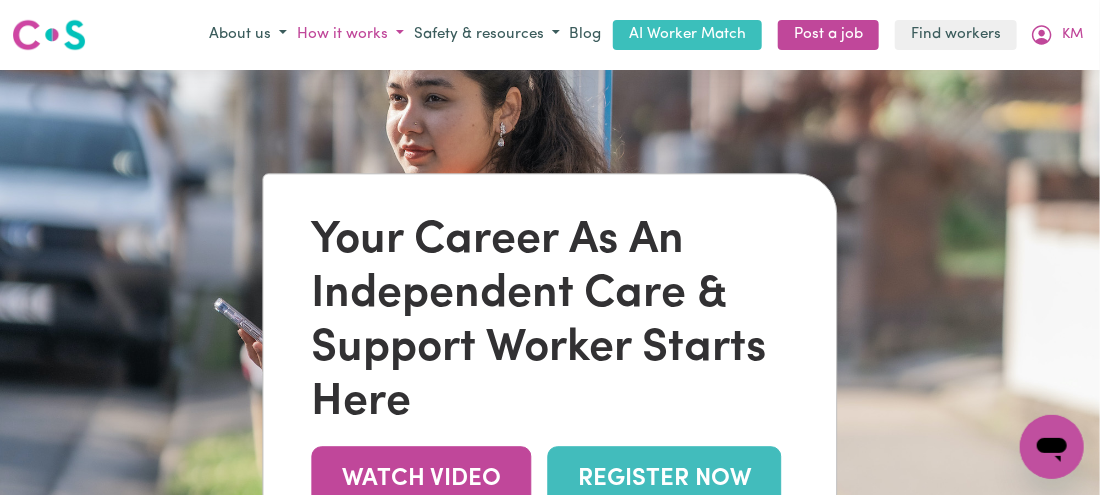 click on "How it works" at bounding box center (350, 35) 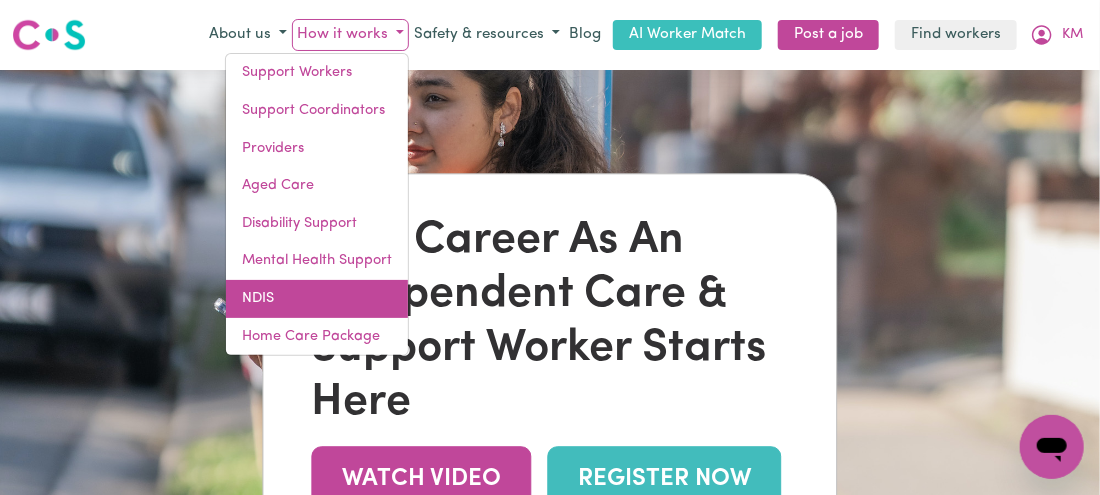 click on "NDIS" at bounding box center (317, 299) 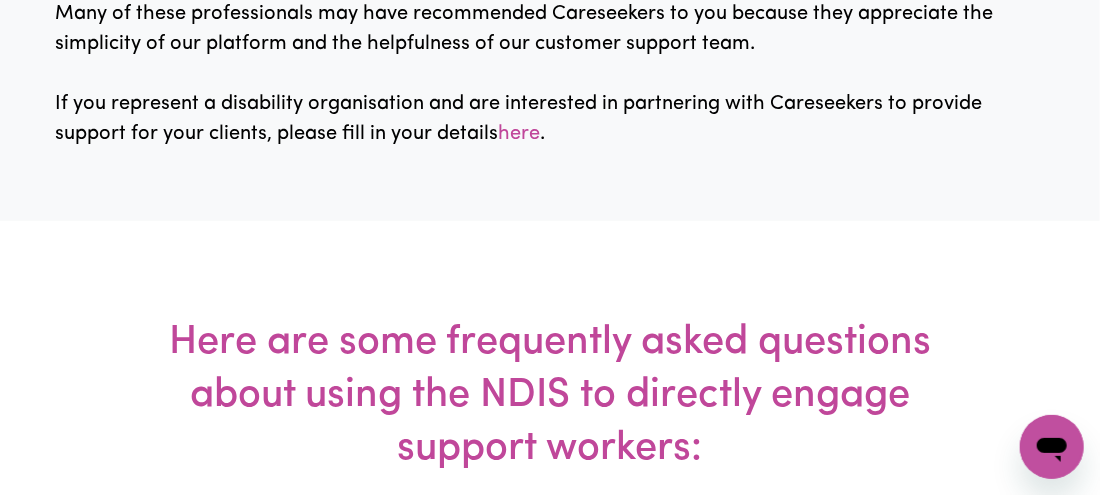 scroll, scrollTop: 3402, scrollLeft: 0, axis: vertical 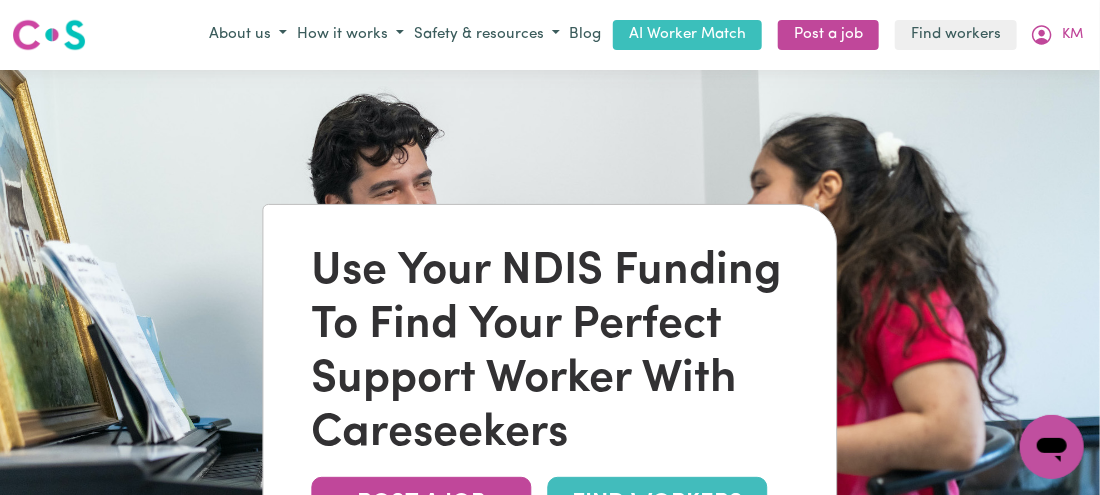 drag, startPoint x: 576, startPoint y: 201, endPoint x: 553, endPoint y: 184, distance: 28.600698 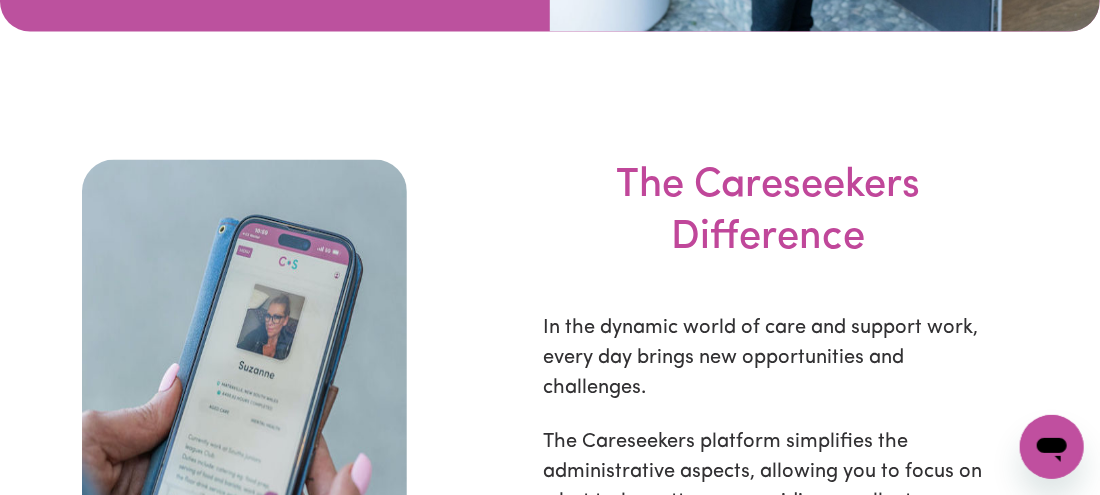 scroll, scrollTop: 6417, scrollLeft: 0, axis: vertical 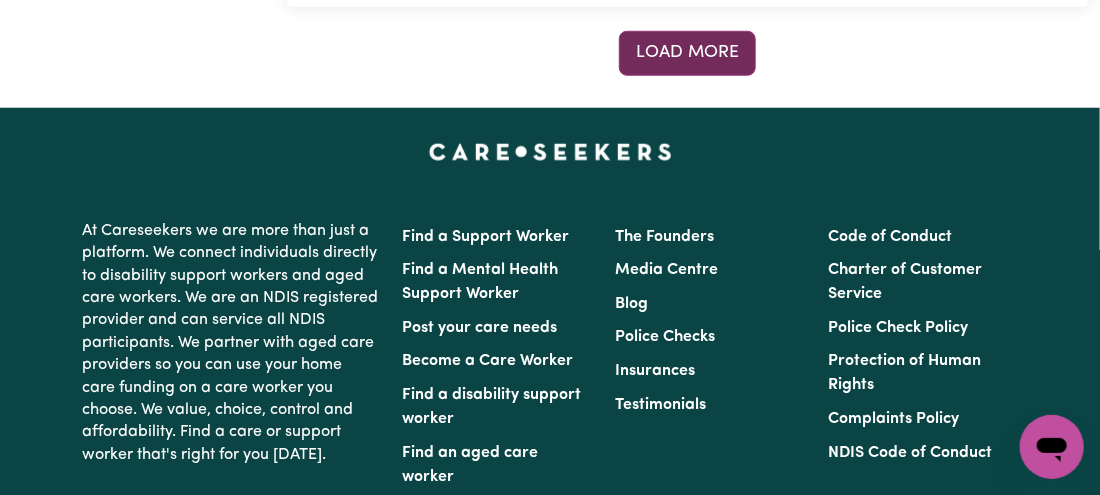 click on "Load more" at bounding box center [687, 52] 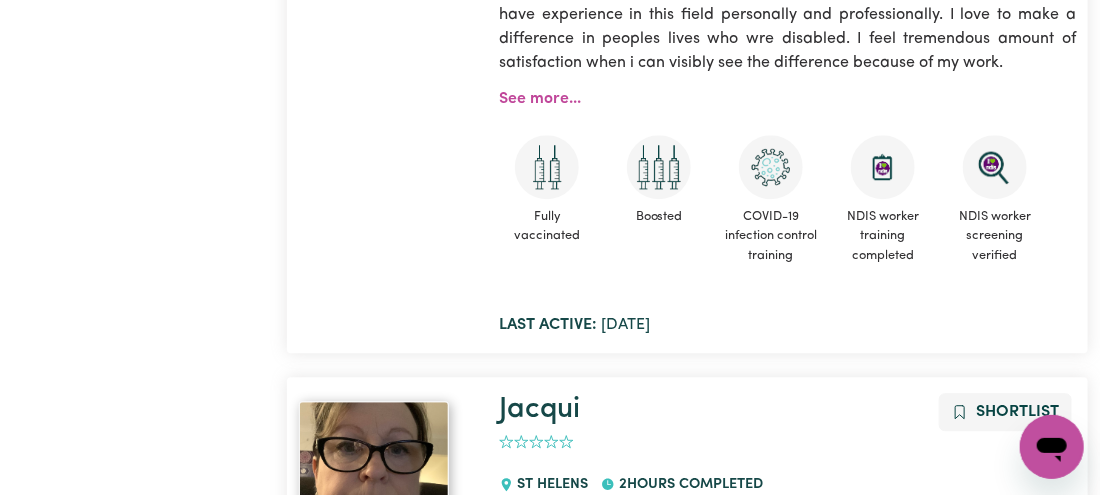 scroll, scrollTop: 14110, scrollLeft: 0, axis: vertical 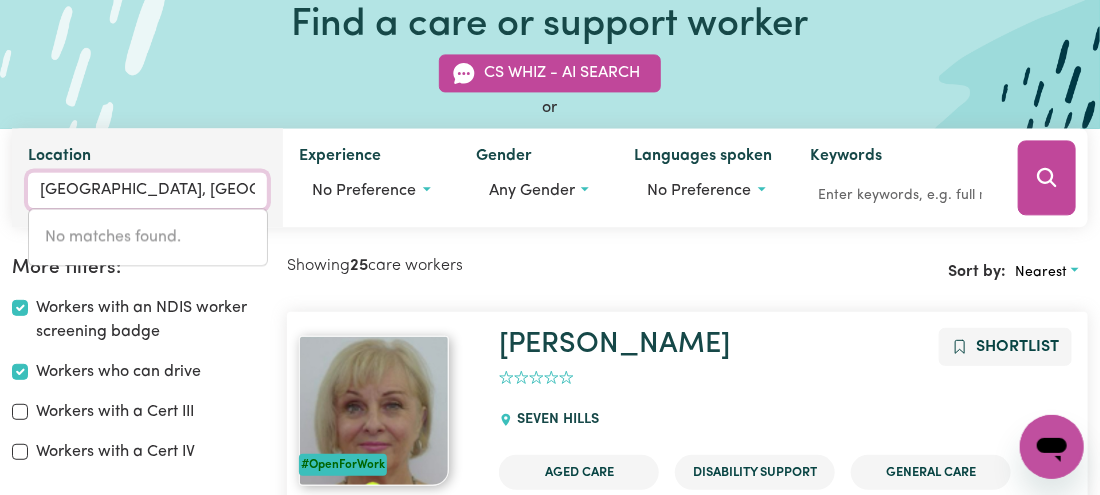 drag, startPoint x: 97, startPoint y: 211, endPoint x: 15, endPoint y: 216, distance: 82.1523 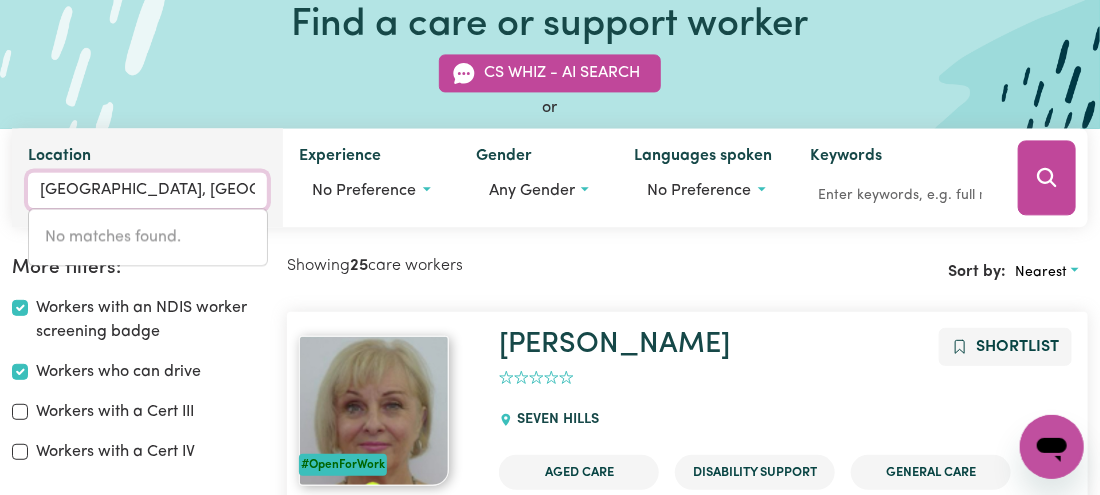 click on "Location [GEOGRAPHIC_DATA], [GEOGRAPHIC_DATA] No matches found." at bounding box center [147, 178] 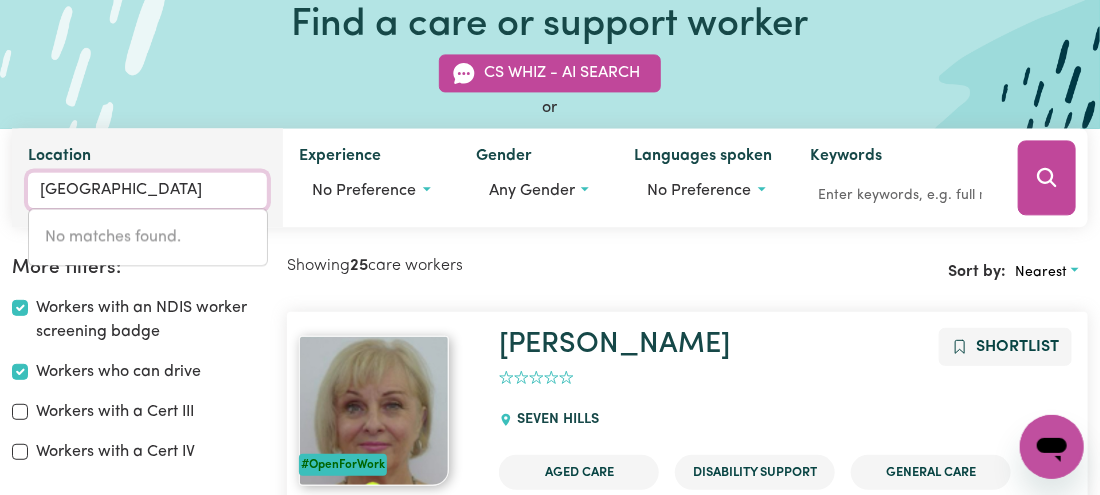 click on "No matches found." at bounding box center (148, 238) 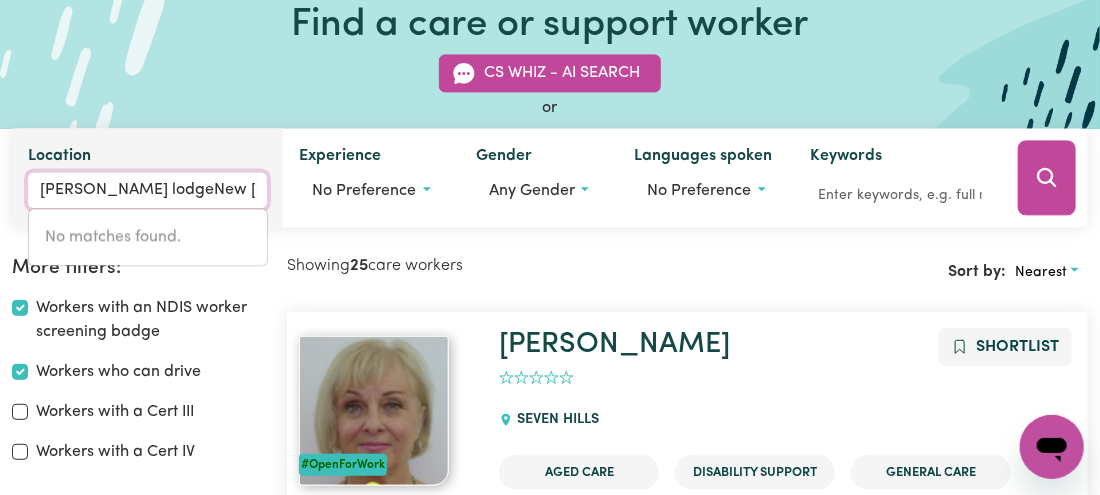 click on "[PERSON_NAME] lodgeNew [GEOGRAPHIC_DATA]" at bounding box center (147, 191) 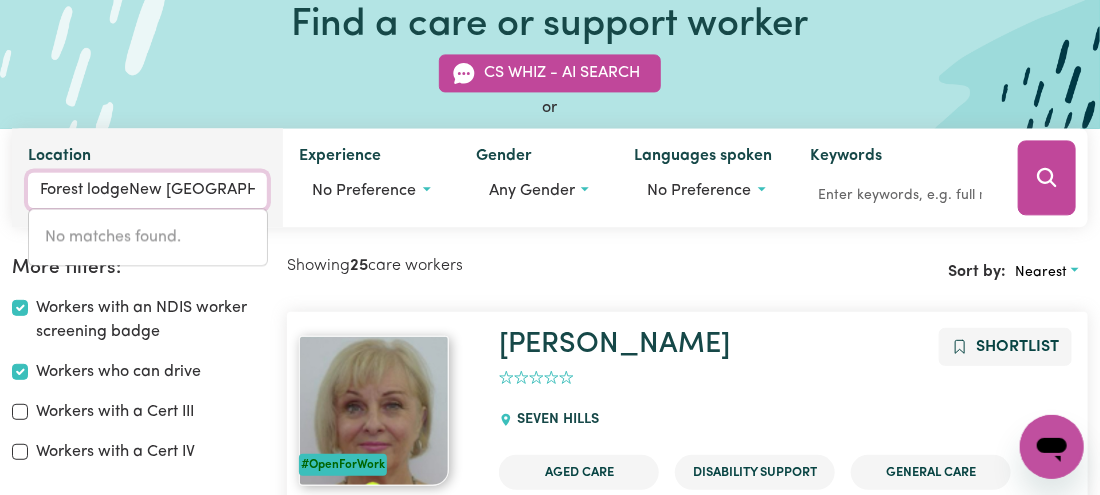 click on "Forest lodgeNew [GEOGRAPHIC_DATA]" at bounding box center [147, 191] 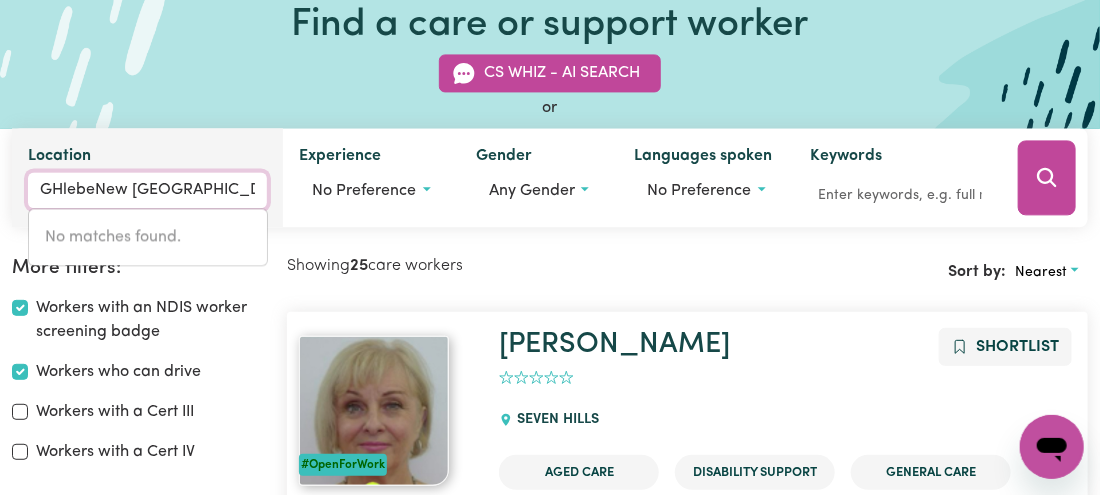 click on "GHlebeNew [GEOGRAPHIC_DATA]" at bounding box center [147, 191] 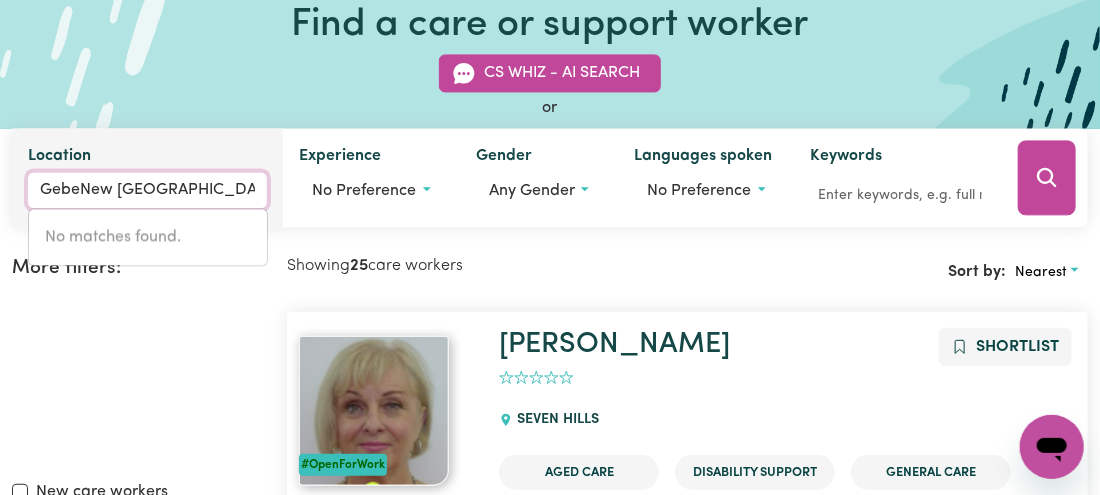 scroll, scrollTop: 629, scrollLeft: 0, axis: vertical 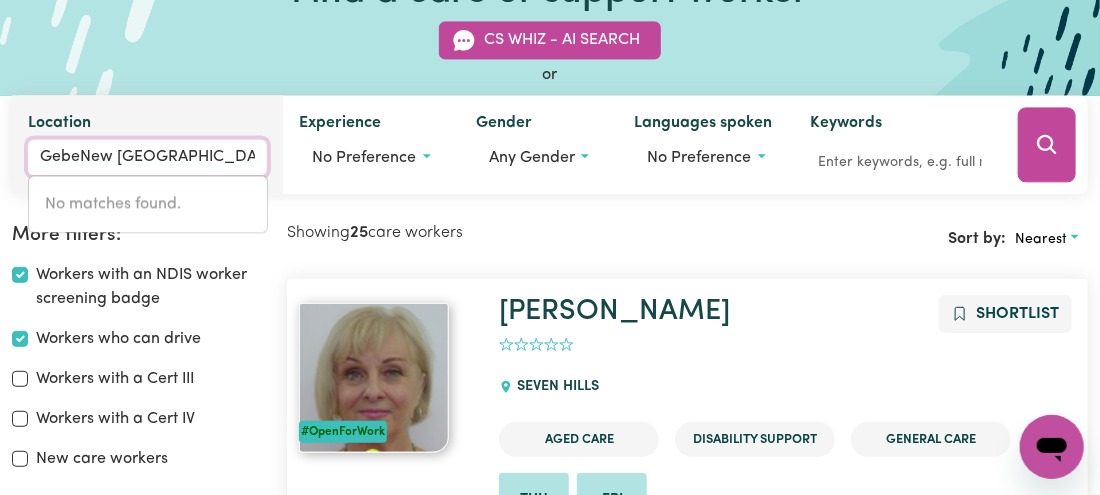 click on "GebeNew [GEOGRAPHIC_DATA]" at bounding box center [147, 158] 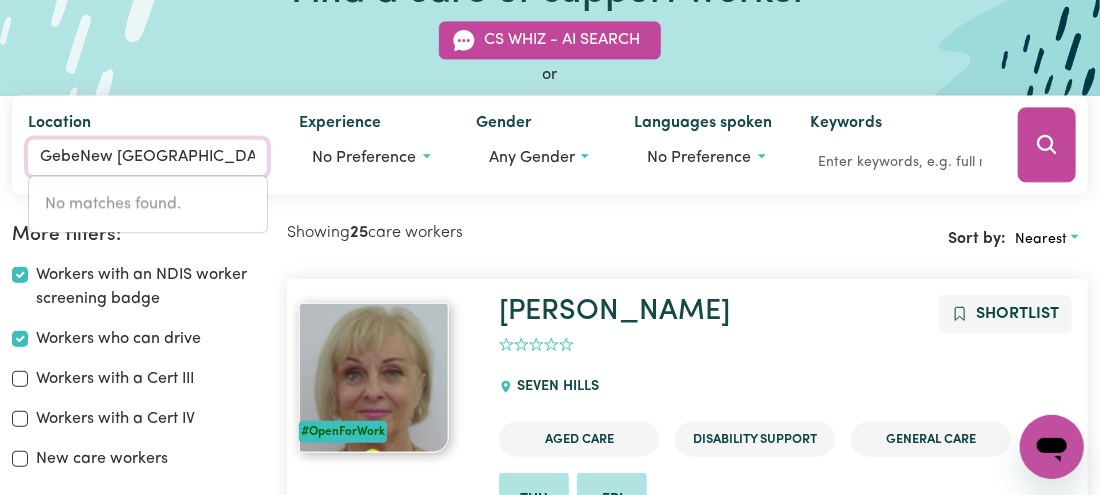 scroll, scrollTop: 182, scrollLeft: 0, axis: vertical 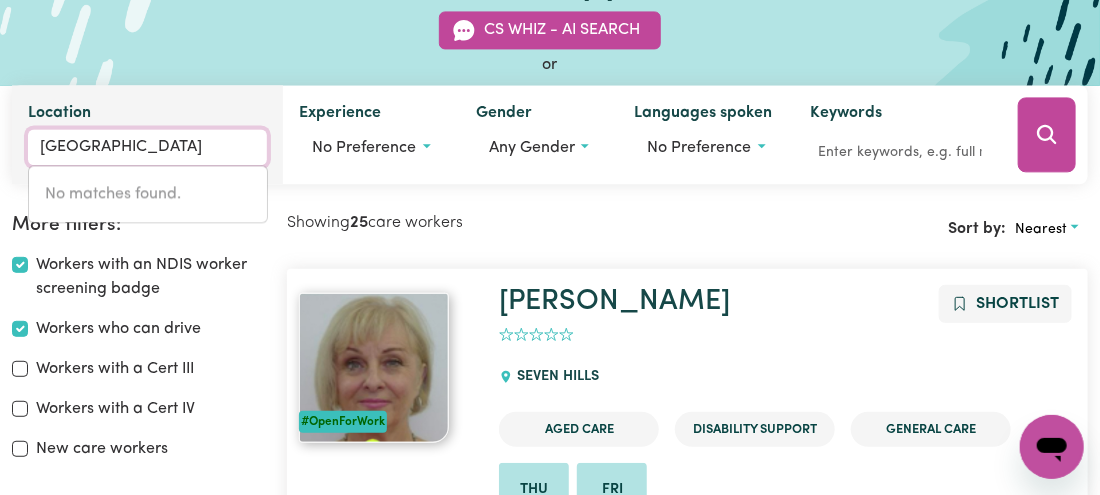 click on "[GEOGRAPHIC_DATA]" at bounding box center [147, 148] 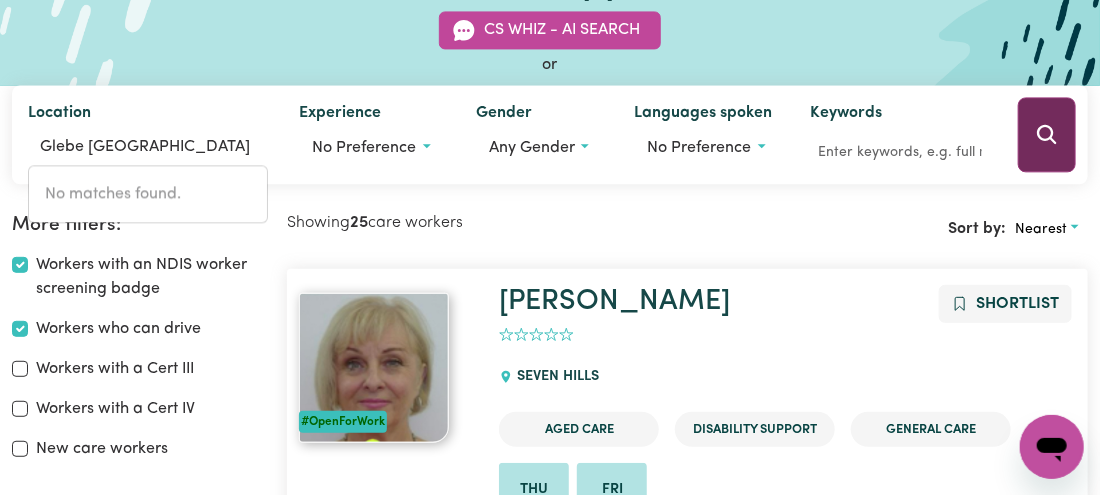 click 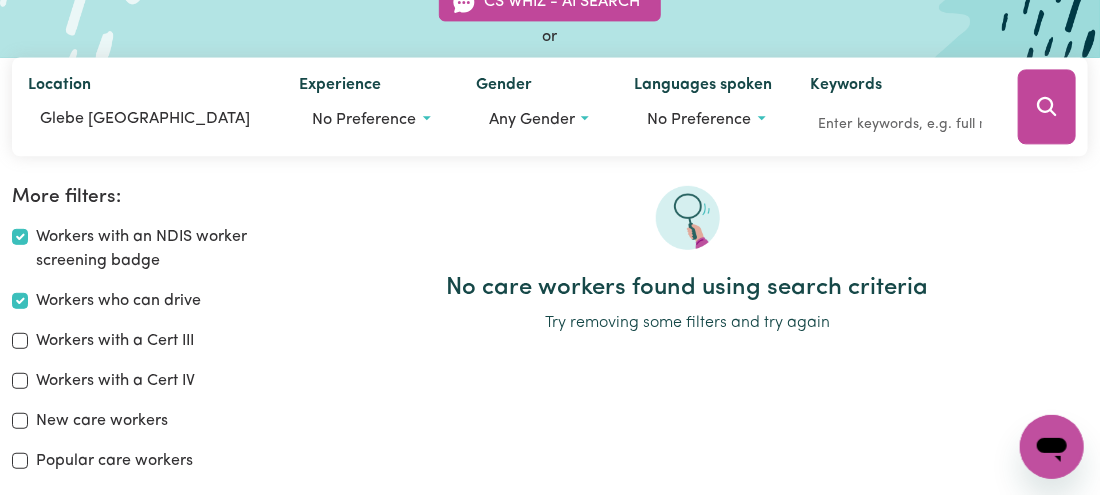 scroll, scrollTop: 210, scrollLeft: 0, axis: vertical 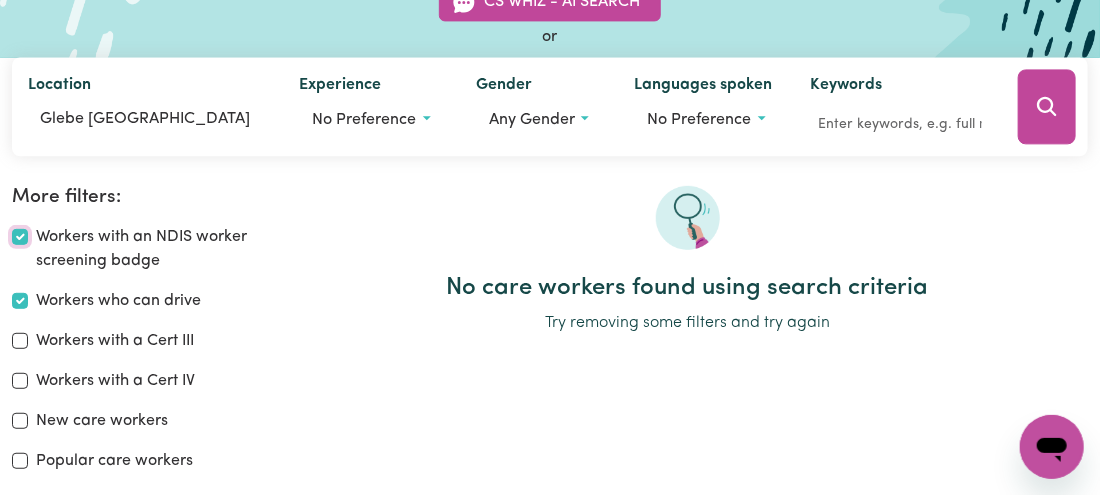 click on "Workers with an NDIS worker screening badge" at bounding box center [20, 237] 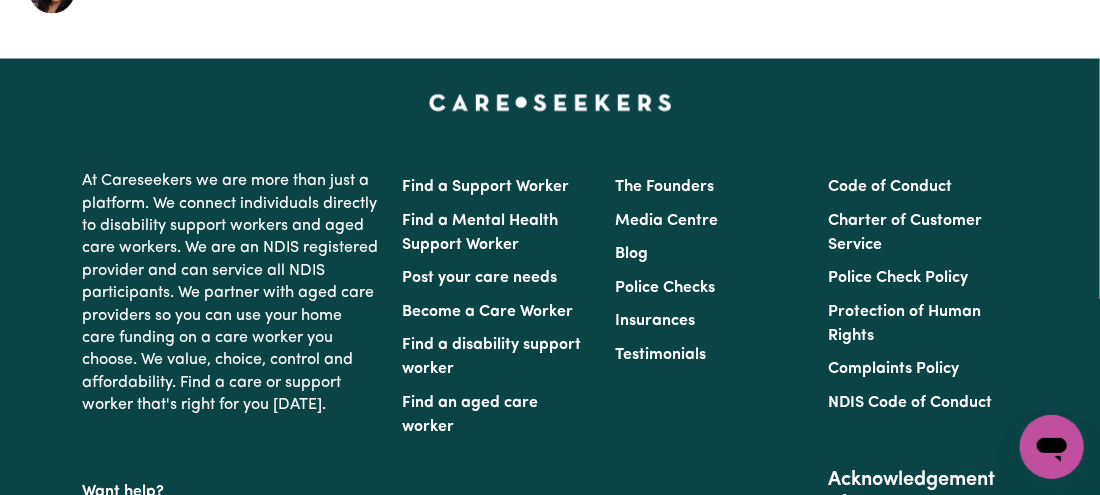 scroll, scrollTop: 1240, scrollLeft: 0, axis: vertical 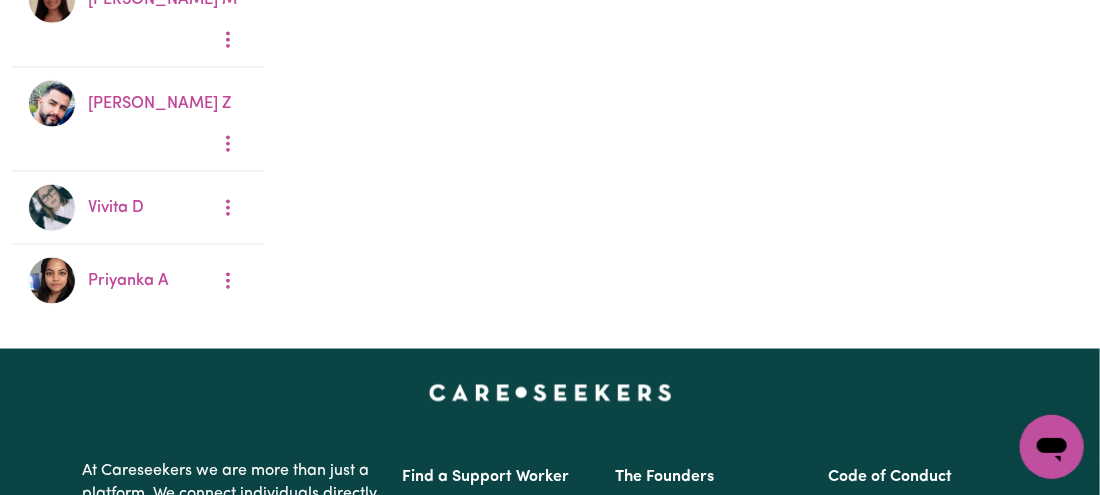 drag, startPoint x: 734, startPoint y: 411, endPoint x: 732, endPoint y: 385, distance: 26.076809 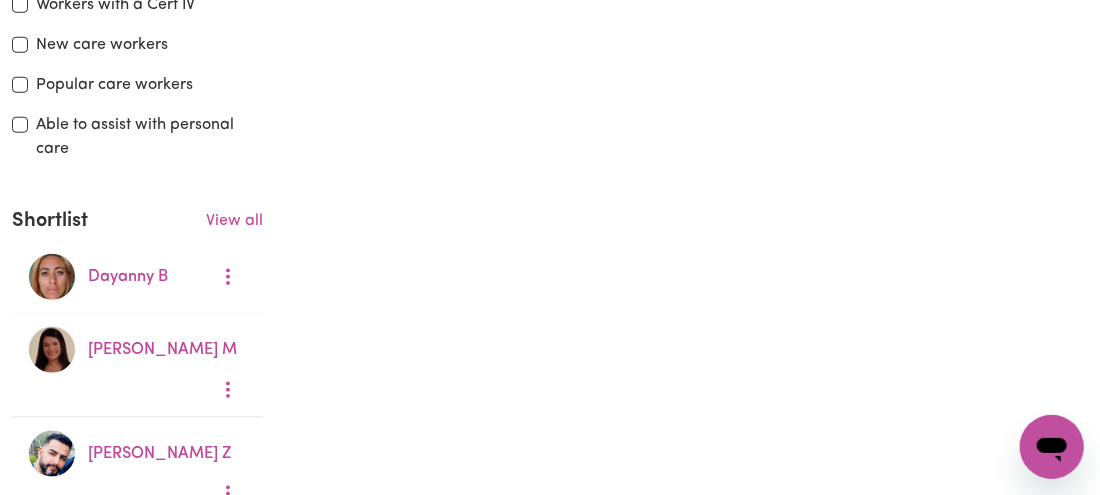 scroll, scrollTop: 76, scrollLeft: 0, axis: vertical 